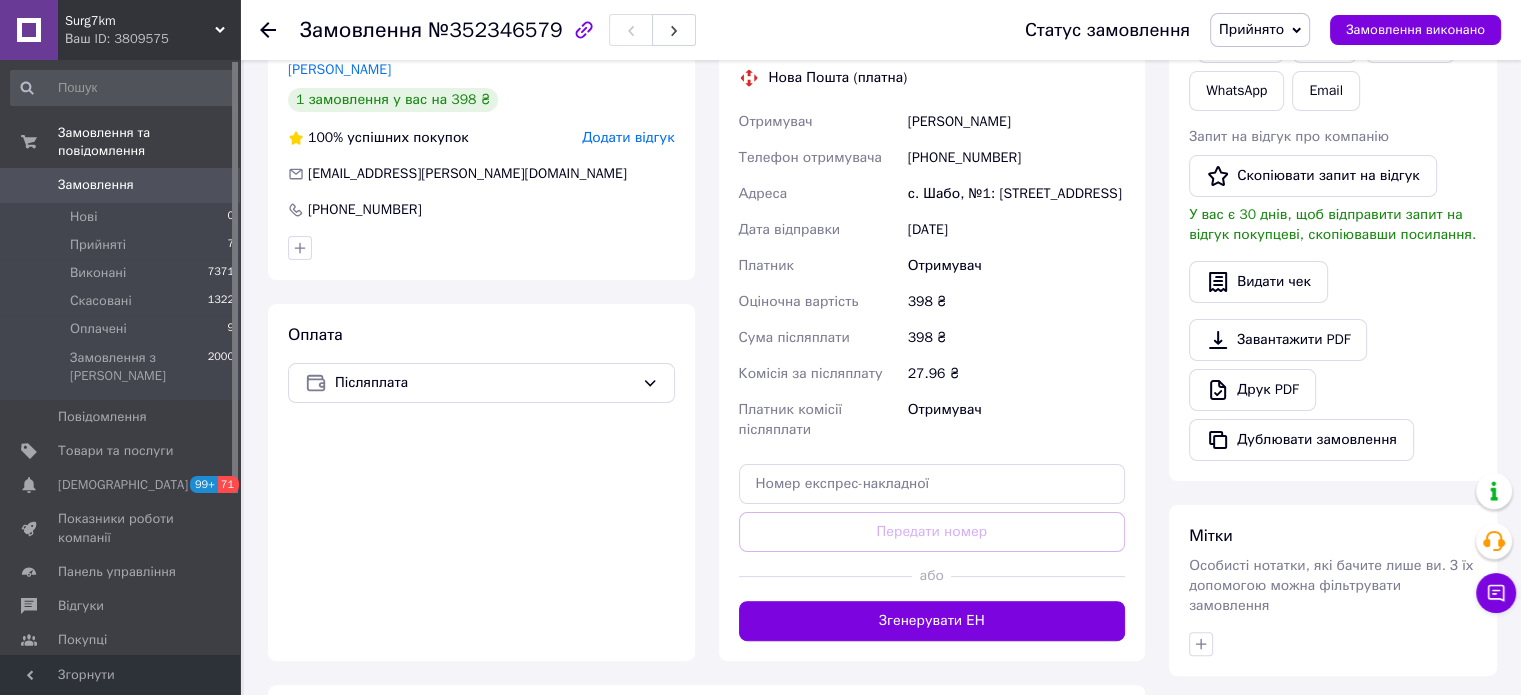 scroll, scrollTop: 458, scrollLeft: 0, axis: vertical 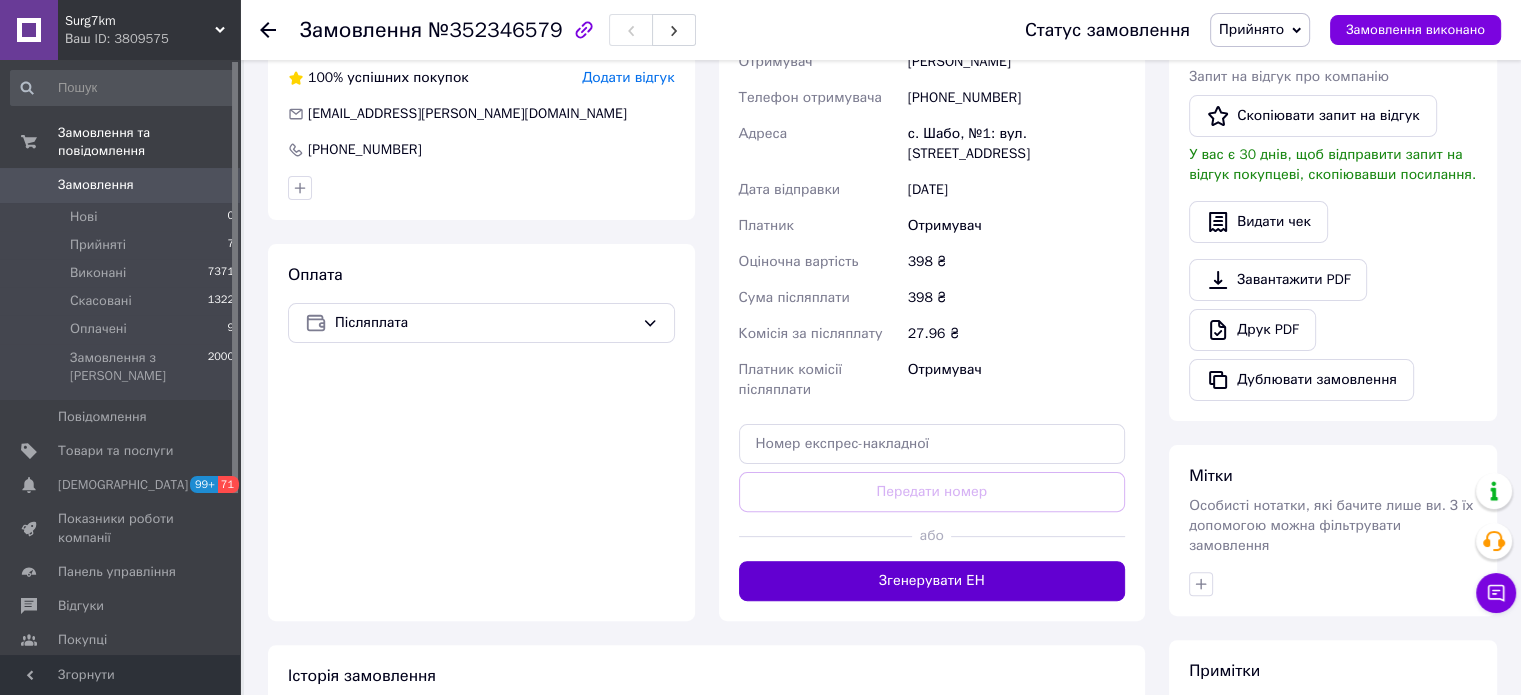 click on "Згенерувати ЕН" at bounding box center [932, 581] 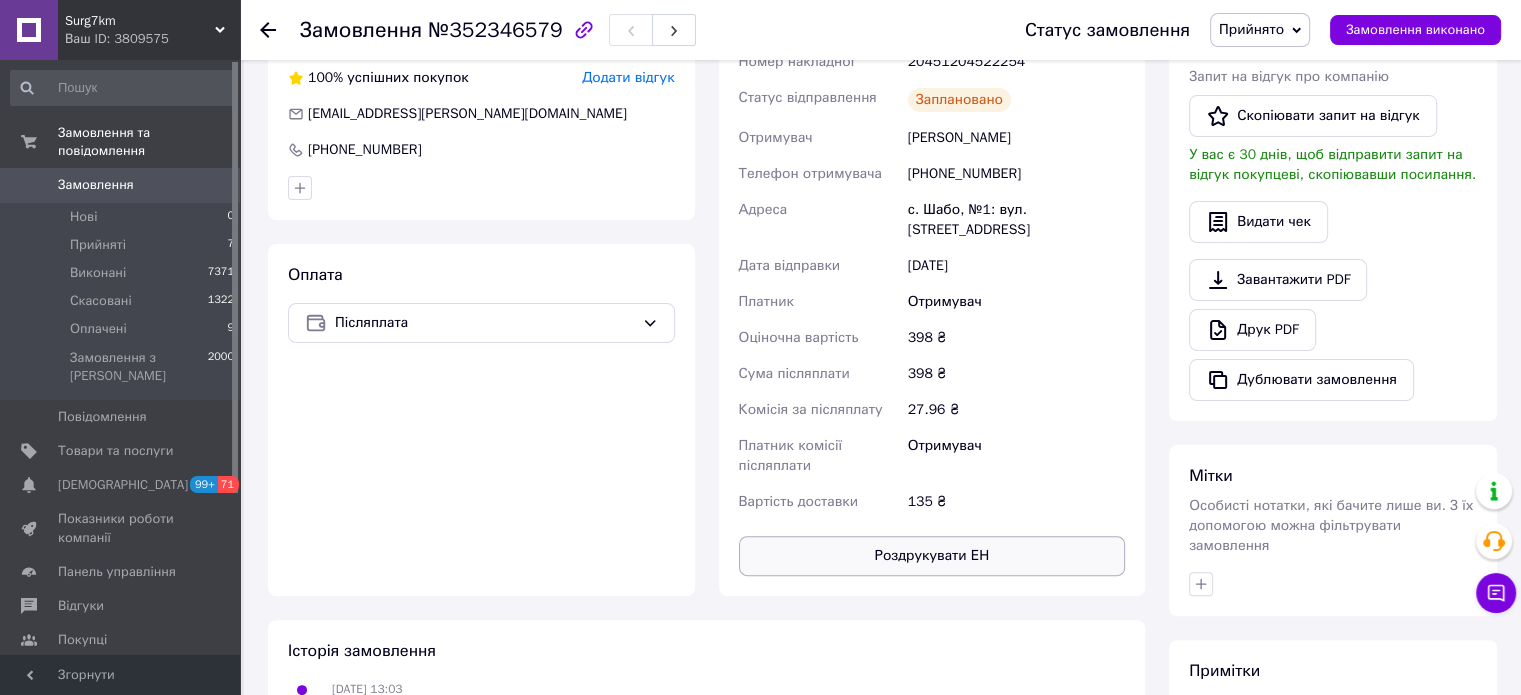click on "Роздрукувати ЕН" at bounding box center [932, 556] 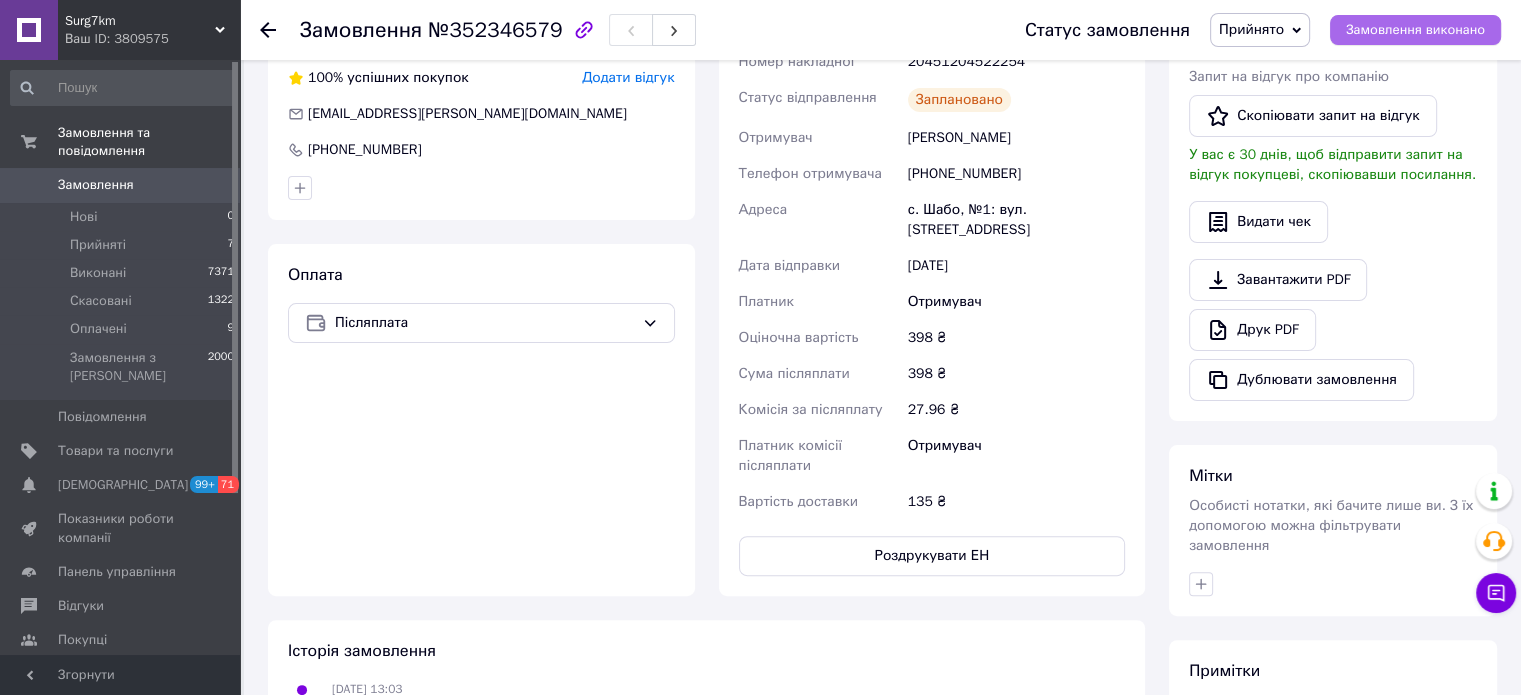click on "Замовлення виконано" at bounding box center (1415, 30) 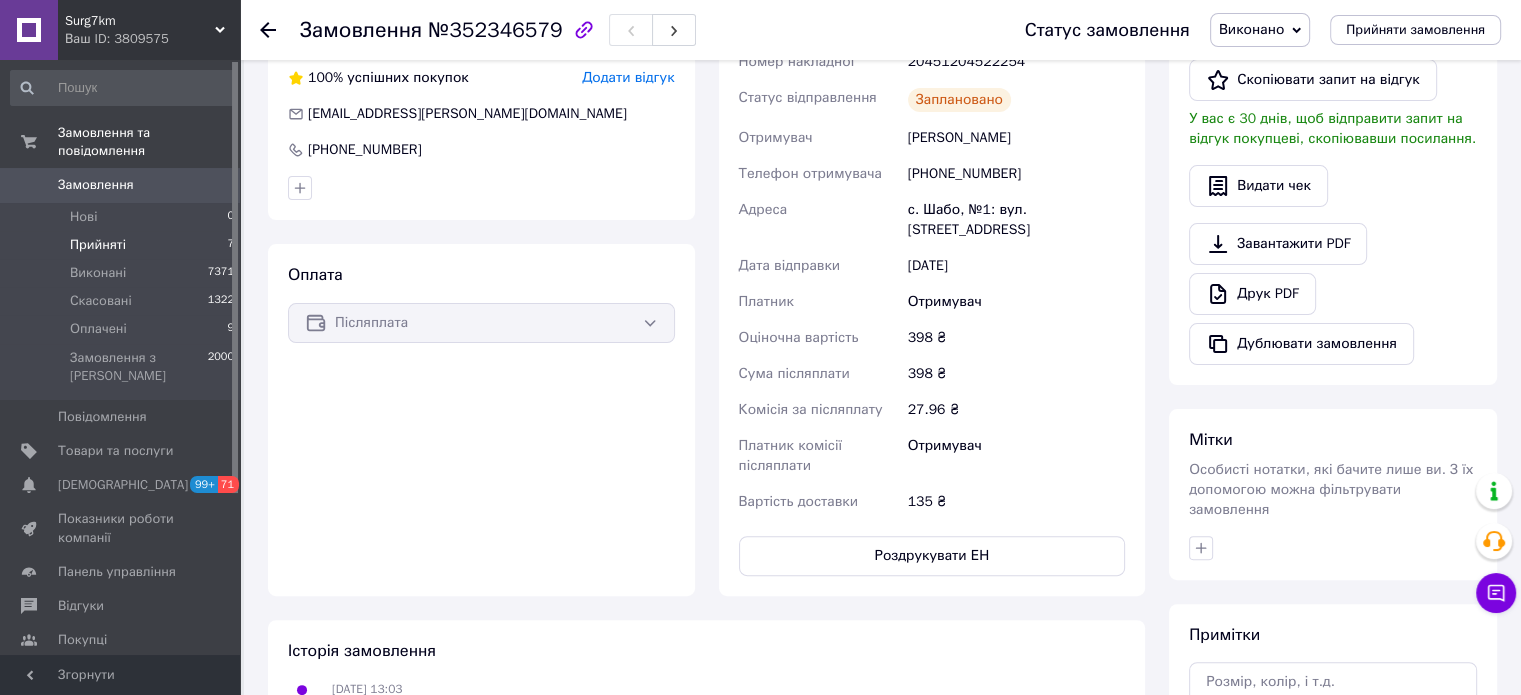 click on "Прийняті 7" at bounding box center (123, 245) 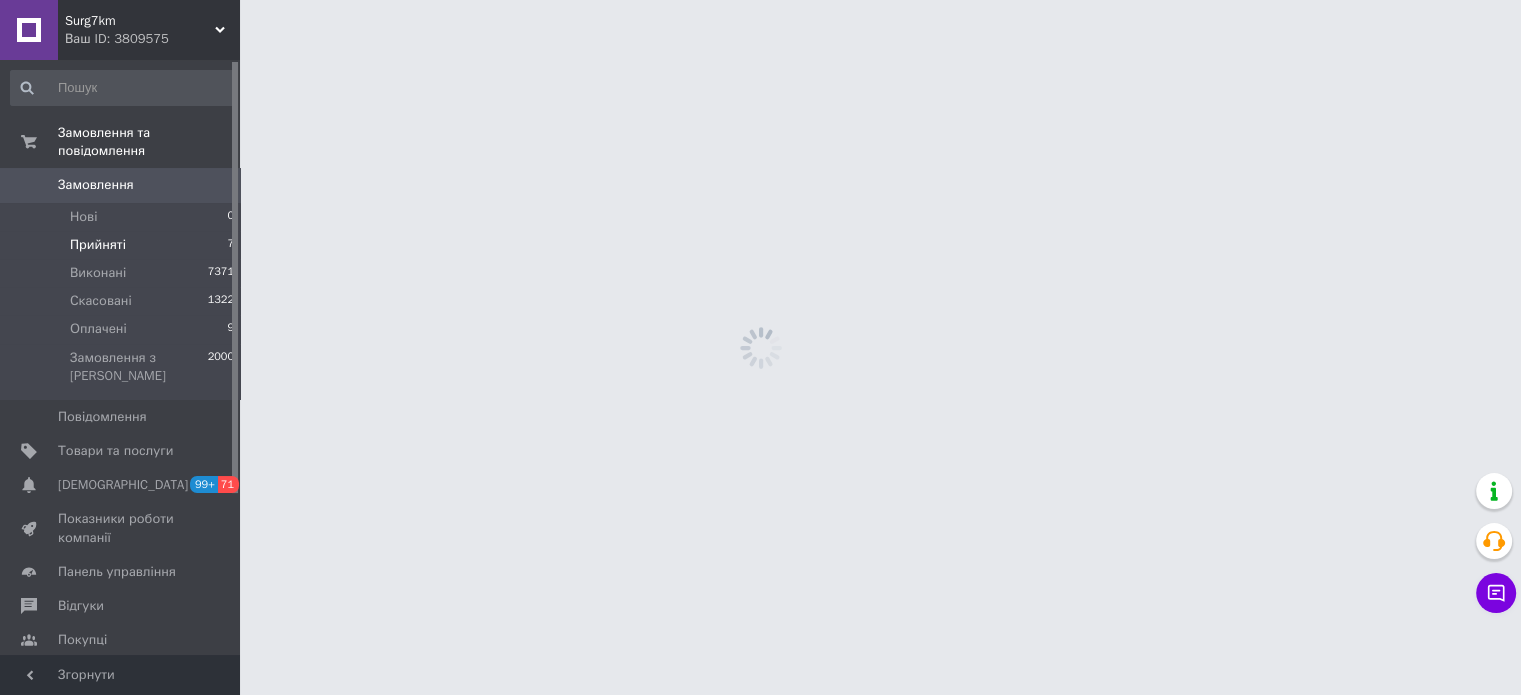 scroll, scrollTop: 0, scrollLeft: 0, axis: both 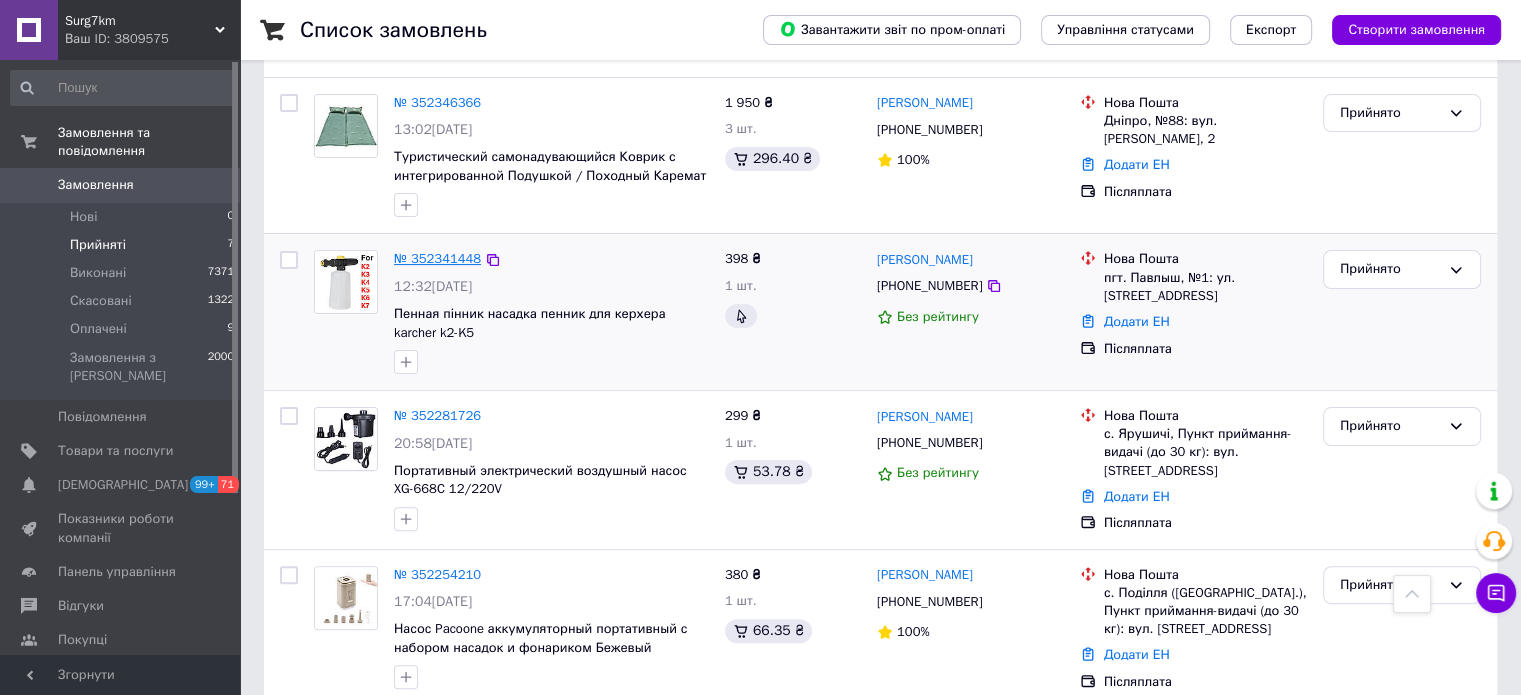 click on "№ 352341448" at bounding box center (437, 258) 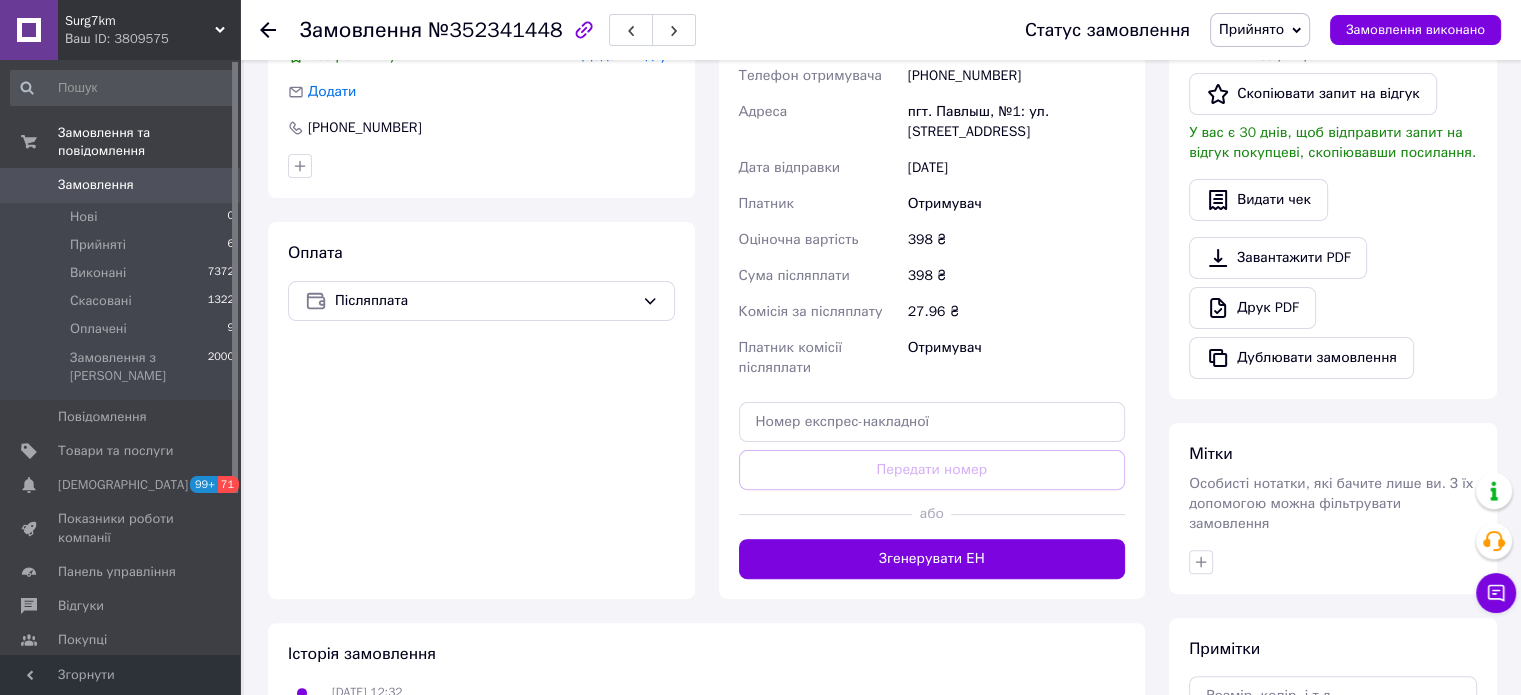 scroll, scrollTop: 668, scrollLeft: 0, axis: vertical 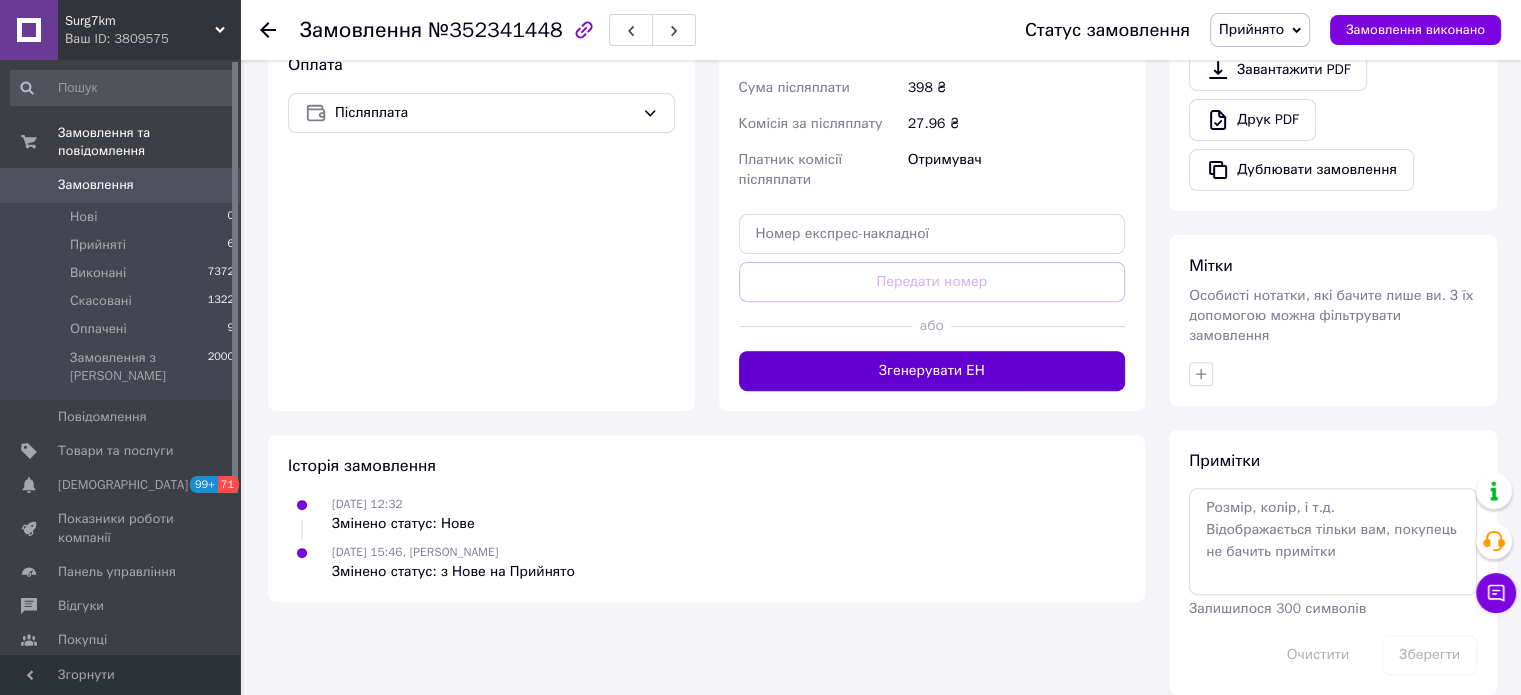 click on "Згенерувати ЕН" at bounding box center (932, 371) 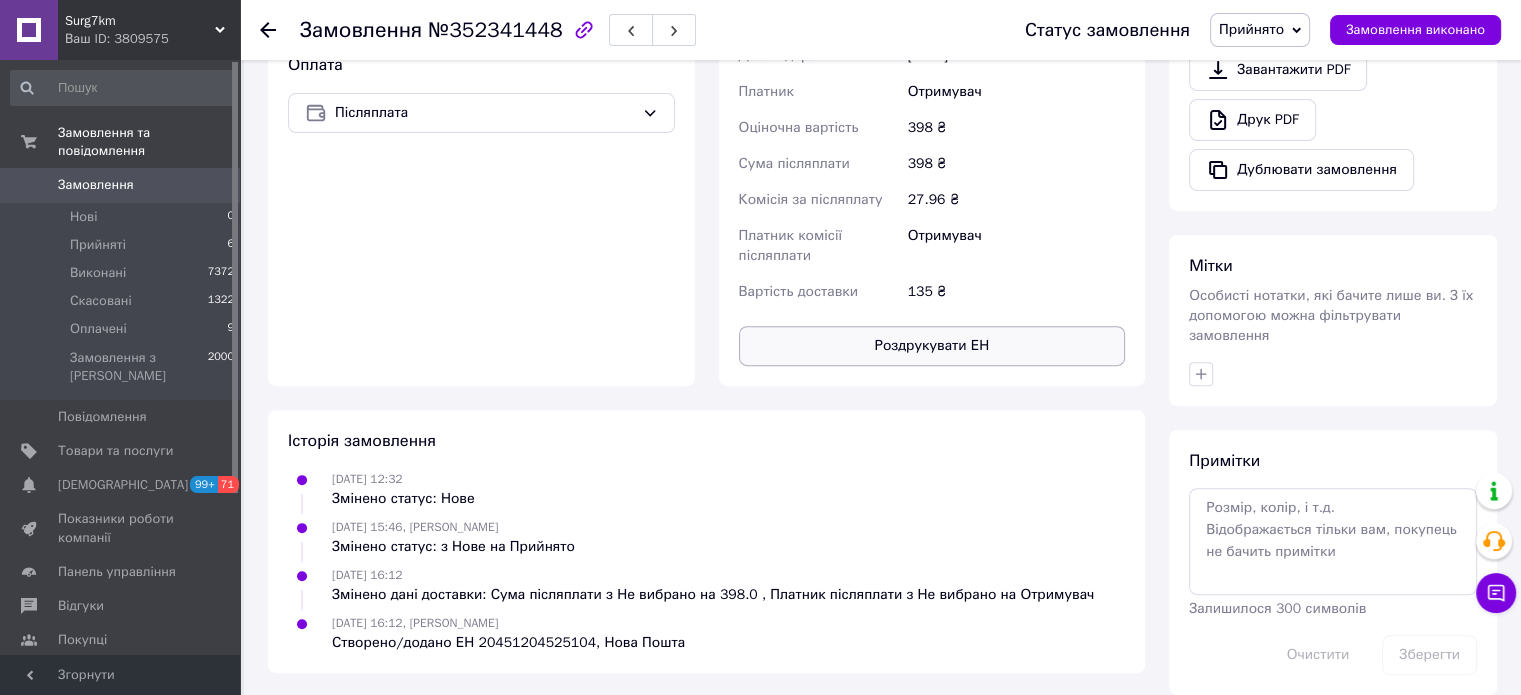 click on "Роздрукувати ЕН" at bounding box center (932, 346) 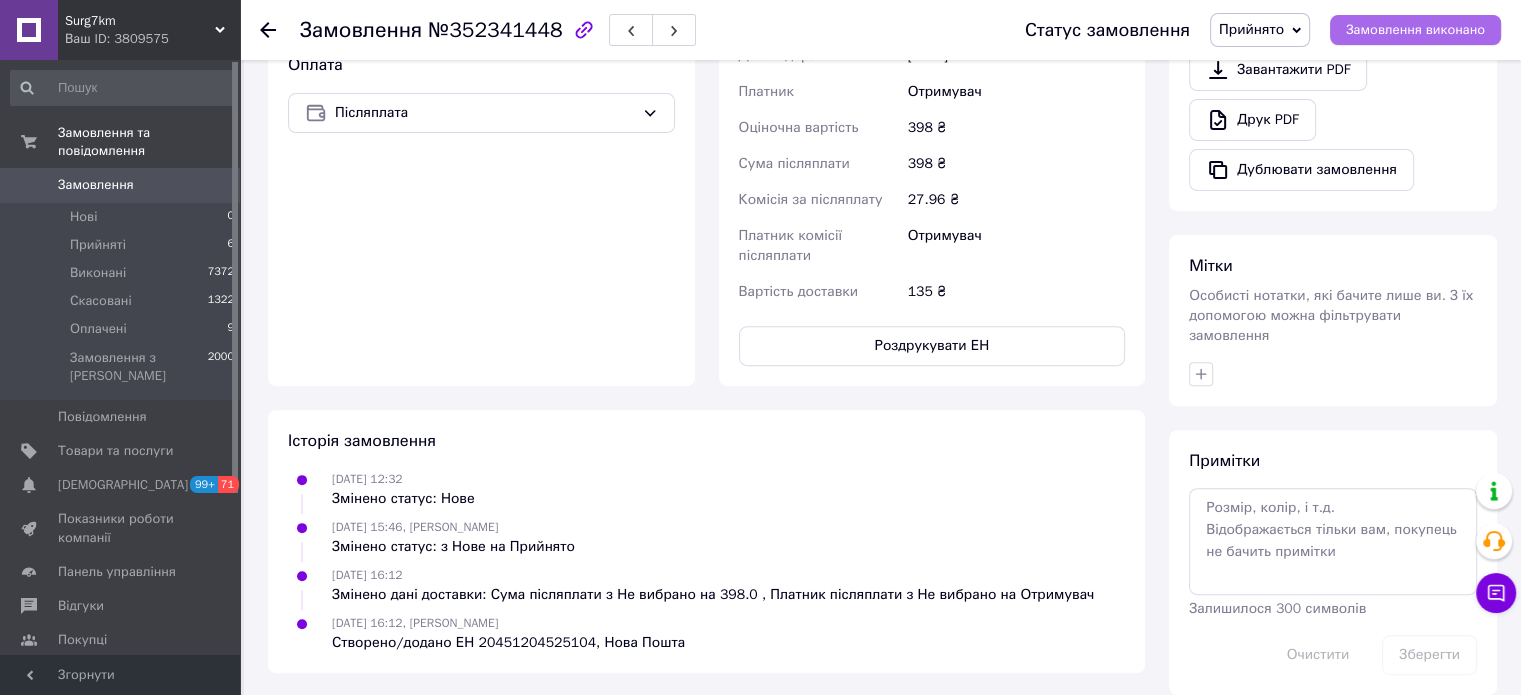 click on "Замовлення виконано" at bounding box center [1415, 30] 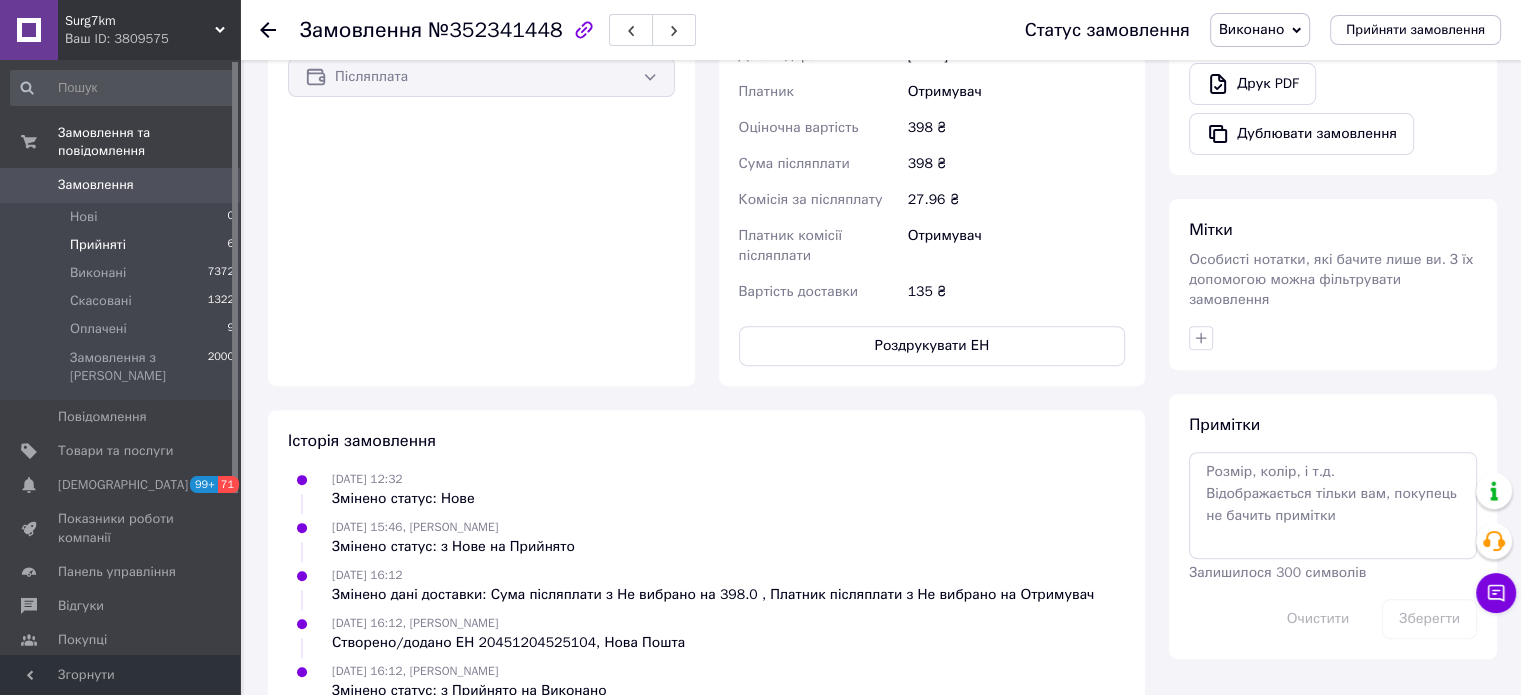 click on "Прийняті 6" at bounding box center (123, 245) 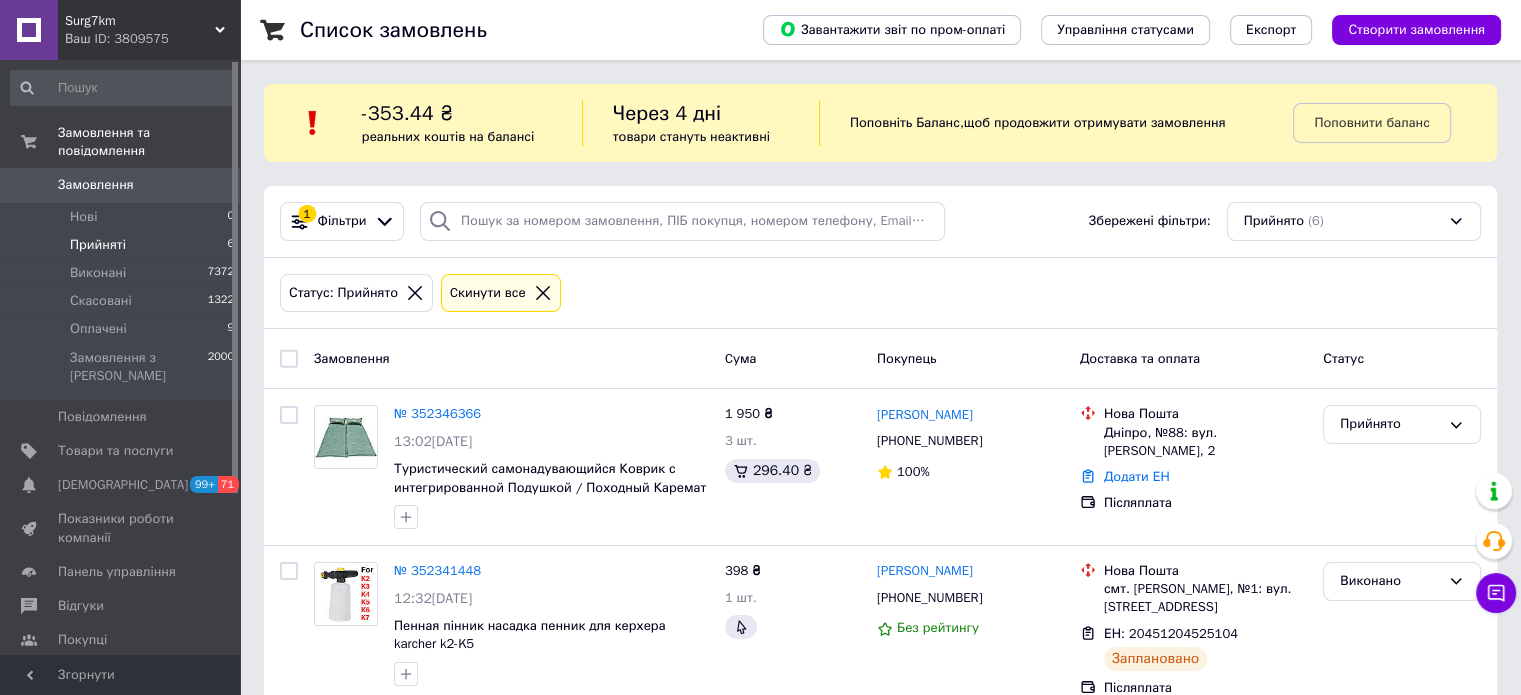 click on "Прийняті" at bounding box center (98, 245) 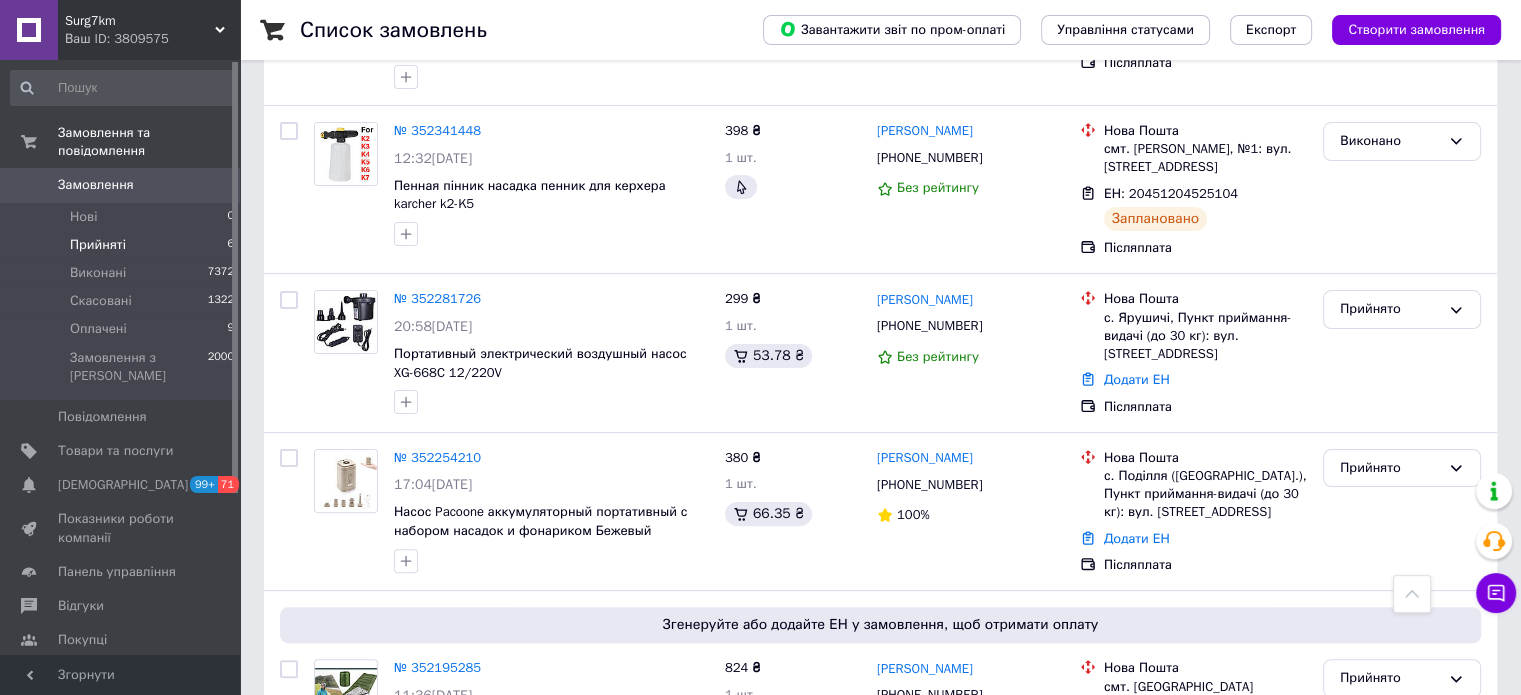 scroll, scrollTop: 436, scrollLeft: 0, axis: vertical 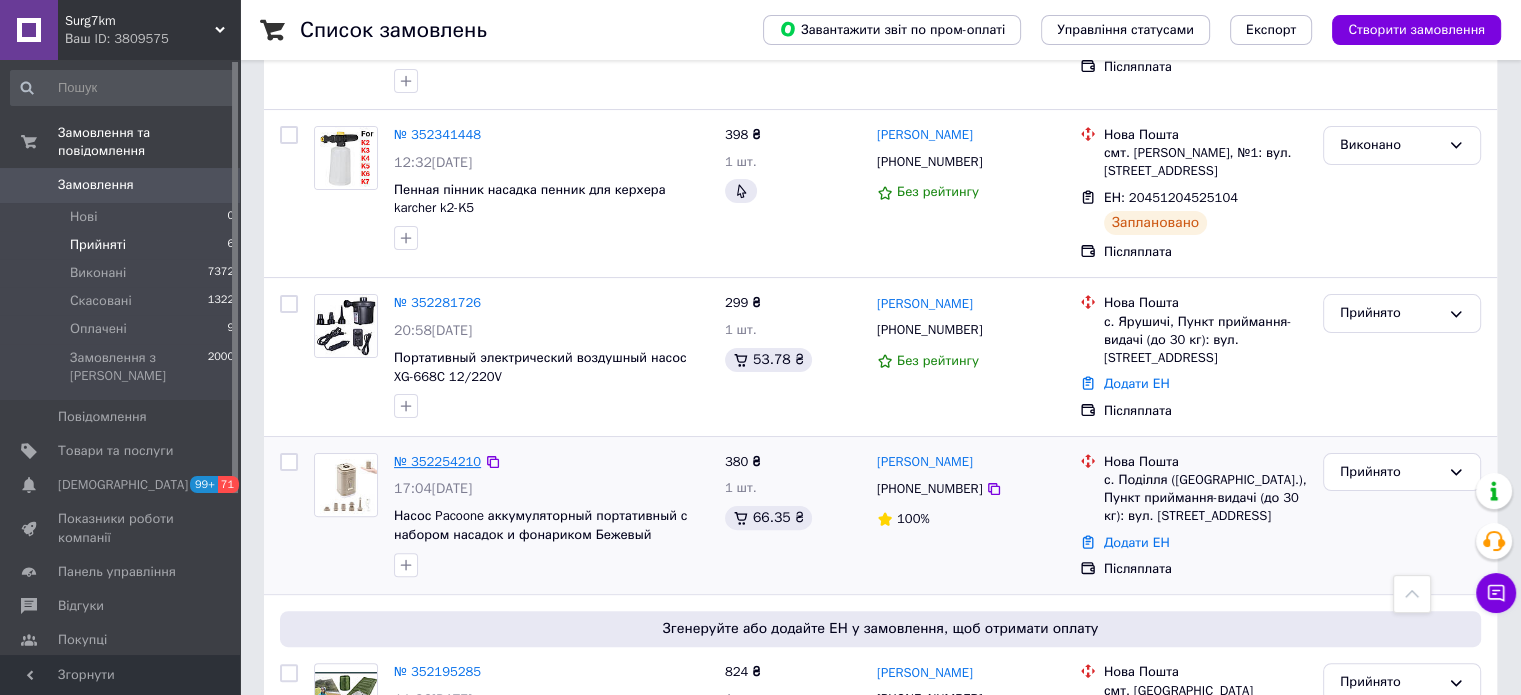 click on "№ 352254210" at bounding box center [437, 461] 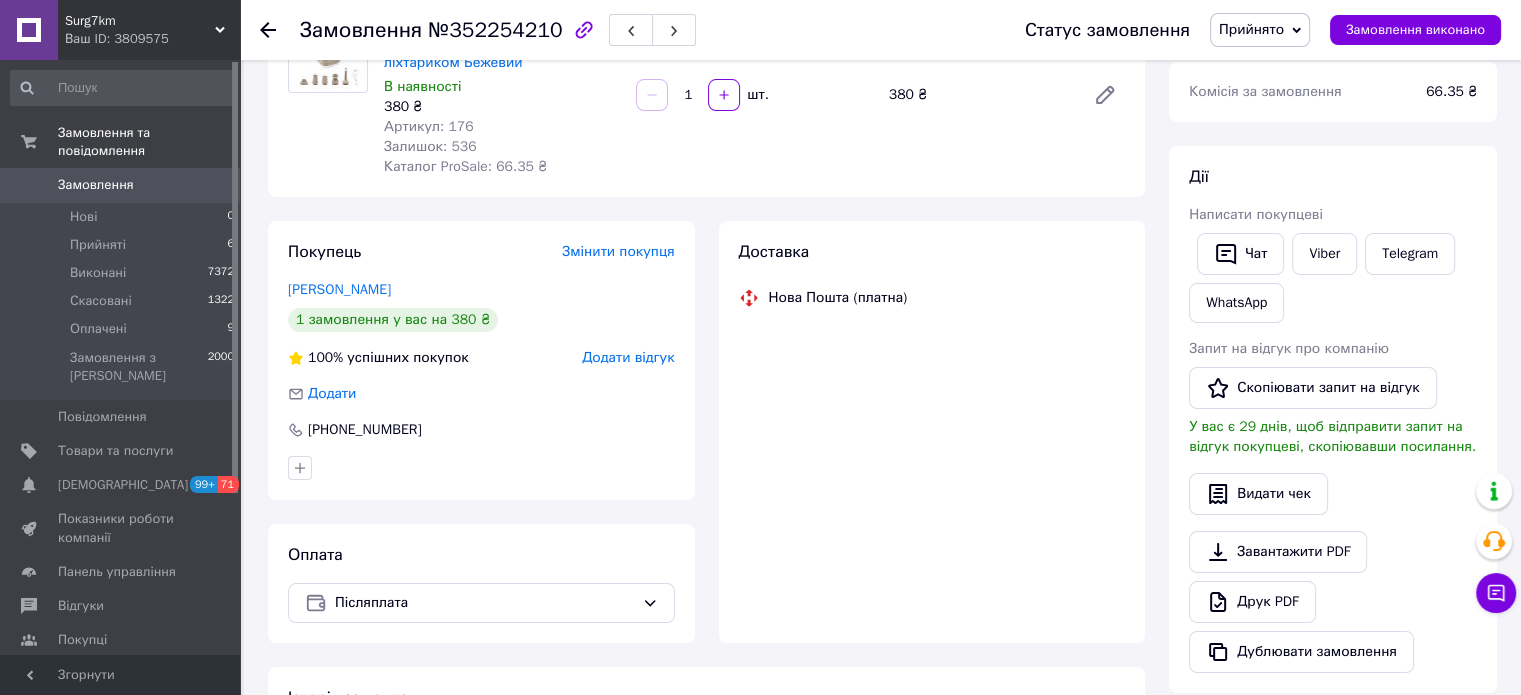 scroll, scrollTop: 436, scrollLeft: 0, axis: vertical 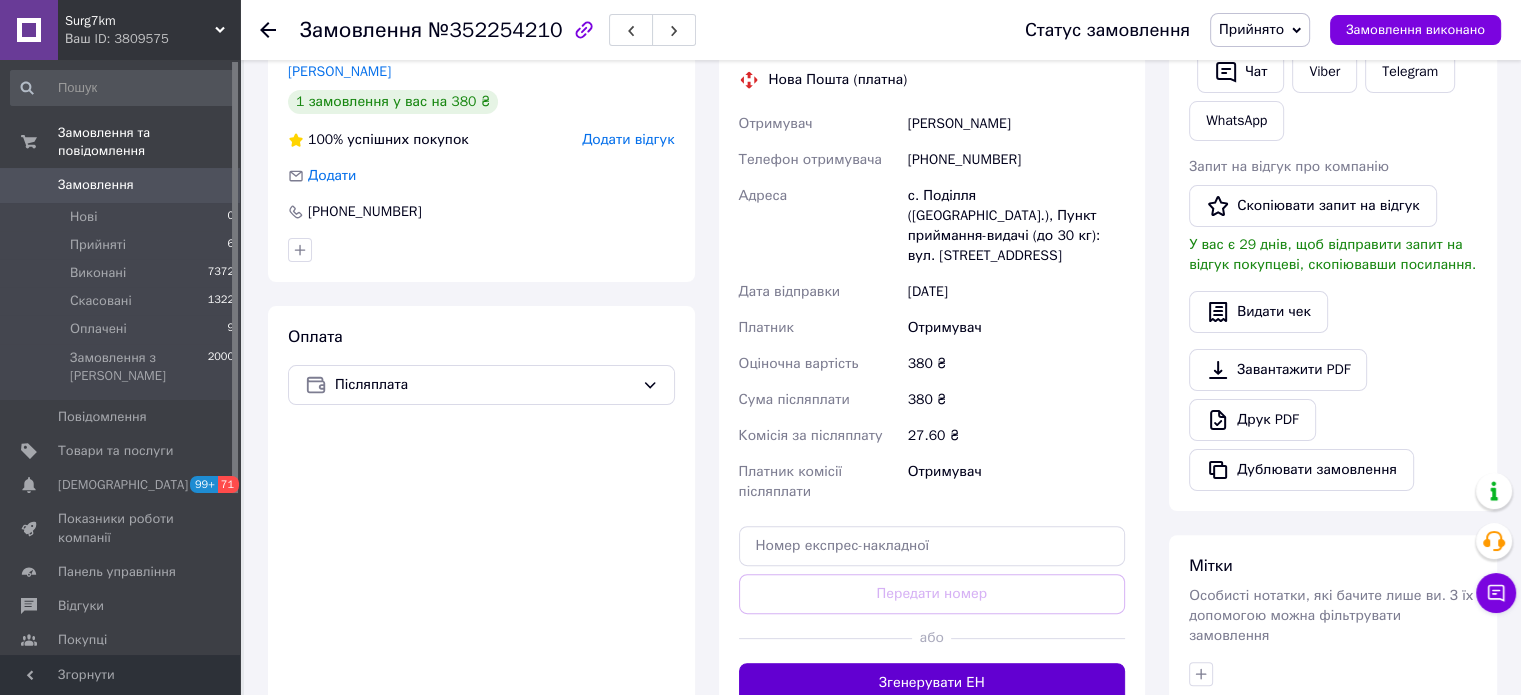 click on "Згенерувати ЕН" at bounding box center (932, 683) 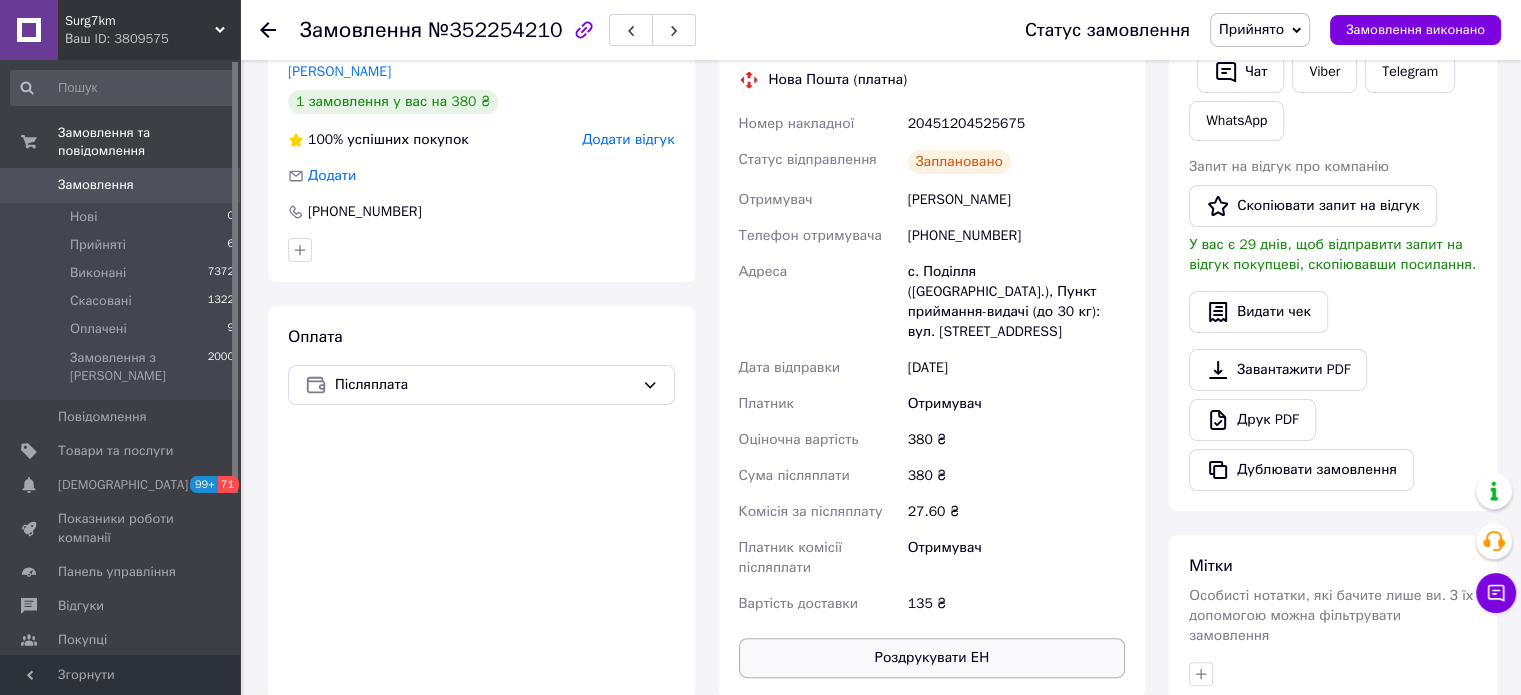 click on "Роздрукувати ЕН" at bounding box center [932, 658] 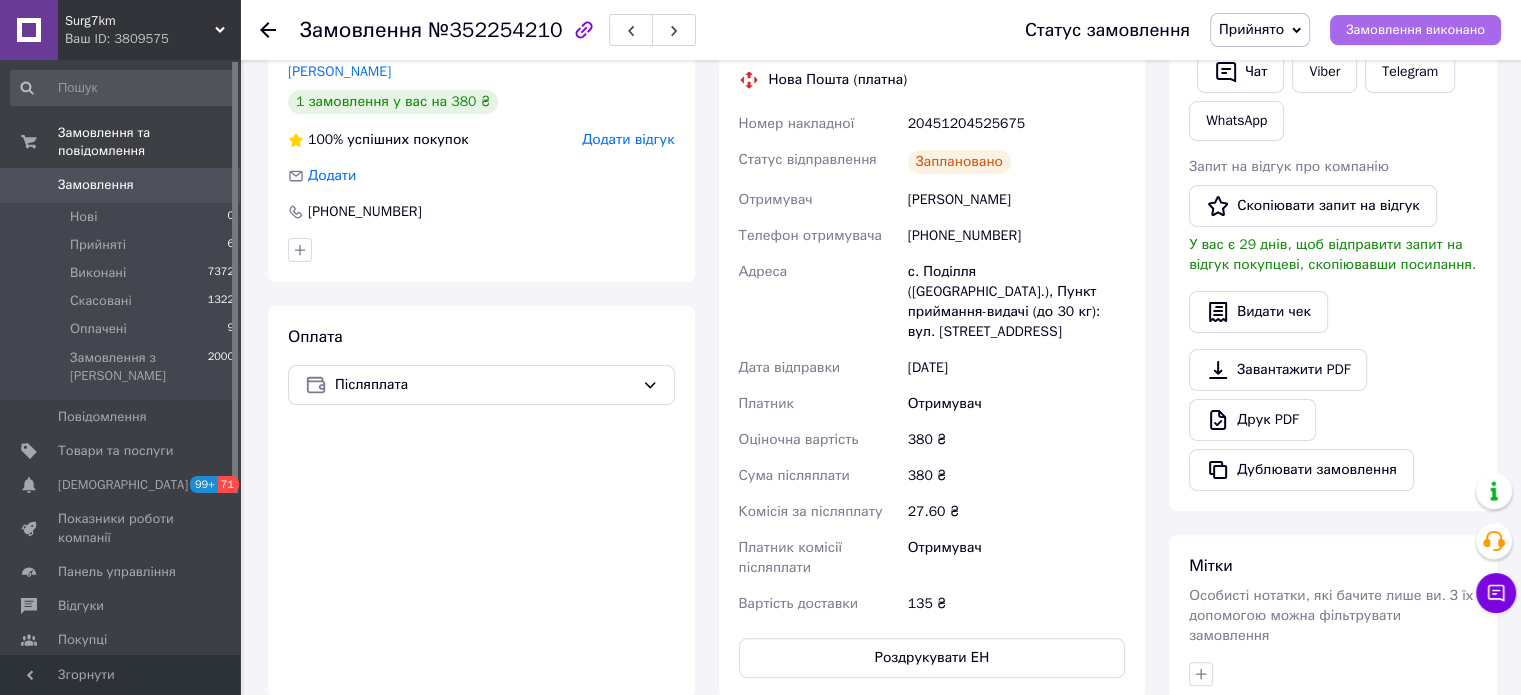 click on "Замовлення виконано" at bounding box center (1415, 30) 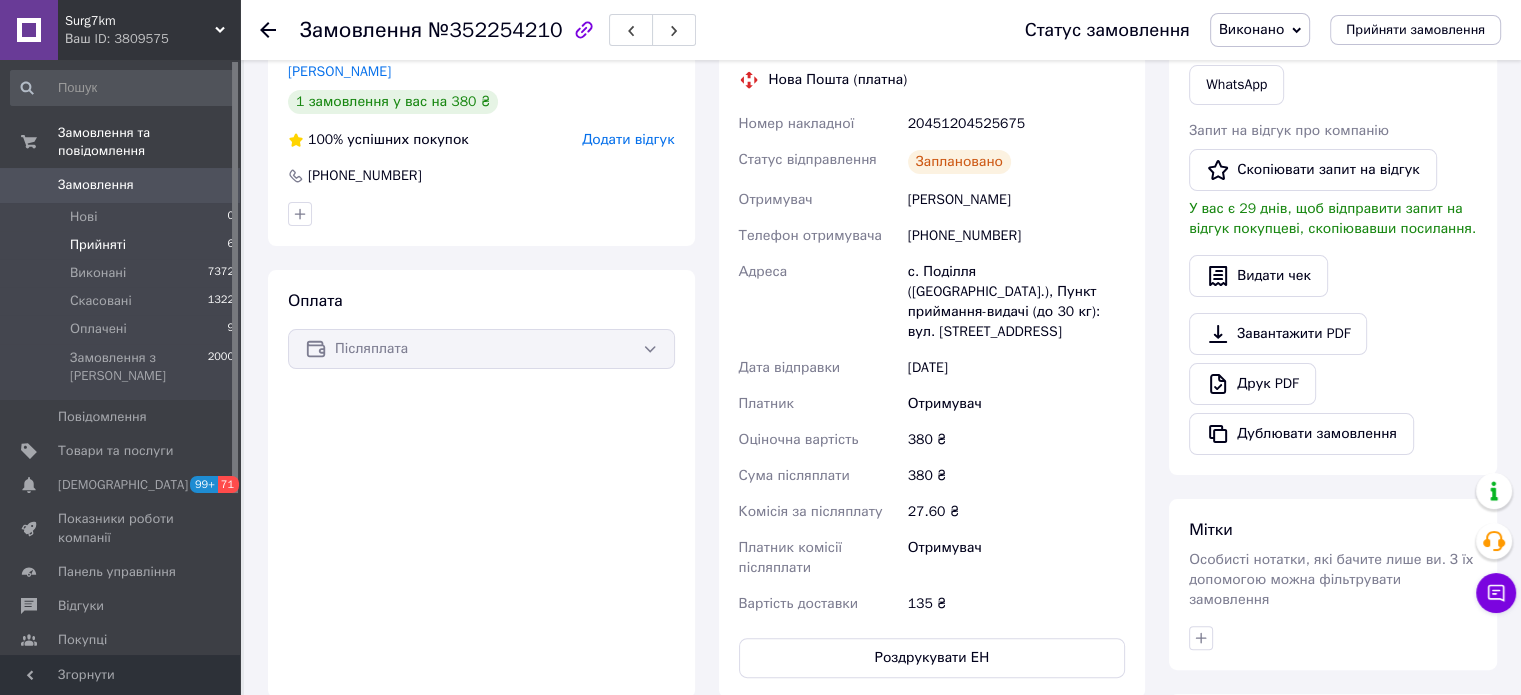 click on "Прийняті 6" at bounding box center [123, 245] 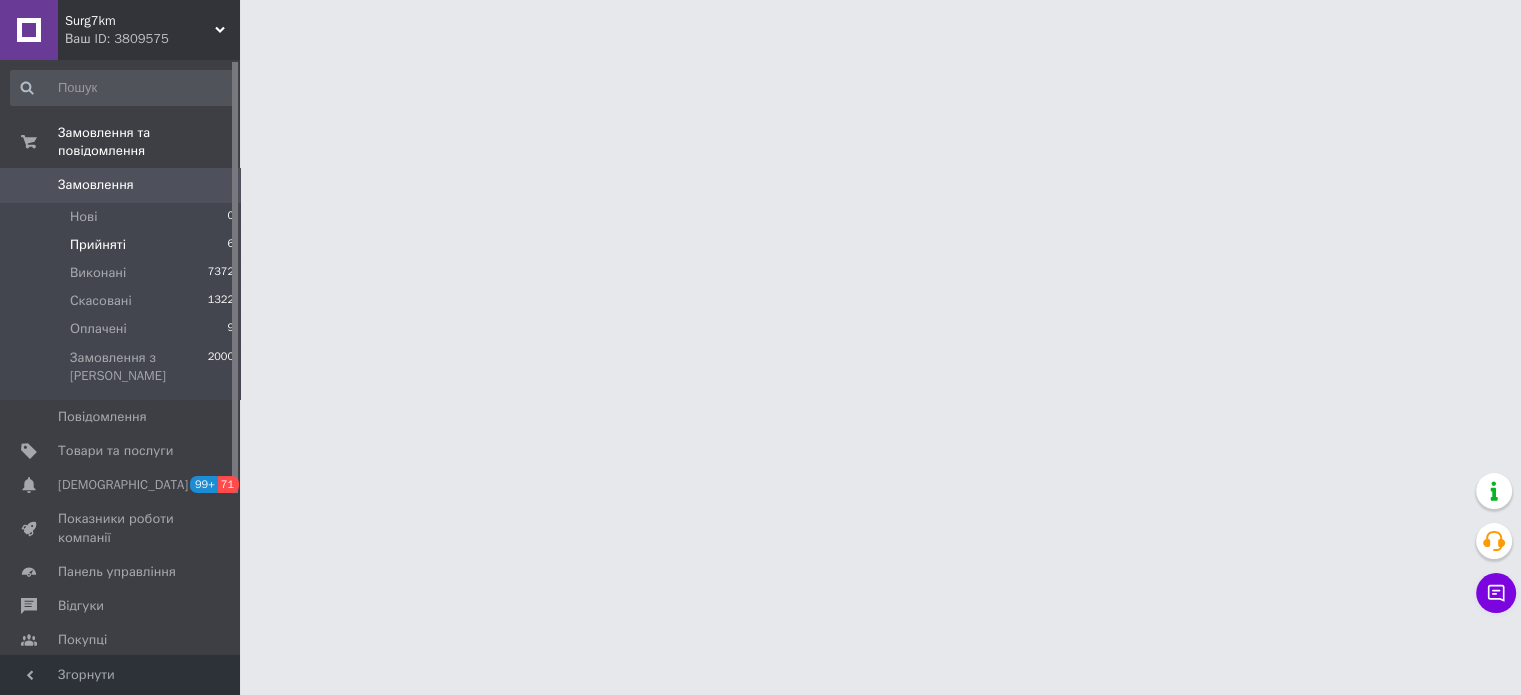 scroll, scrollTop: 0, scrollLeft: 0, axis: both 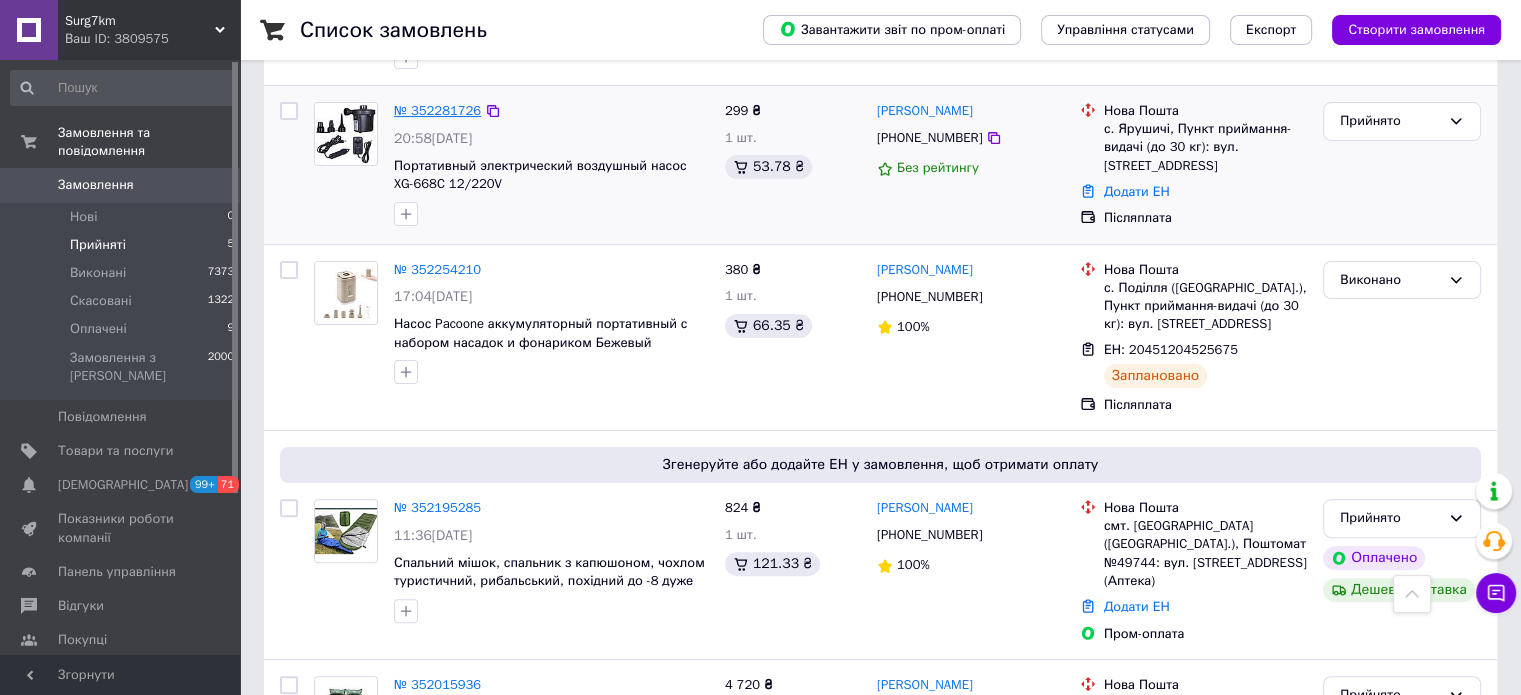 click on "№ 352281726" at bounding box center [437, 110] 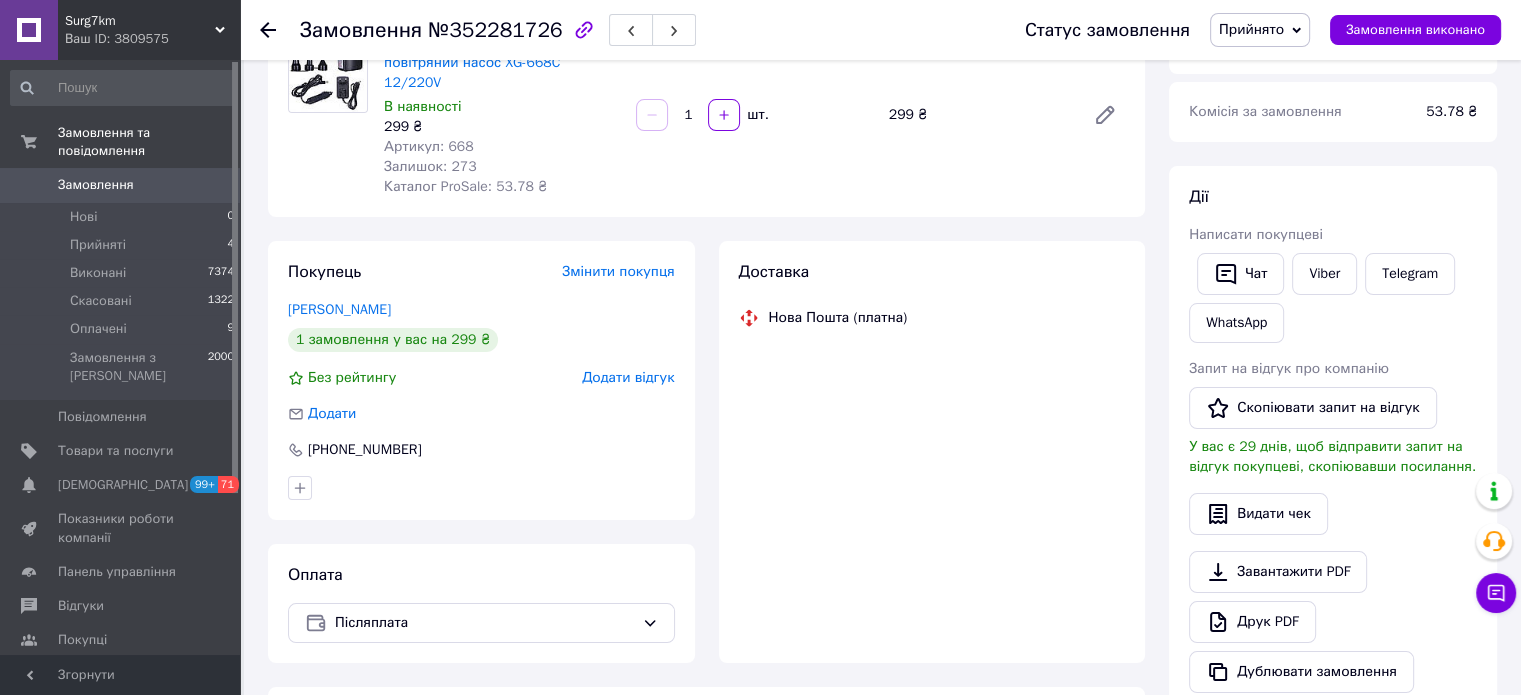scroll, scrollTop: 460, scrollLeft: 0, axis: vertical 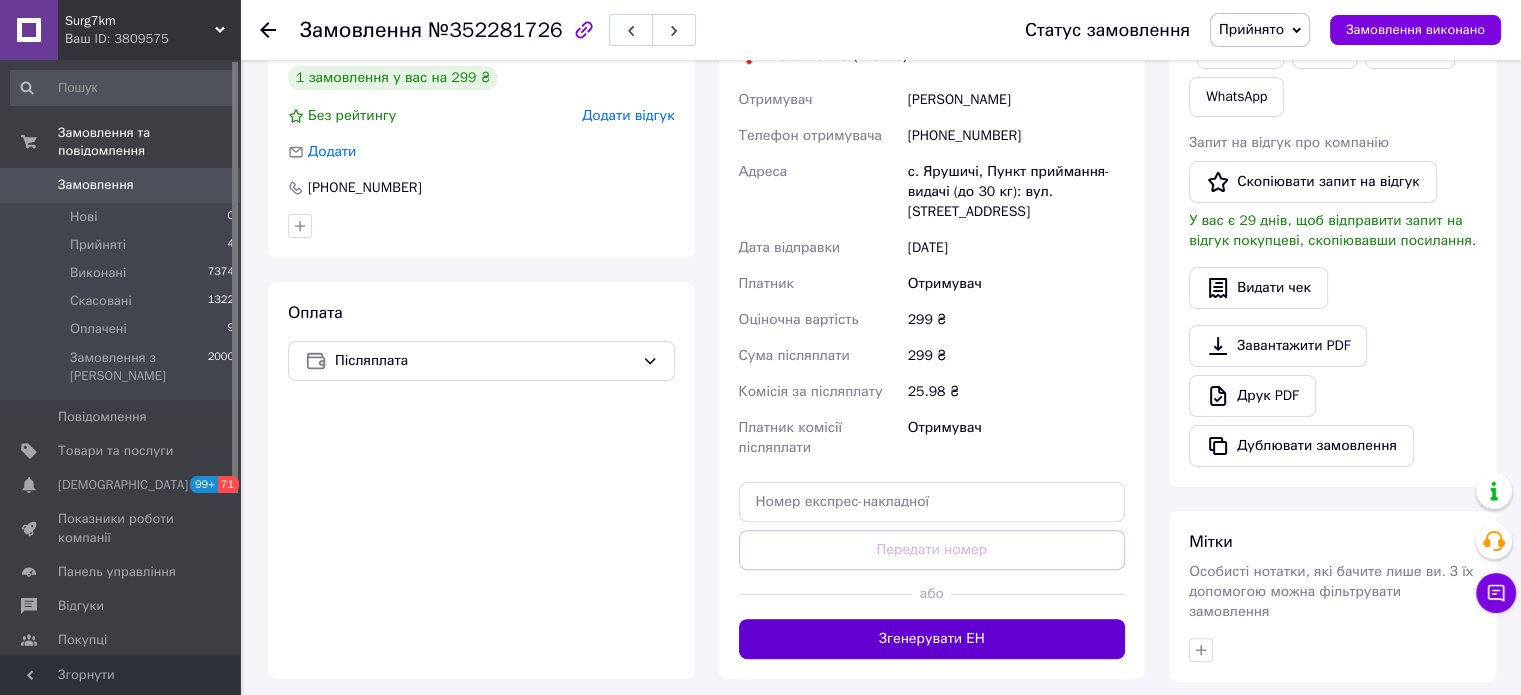 click on "Згенерувати ЕН" at bounding box center (932, 639) 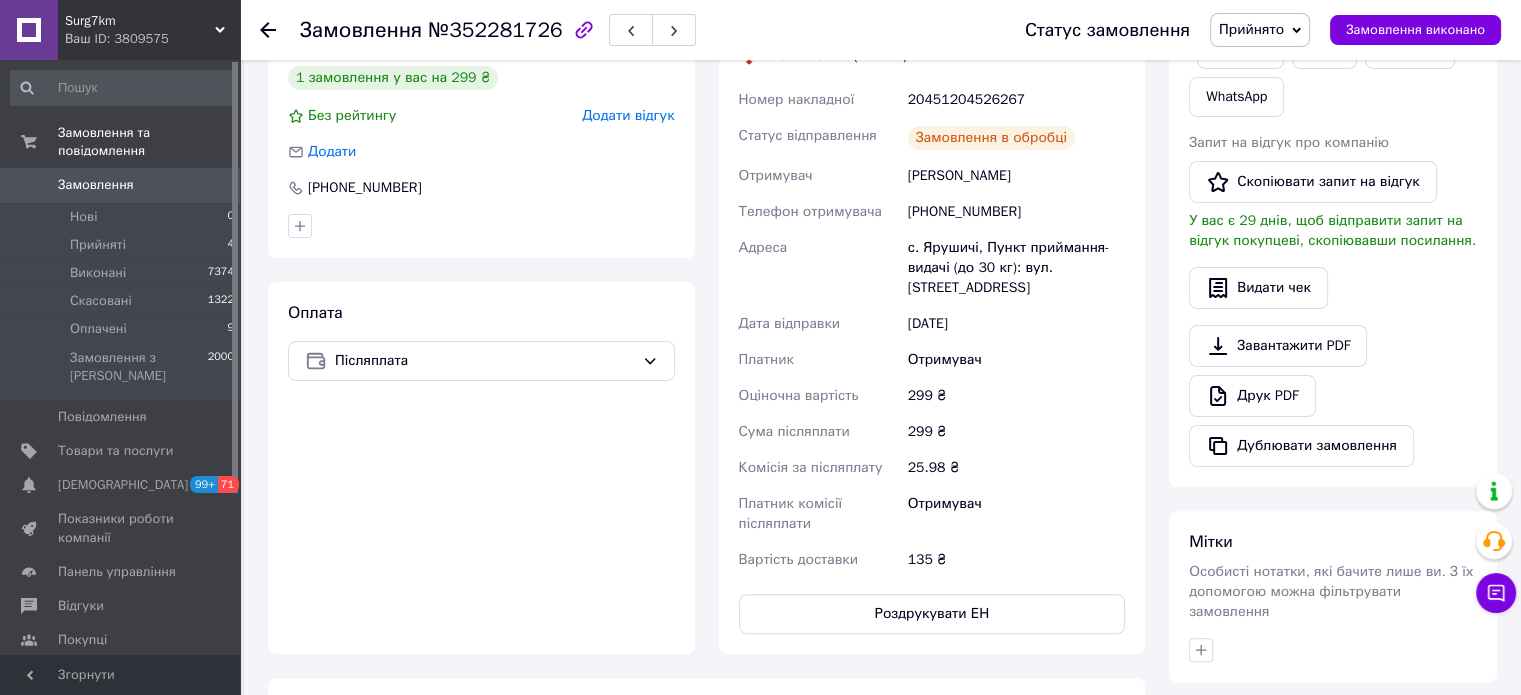 click on "Роздрукувати ЕН" at bounding box center [932, 614] 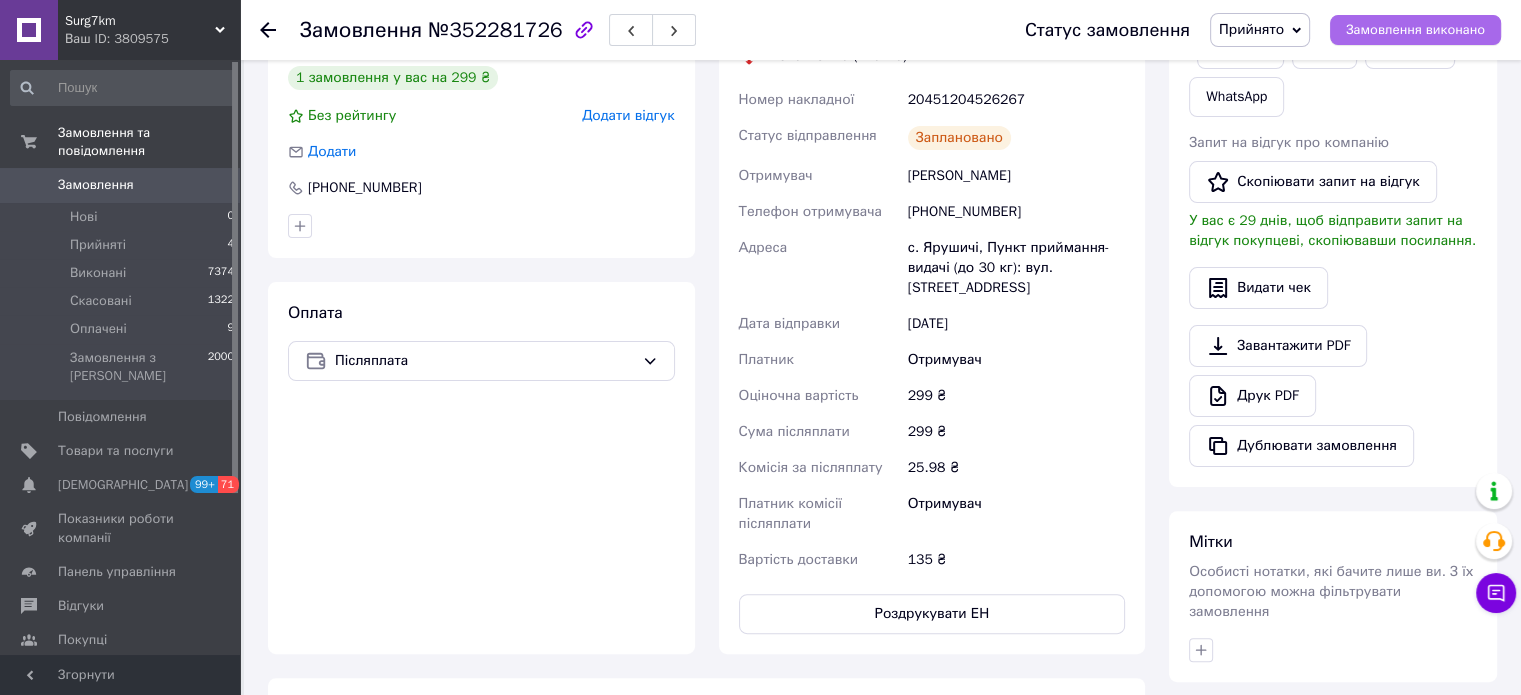 click on "Замовлення виконано" at bounding box center (1415, 30) 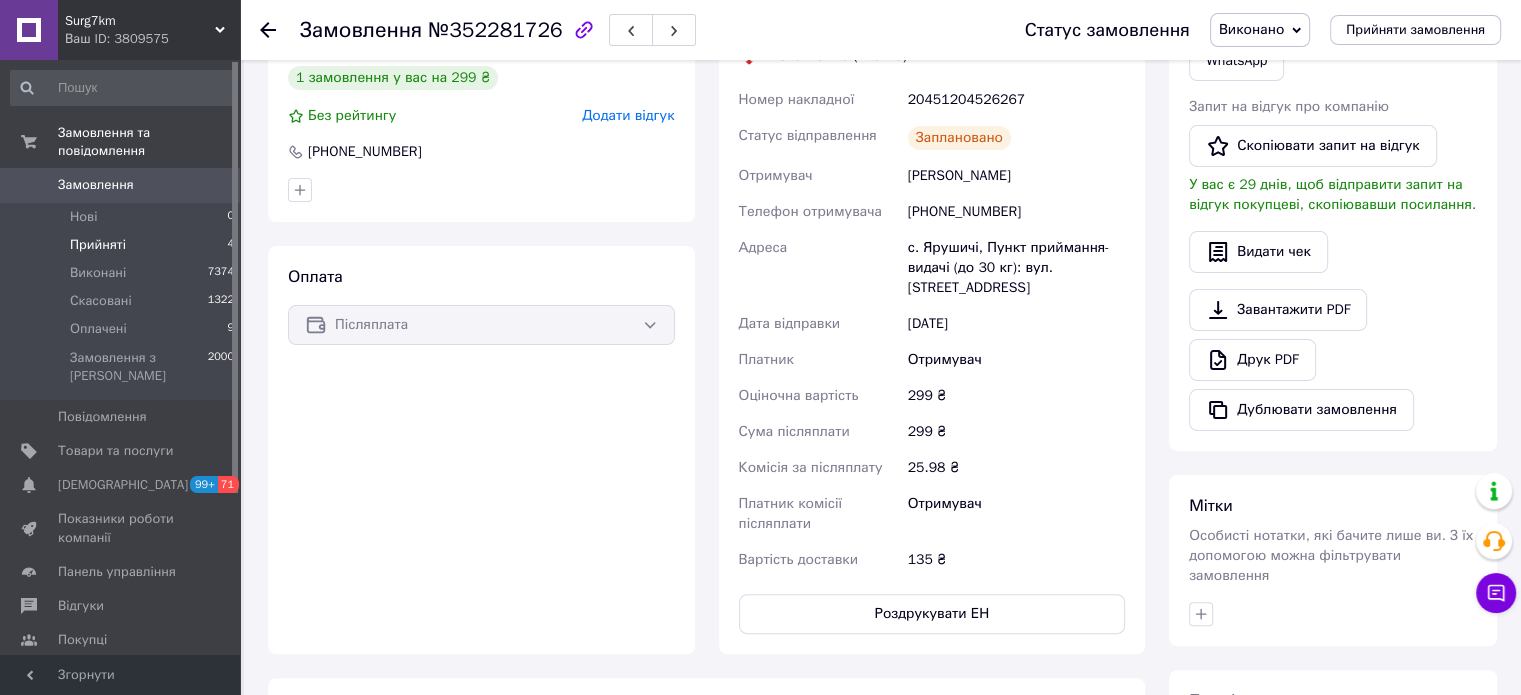 click on "Прийняті 4" at bounding box center [123, 245] 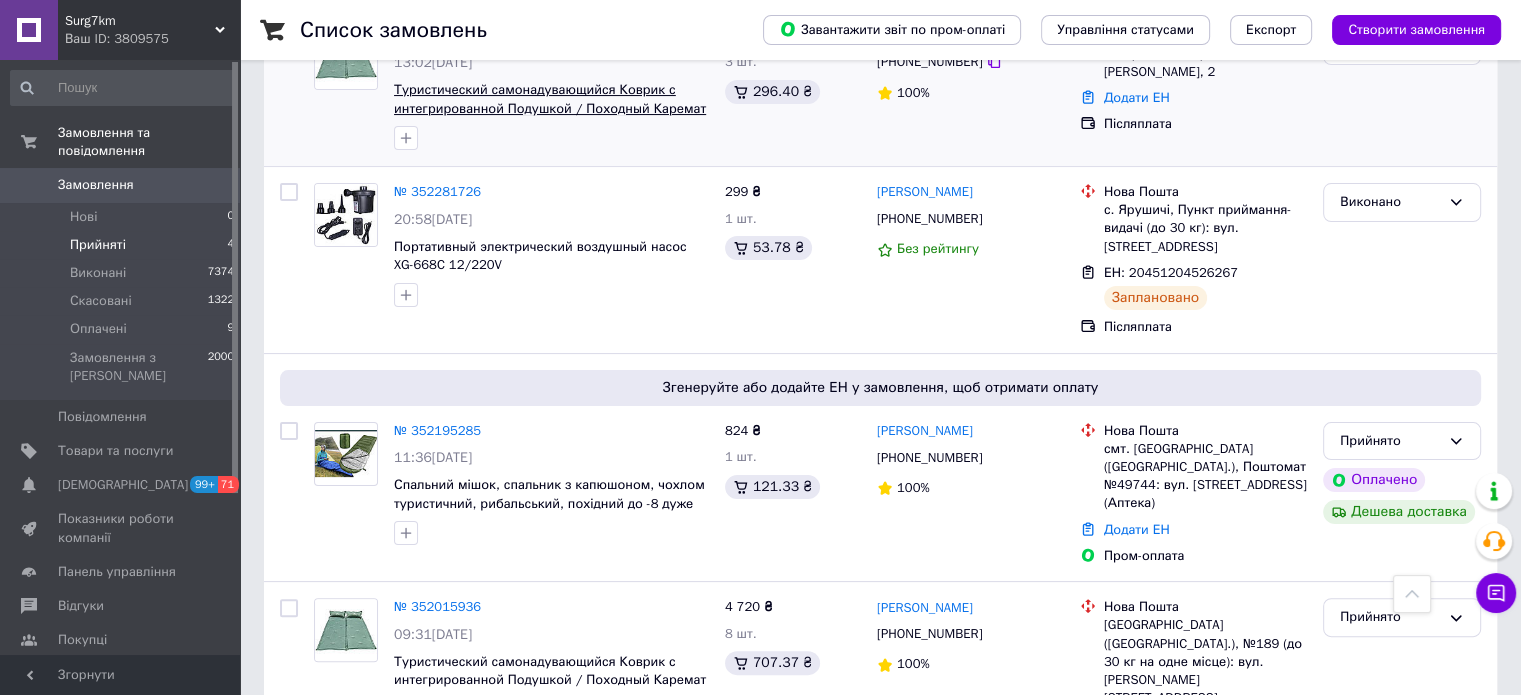 scroll, scrollTop: 457, scrollLeft: 0, axis: vertical 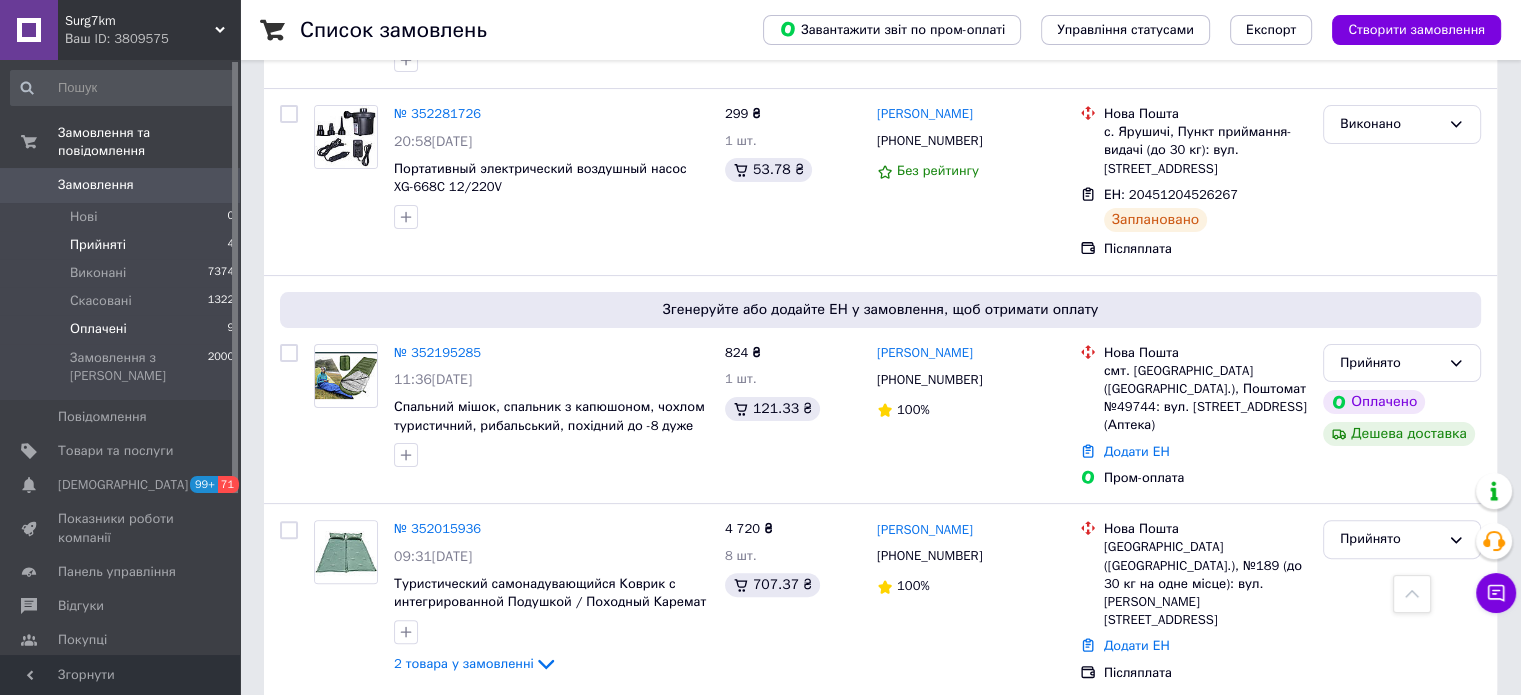 click on "Оплачені 9" at bounding box center [123, 329] 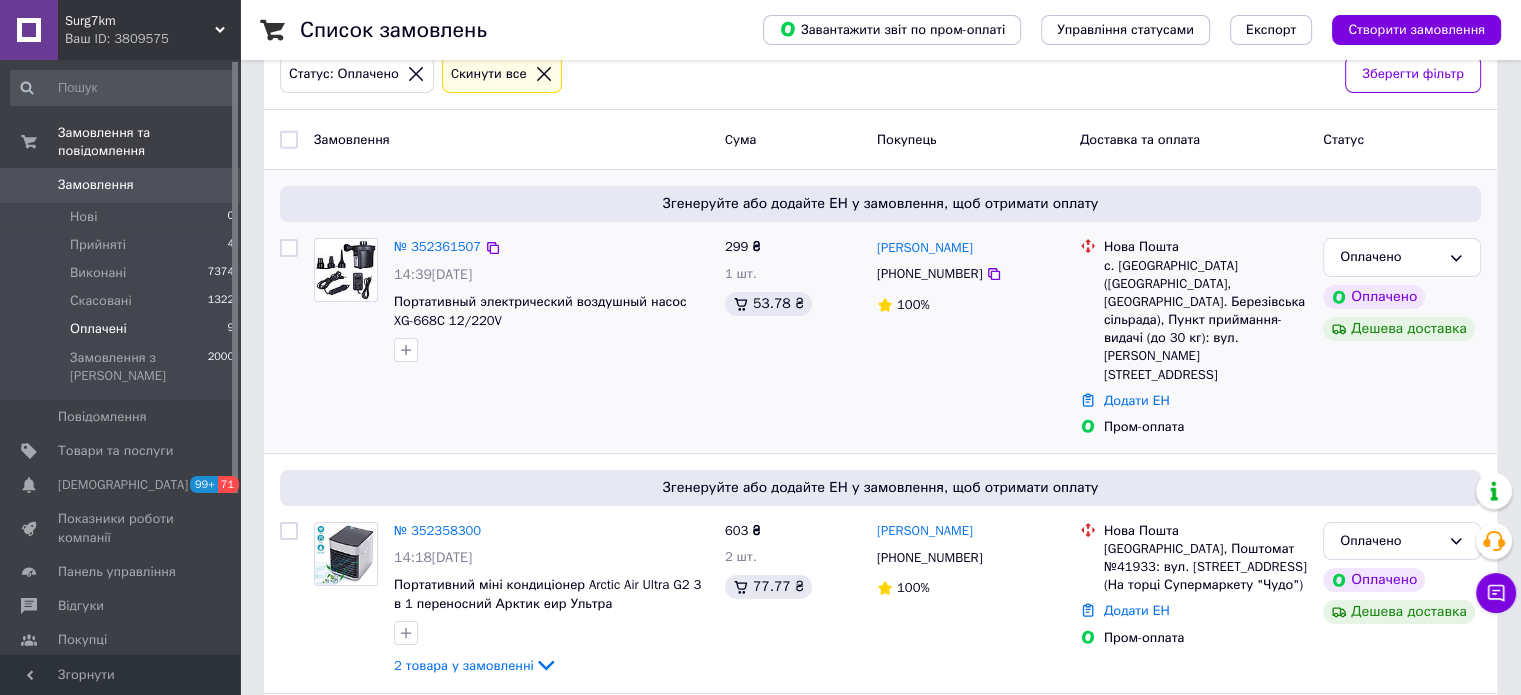 scroll, scrollTop: 228, scrollLeft: 0, axis: vertical 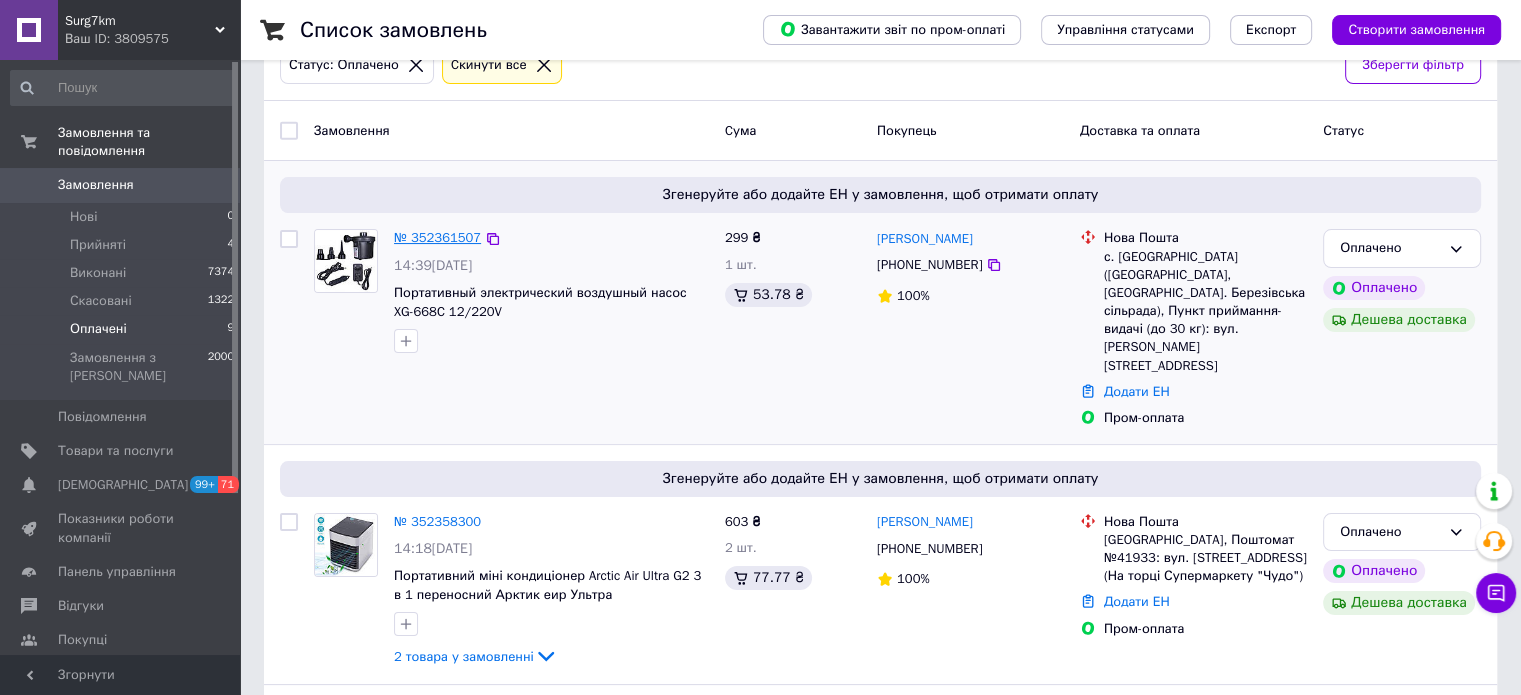 click on "№ 352361507" at bounding box center [437, 237] 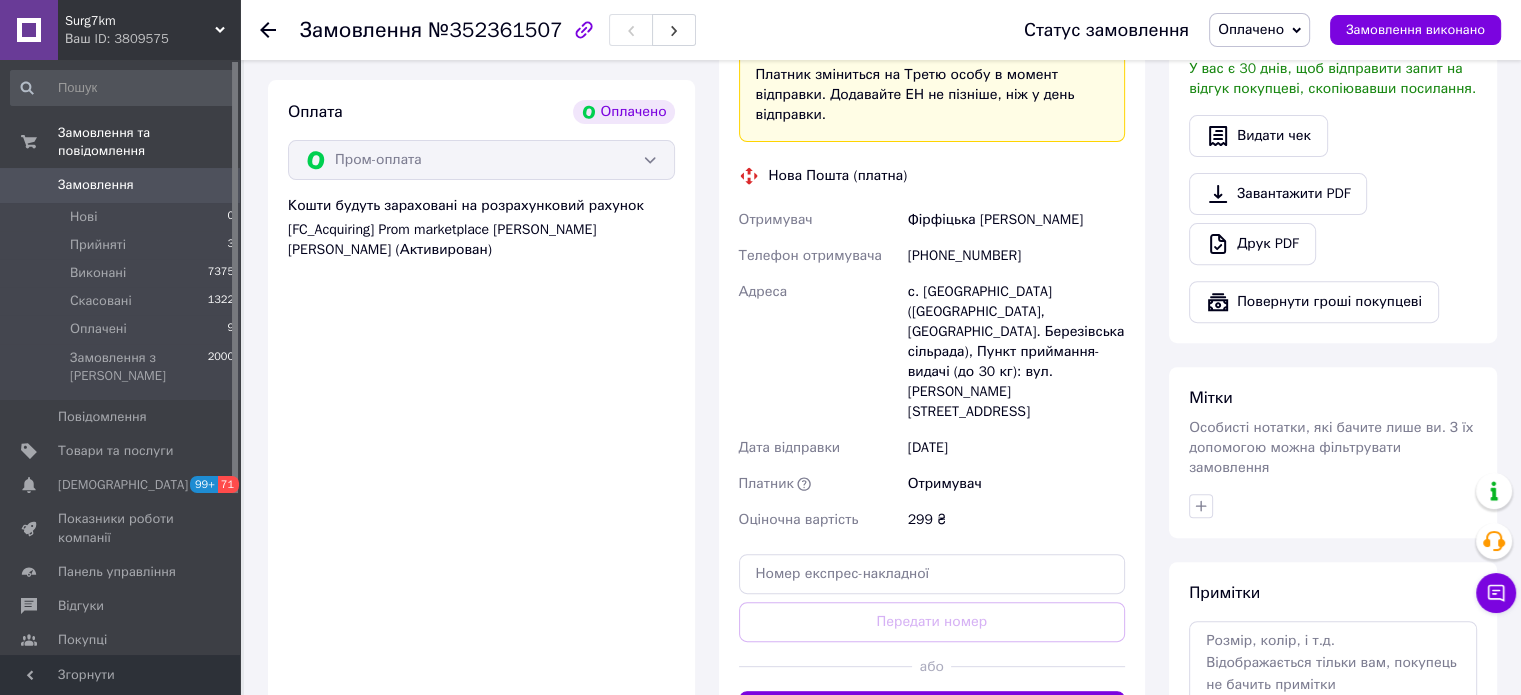 scroll, scrollTop: 700, scrollLeft: 0, axis: vertical 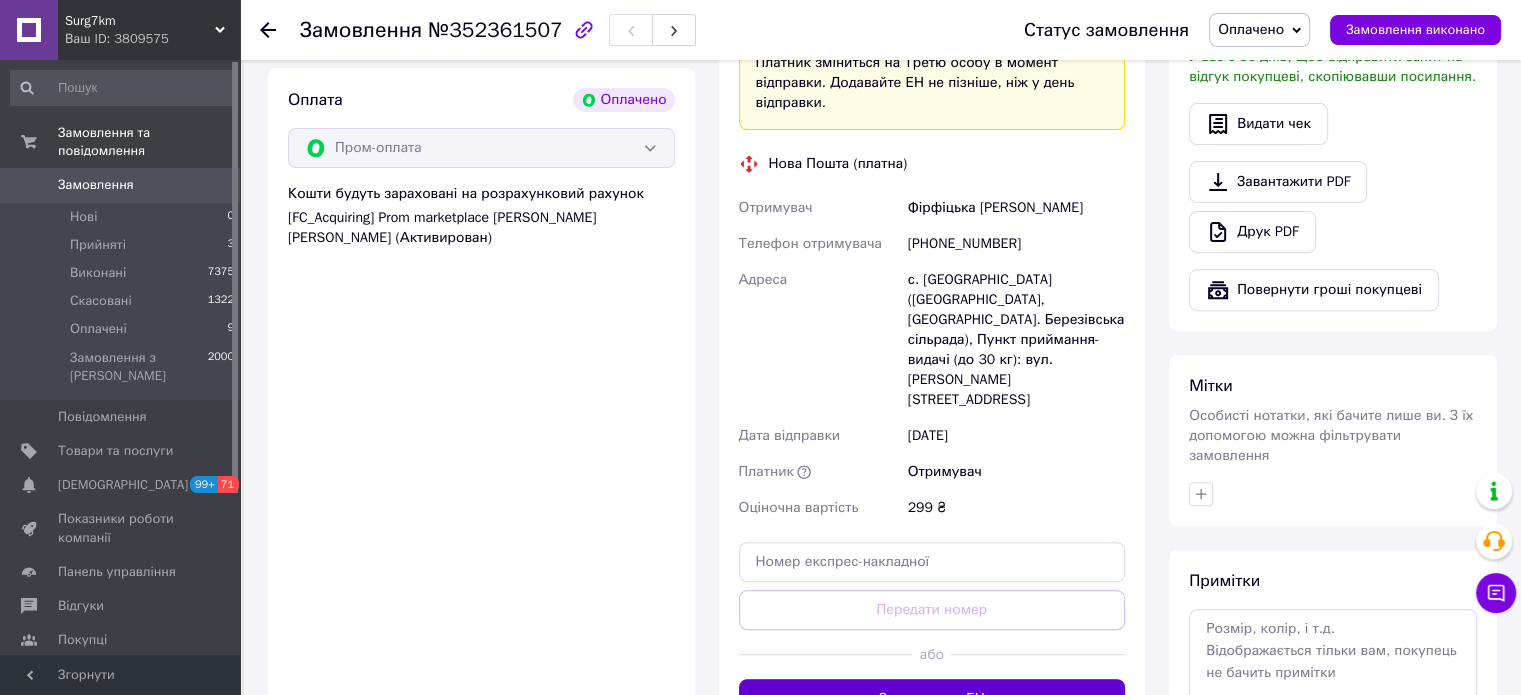 click on "Згенерувати ЕН" at bounding box center [932, 699] 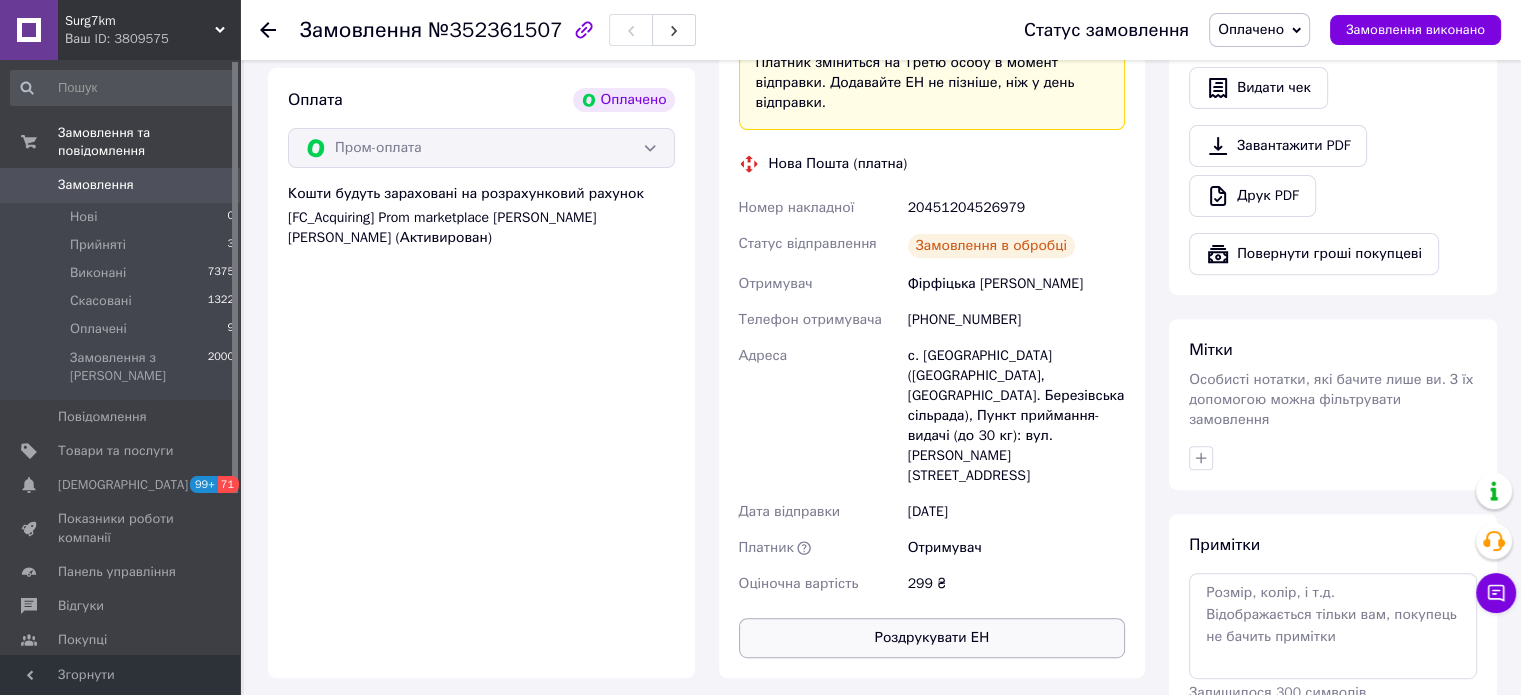 click on "Роздрукувати ЕН" at bounding box center (932, 638) 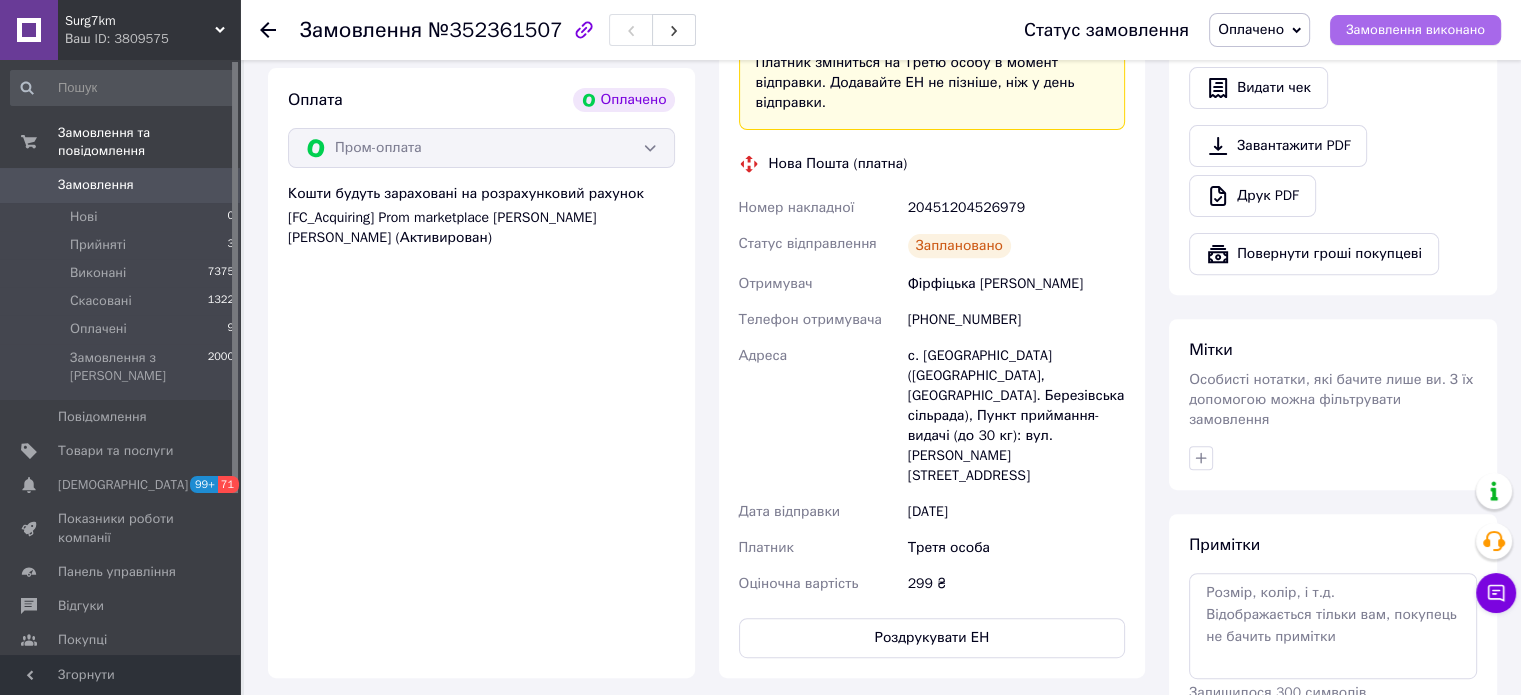click on "Замовлення виконано" at bounding box center (1415, 30) 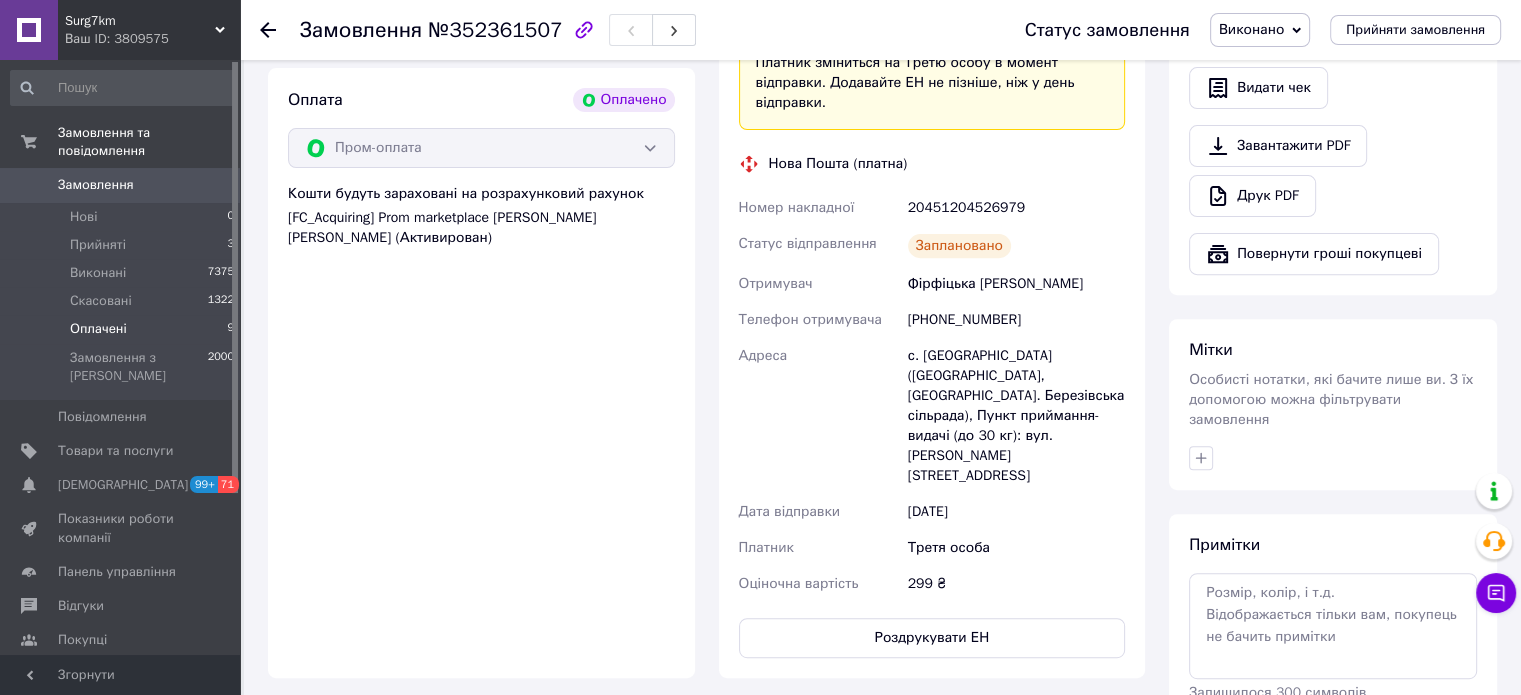 click on "Оплачені 9" at bounding box center (123, 329) 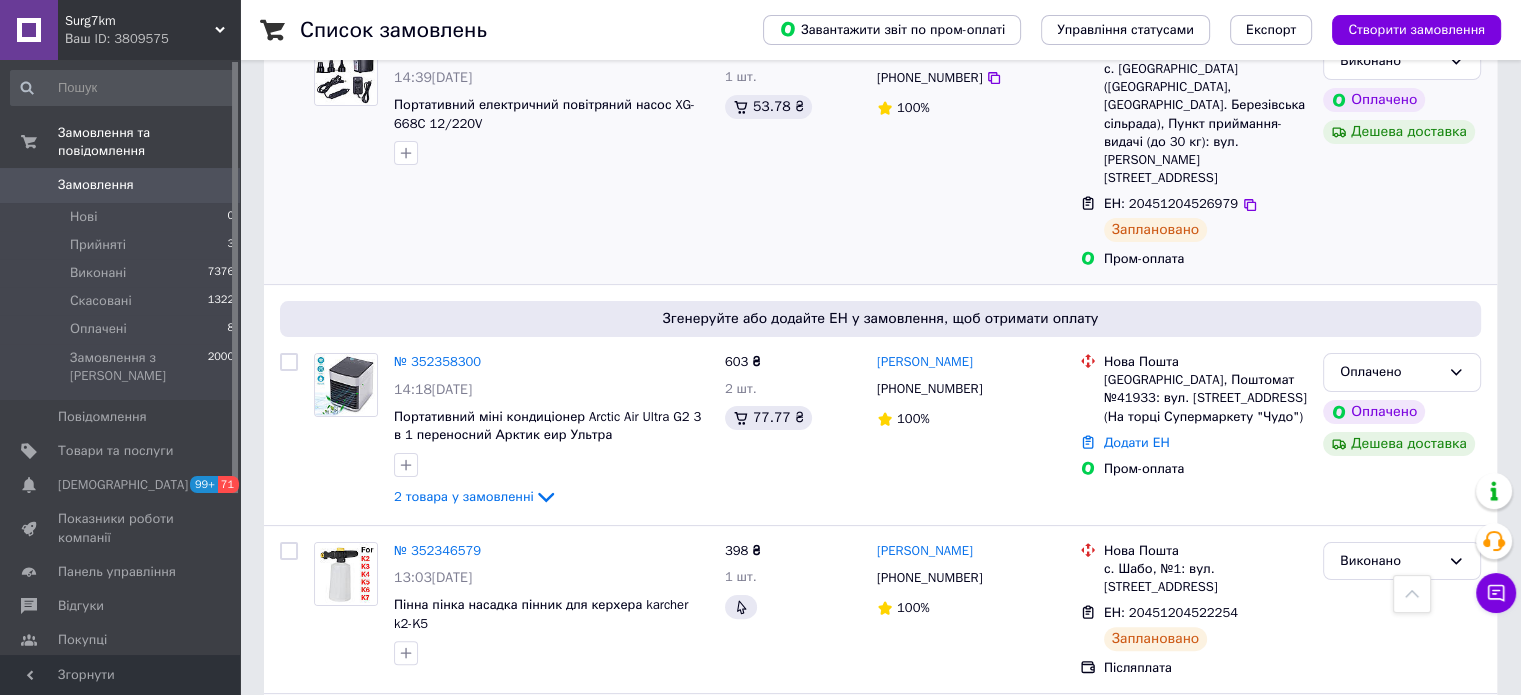 scroll, scrollTop: 663, scrollLeft: 0, axis: vertical 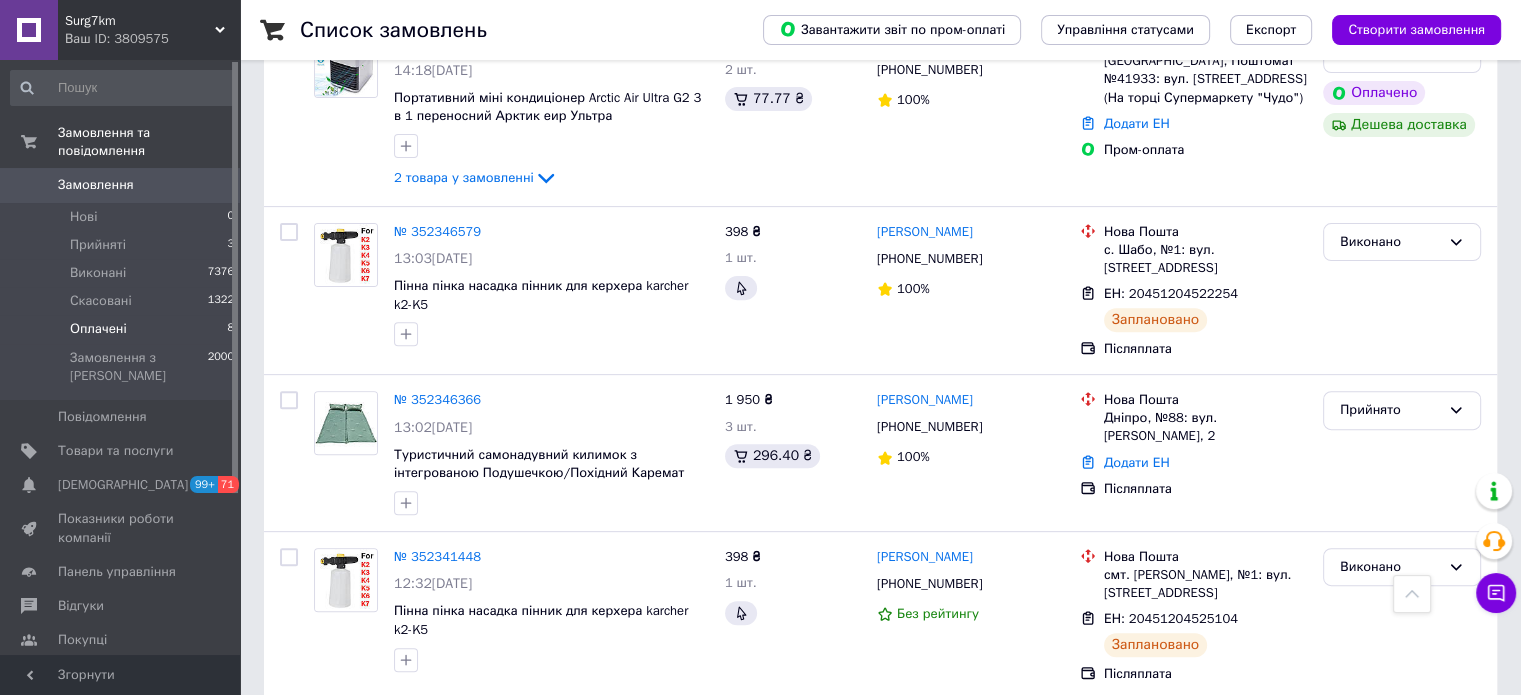 click on "Оплачені" at bounding box center [98, 329] 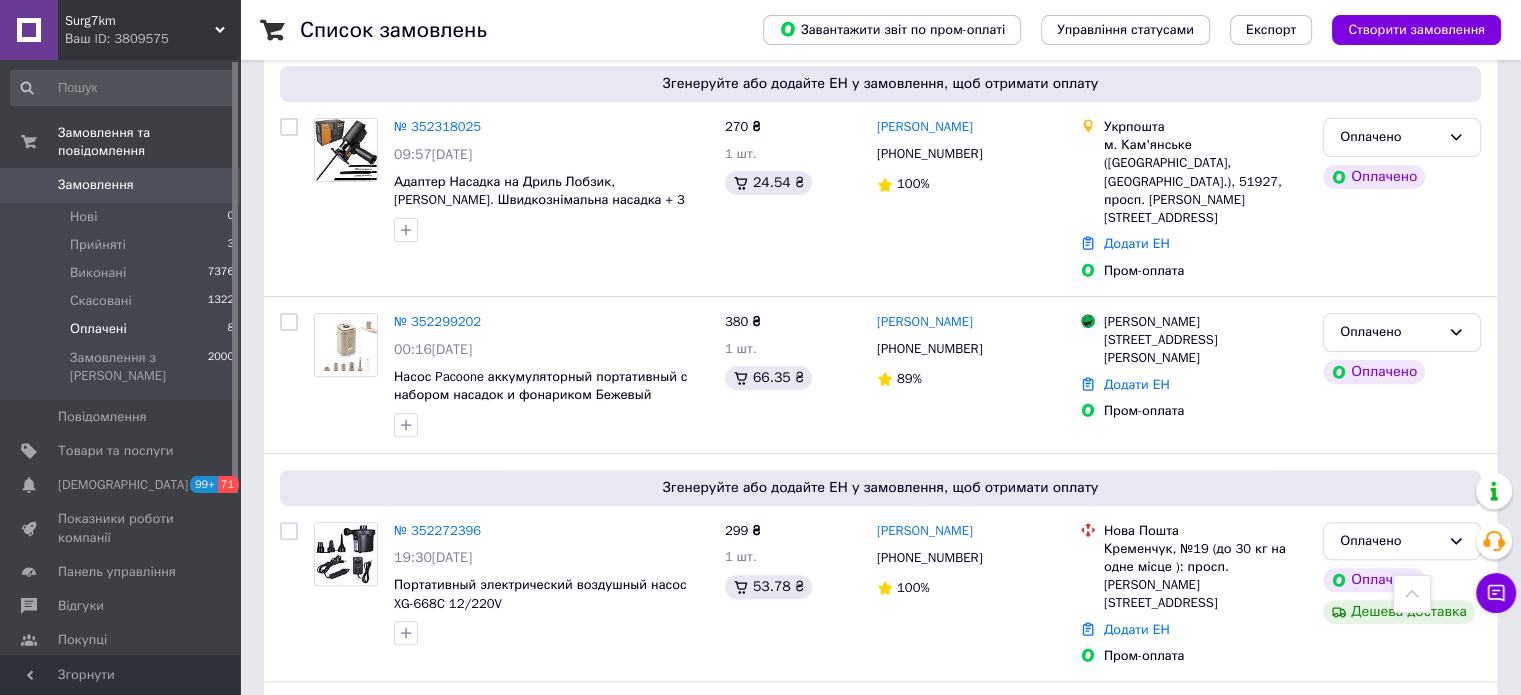 scroll, scrollTop: 582, scrollLeft: 0, axis: vertical 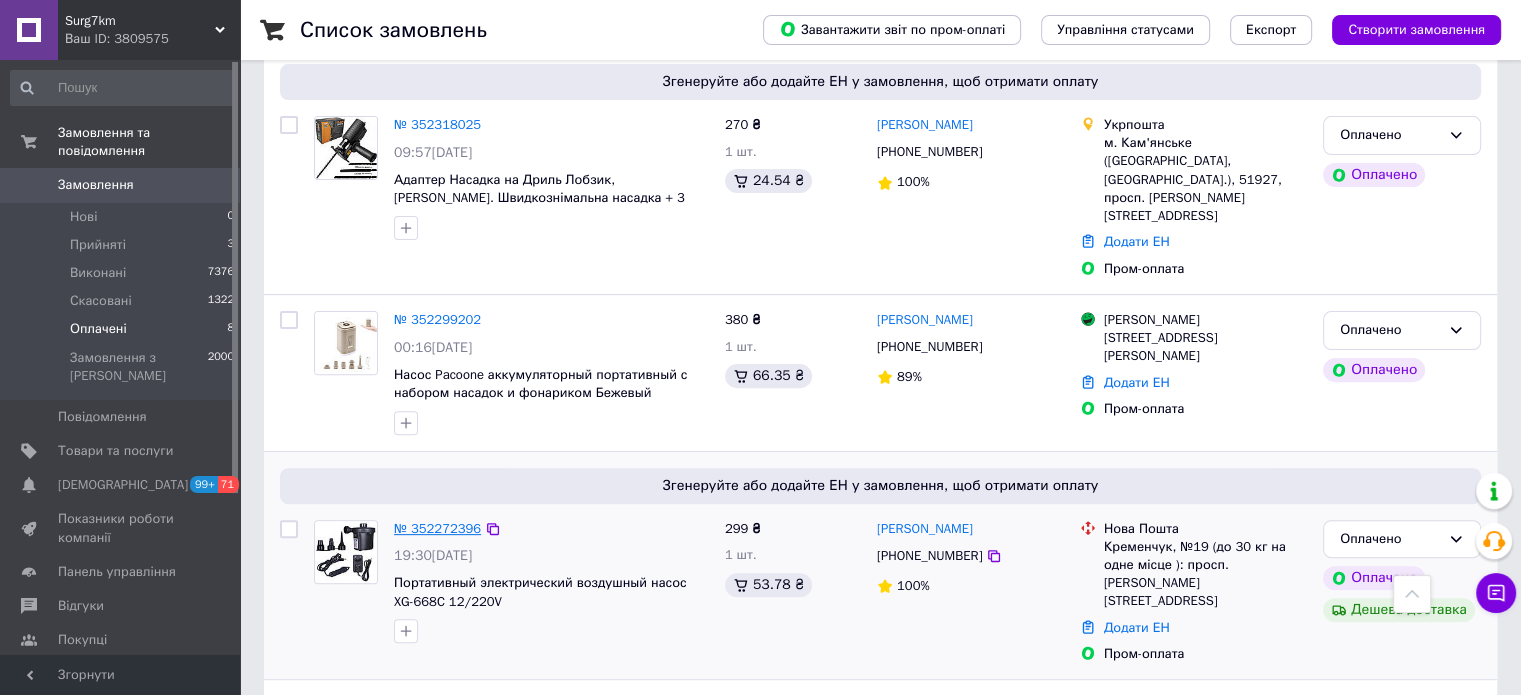 click on "№ 352272396" at bounding box center [437, 528] 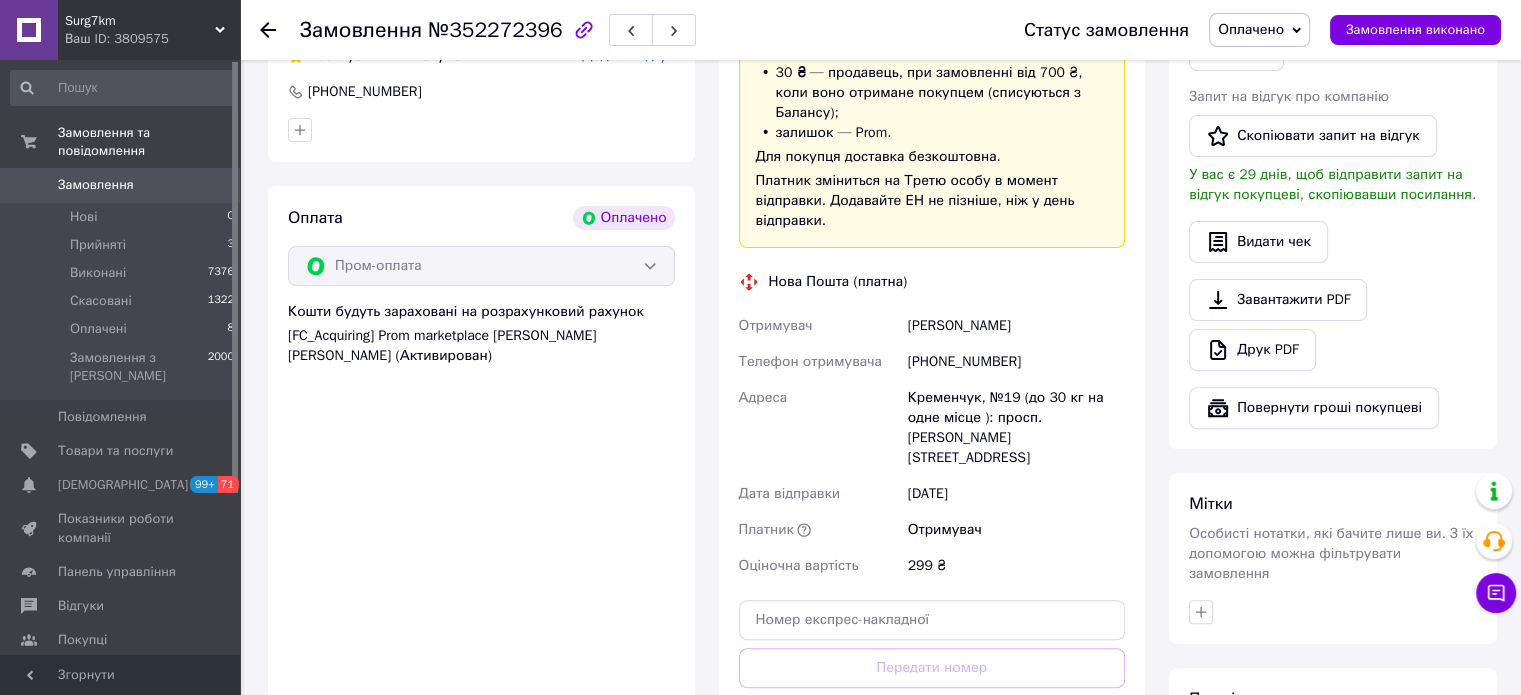 scroll, scrollTop: 787, scrollLeft: 0, axis: vertical 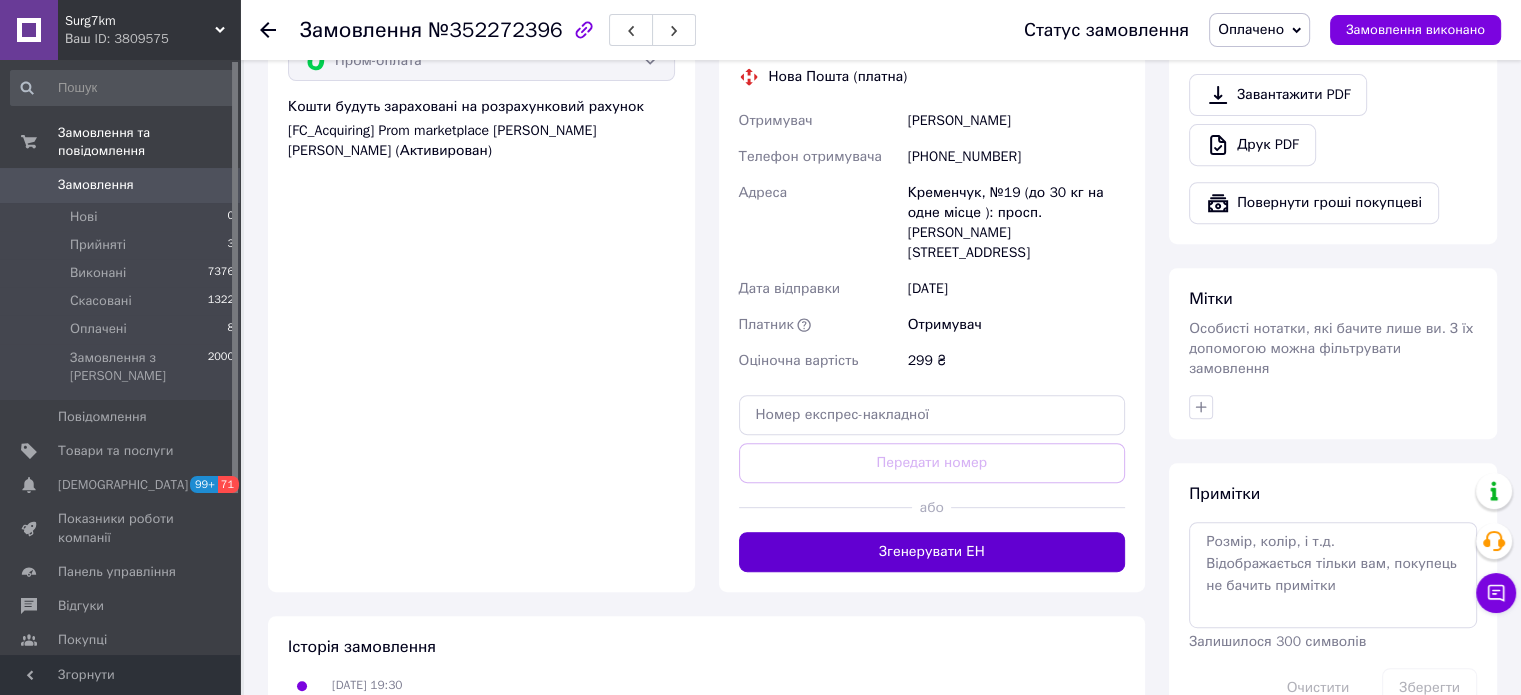 click on "Згенерувати ЕН" at bounding box center (932, 552) 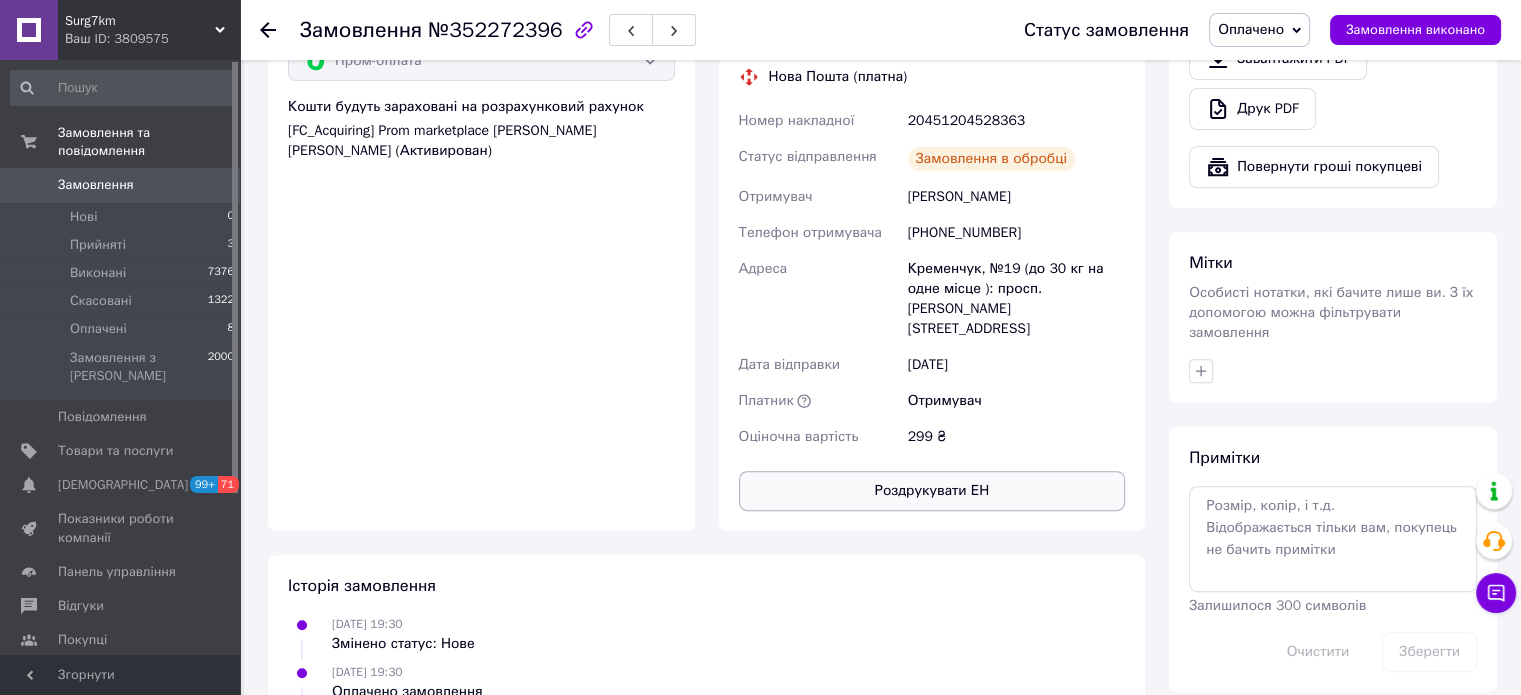 click on "Роздрукувати ЕН" at bounding box center [932, 491] 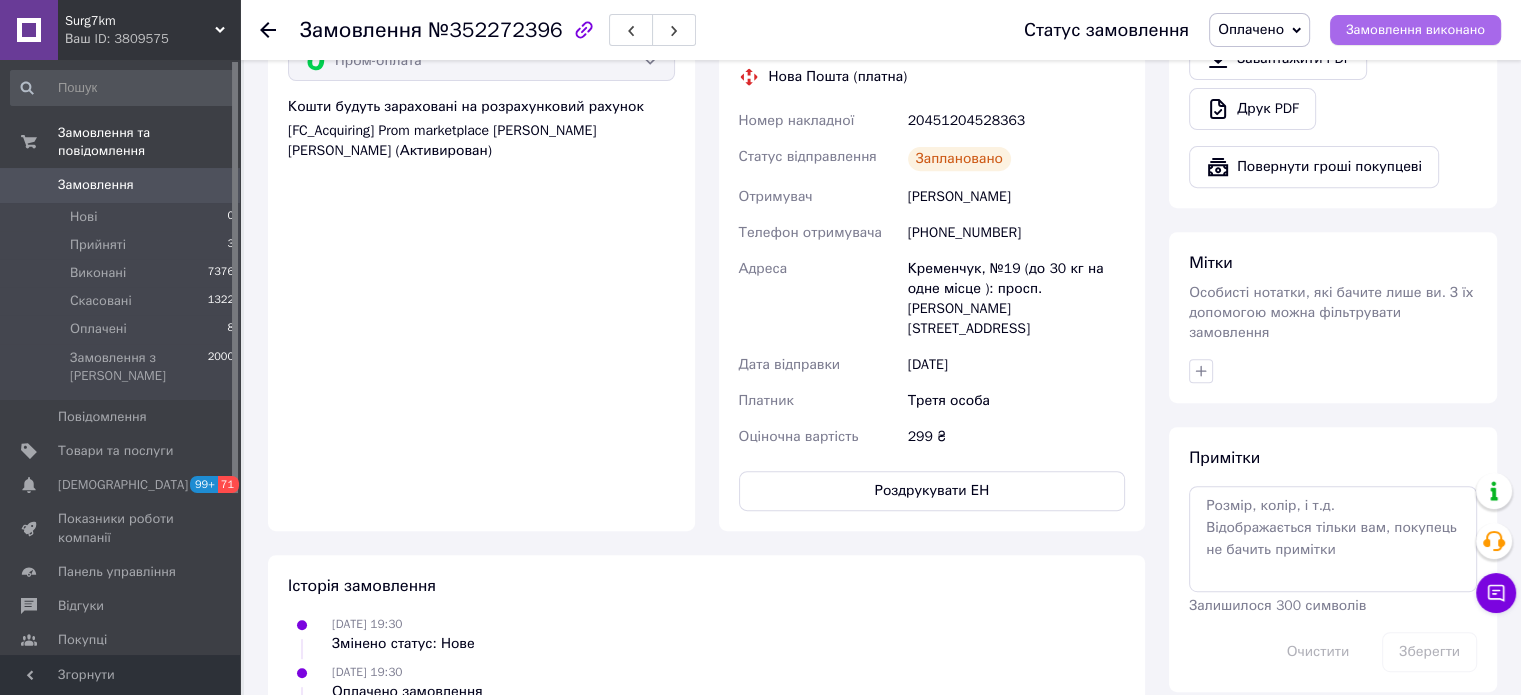 click on "Замовлення виконано" at bounding box center (1415, 30) 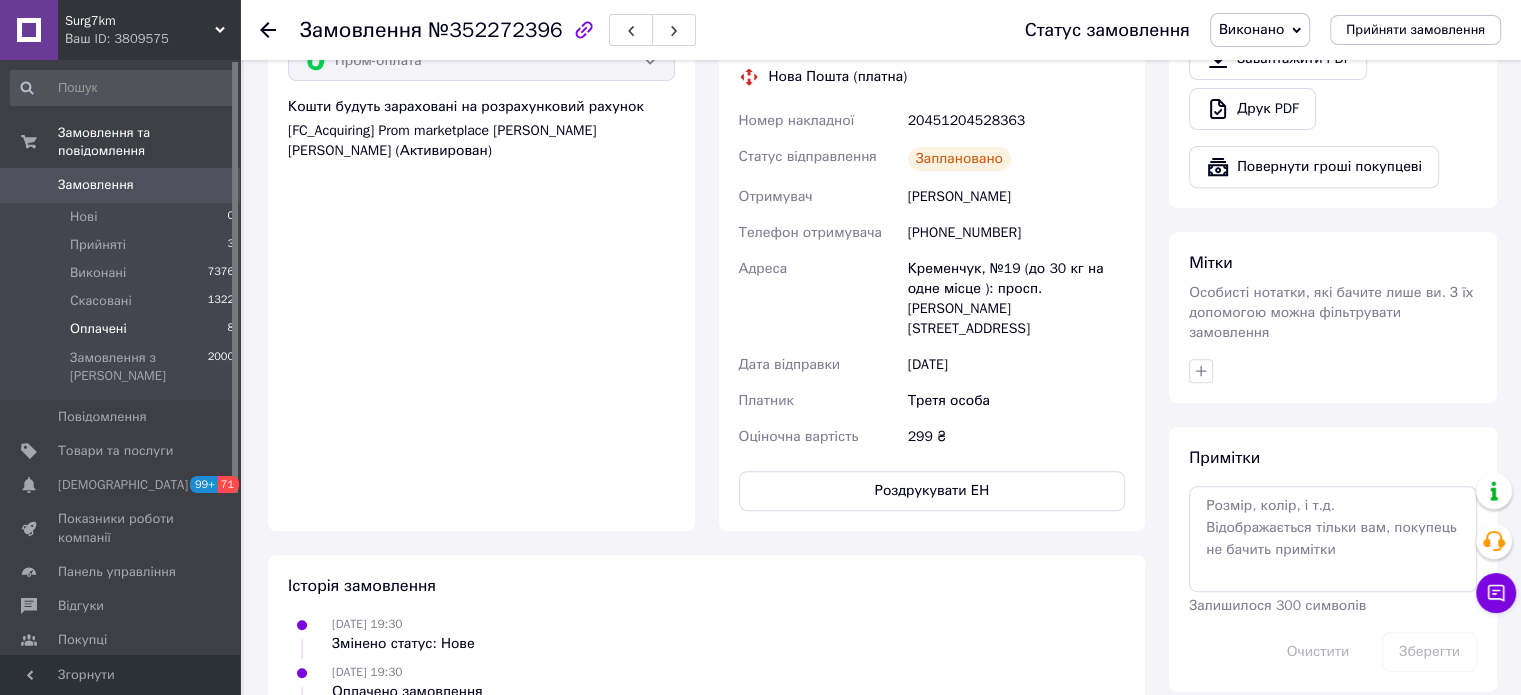click on "Оплачені" at bounding box center [98, 329] 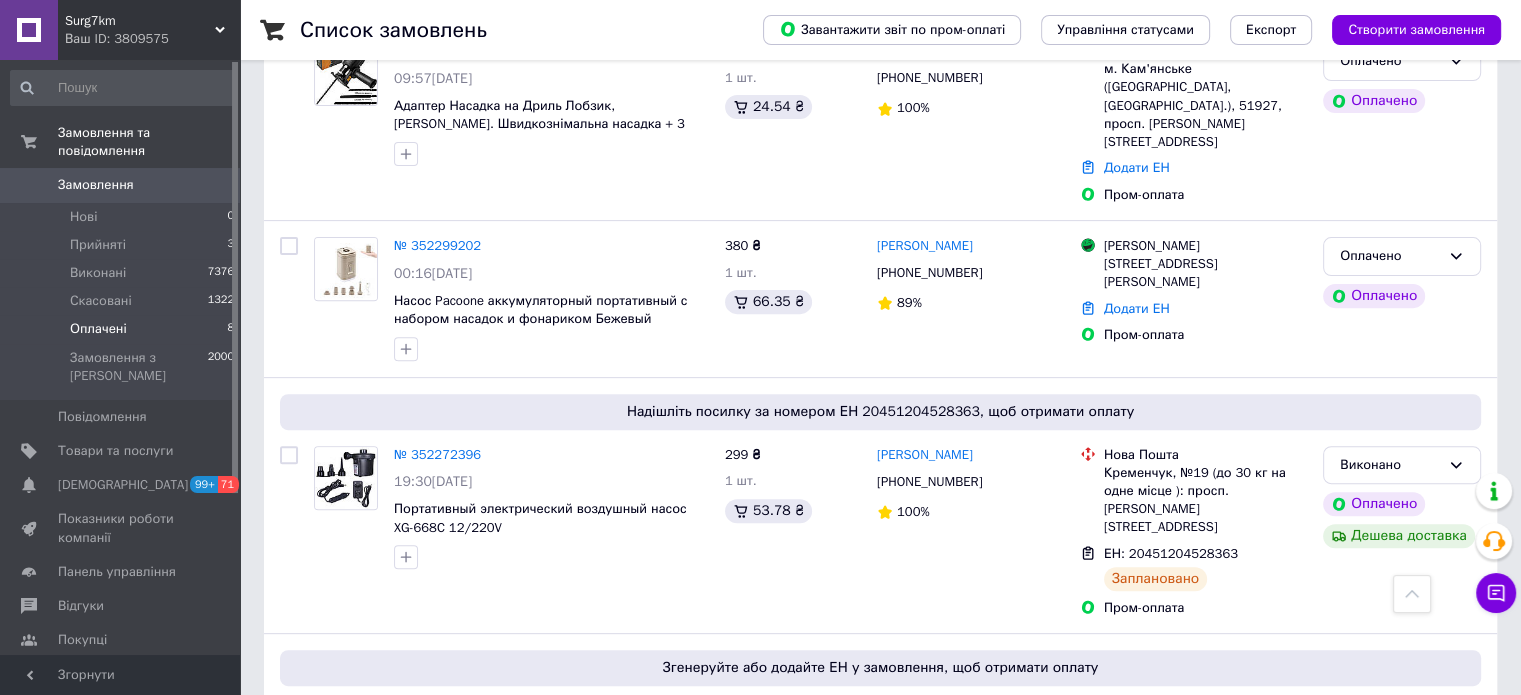 scroll, scrollTop: 652, scrollLeft: 0, axis: vertical 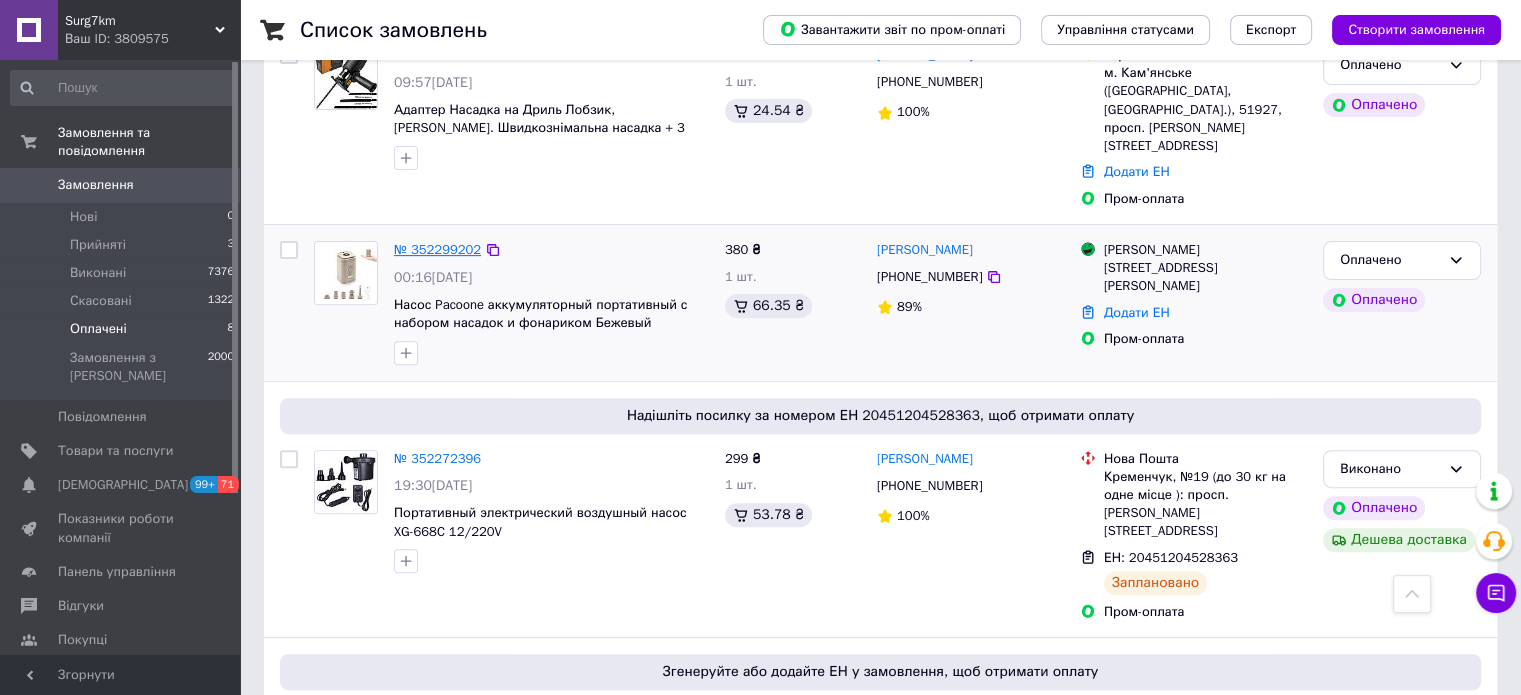 click on "№ 352299202" at bounding box center (437, 249) 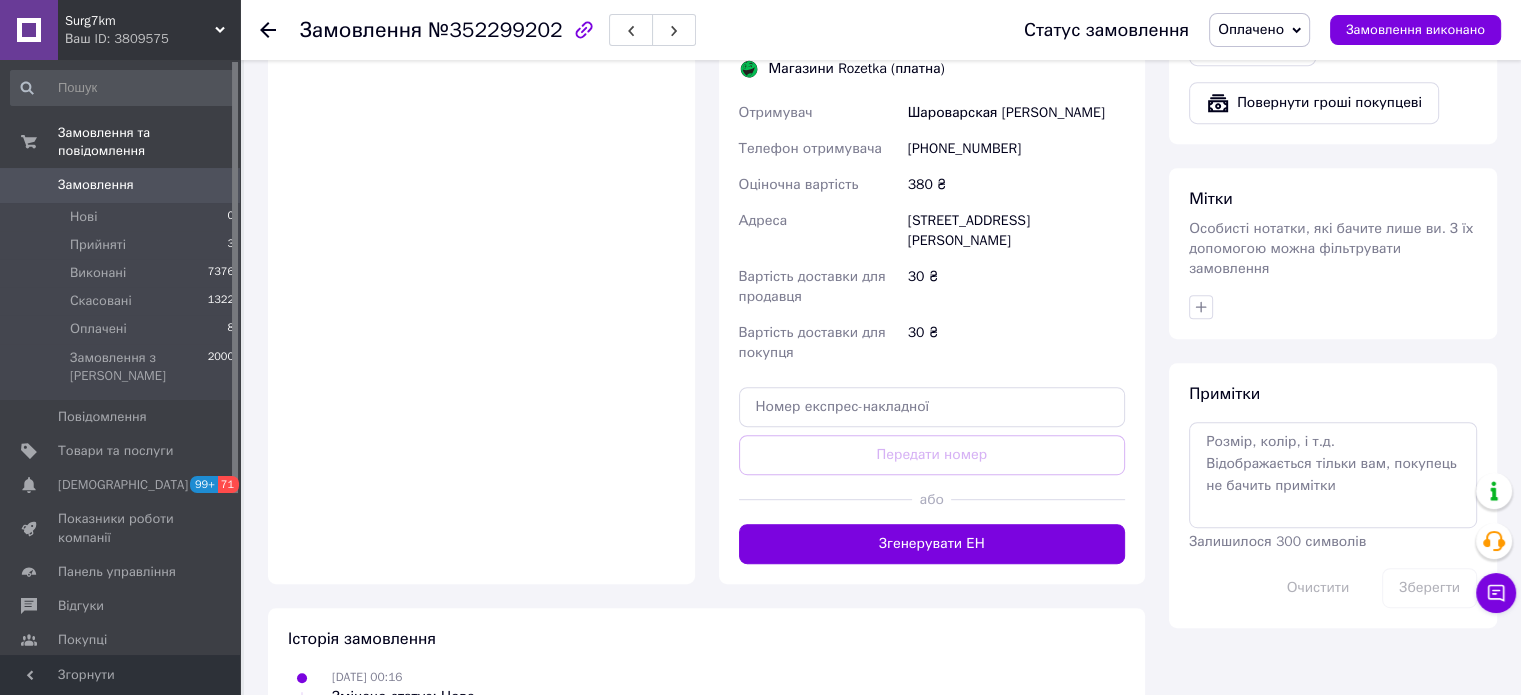 scroll, scrollTop: 916, scrollLeft: 0, axis: vertical 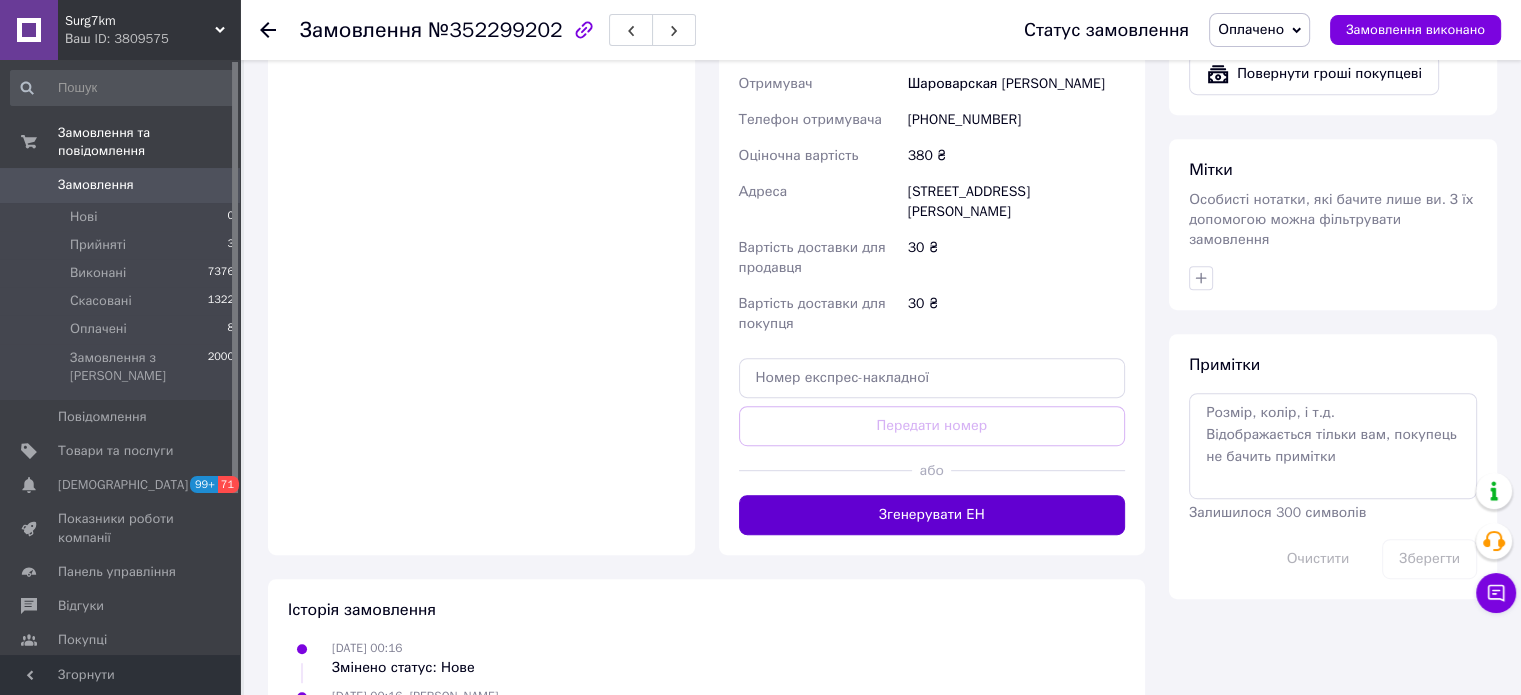 drag, startPoint x: 883, startPoint y: 448, endPoint x: 832, endPoint y: 476, distance: 58.18075 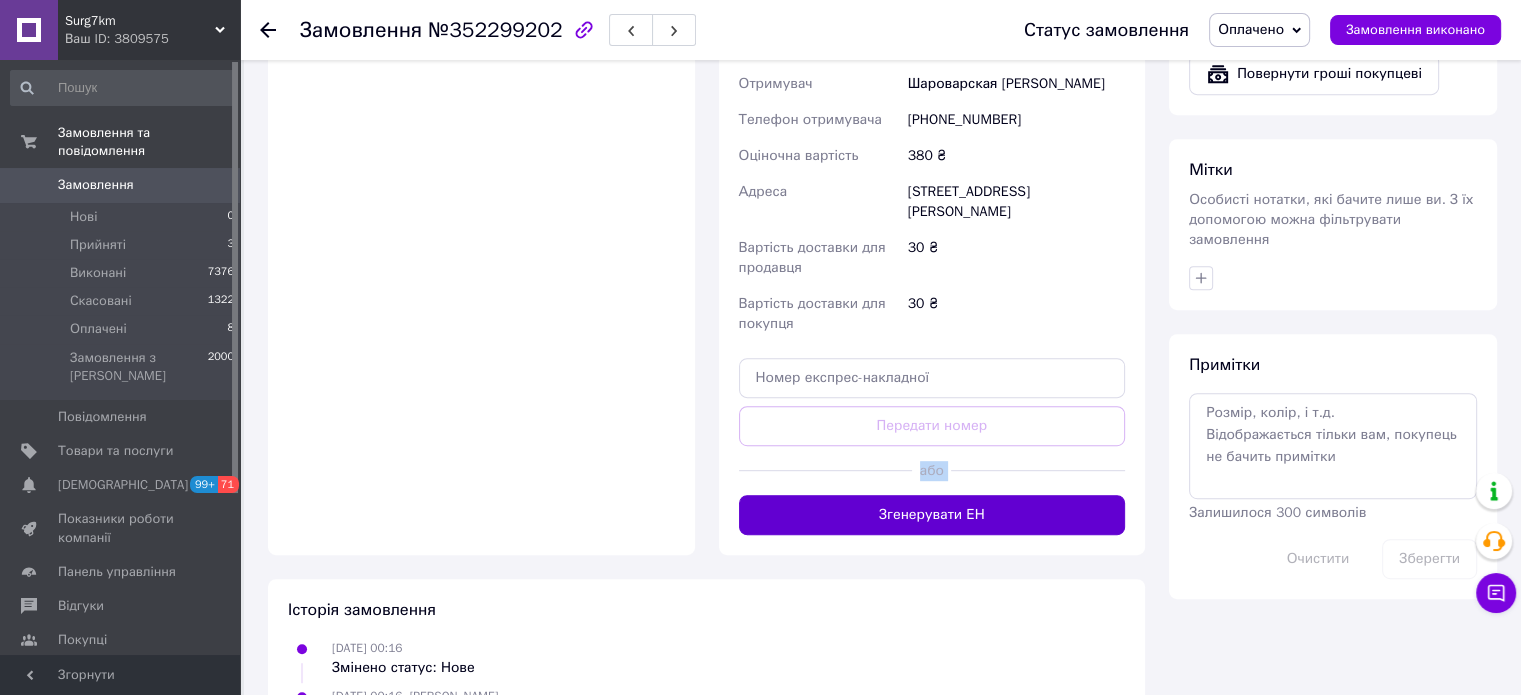 click on "Згенерувати ЕН" at bounding box center [932, 515] 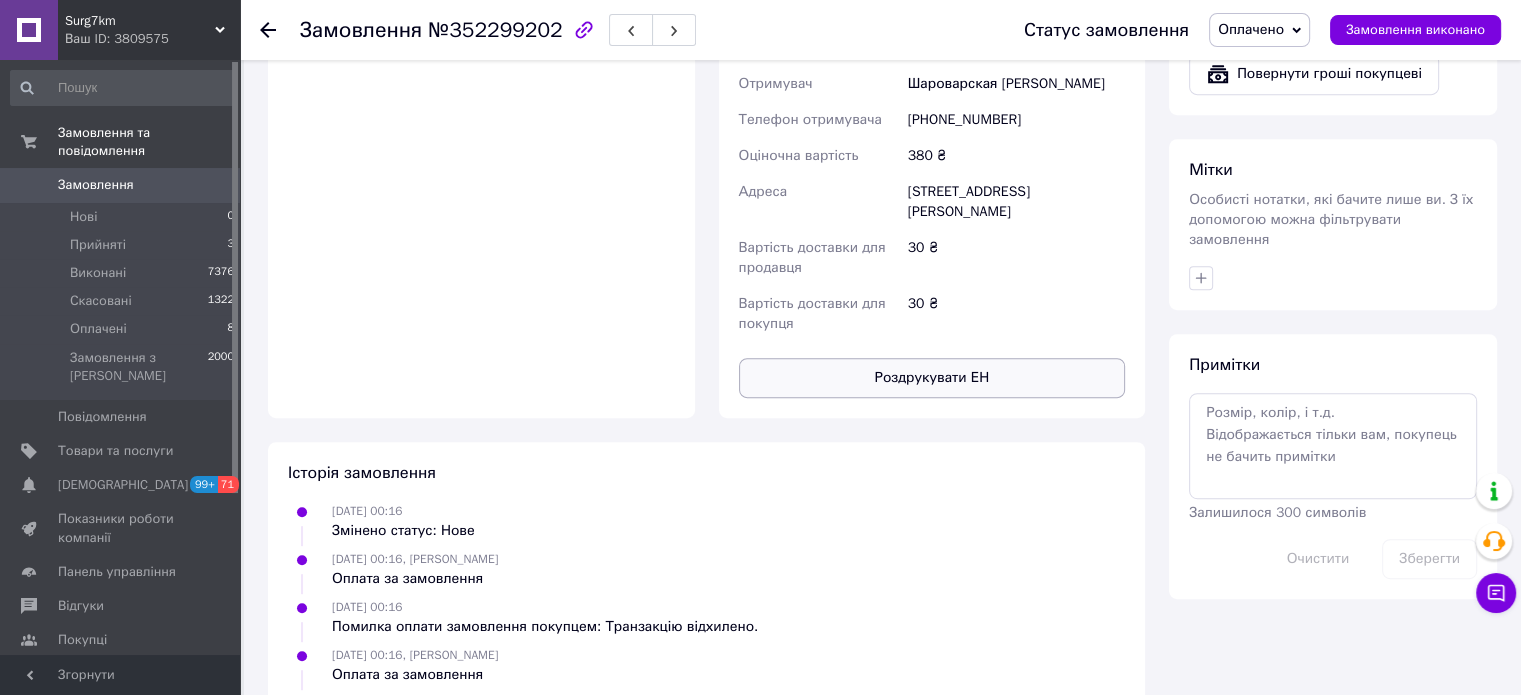 click on "Роздрукувати ЕН" at bounding box center (932, 378) 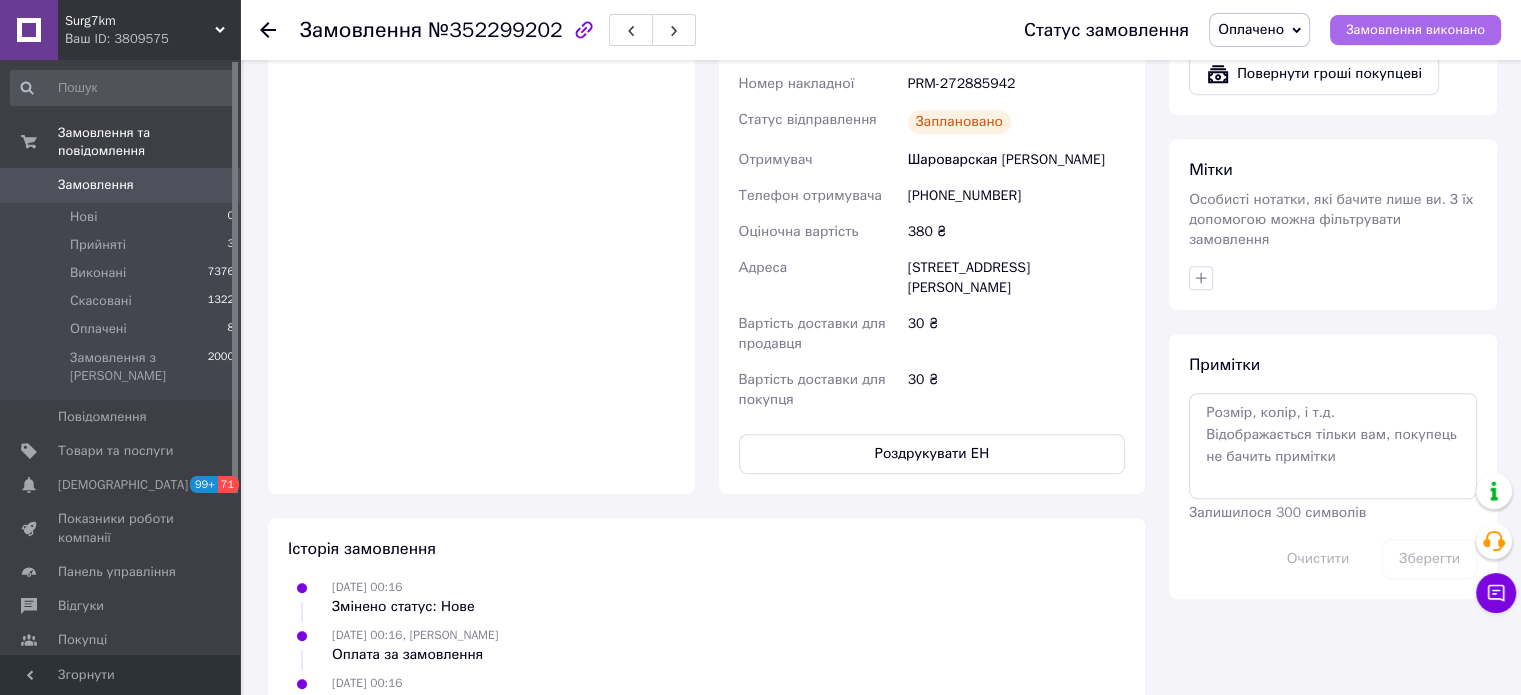click on "Замовлення виконано" at bounding box center (1415, 30) 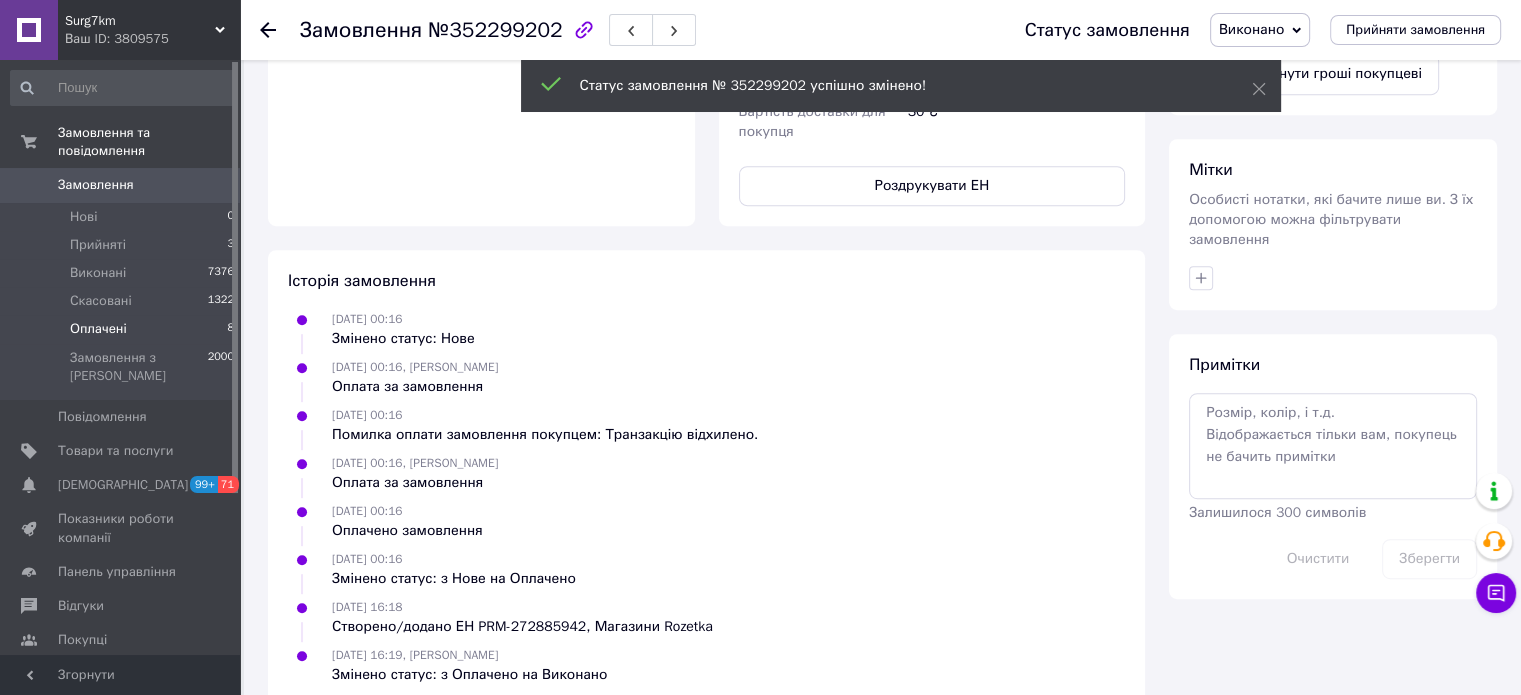 click on "Оплачені 8" at bounding box center (123, 329) 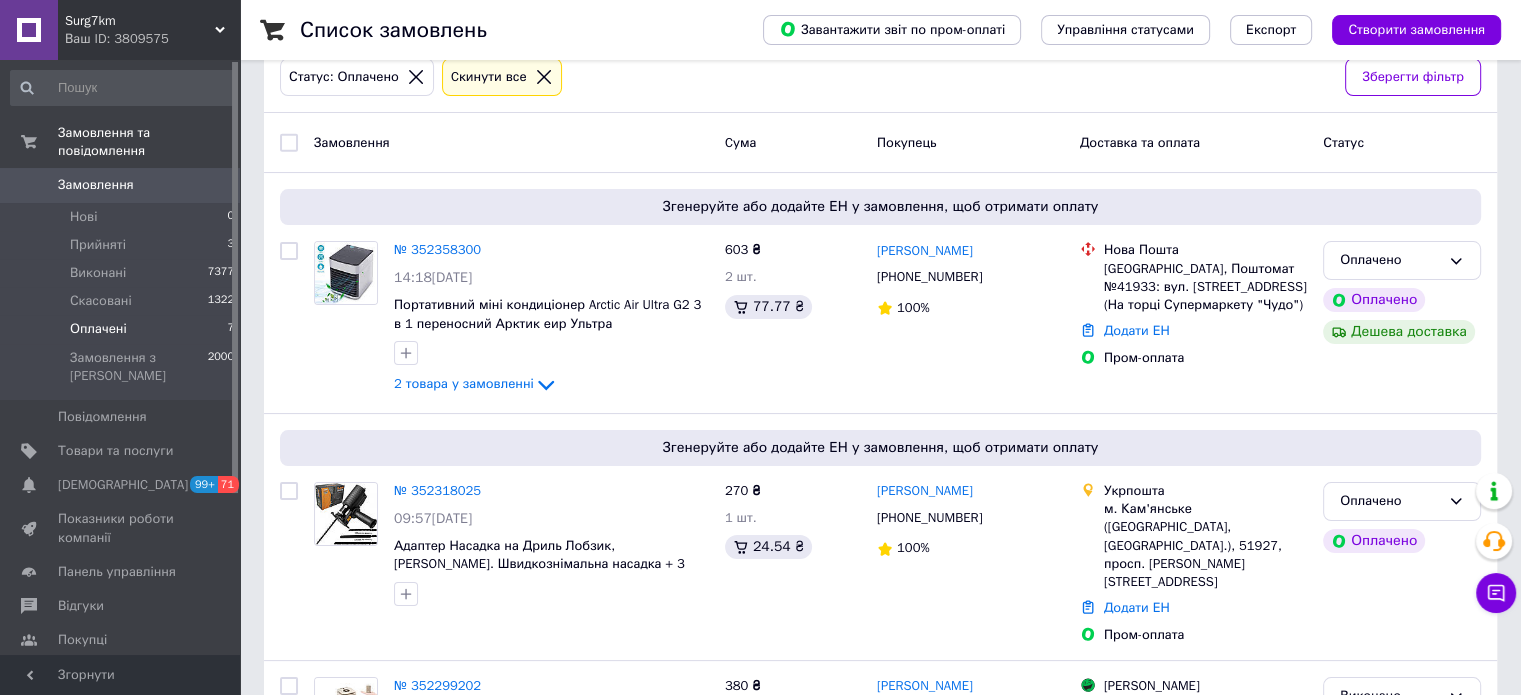 scroll, scrollTop: 368, scrollLeft: 0, axis: vertical 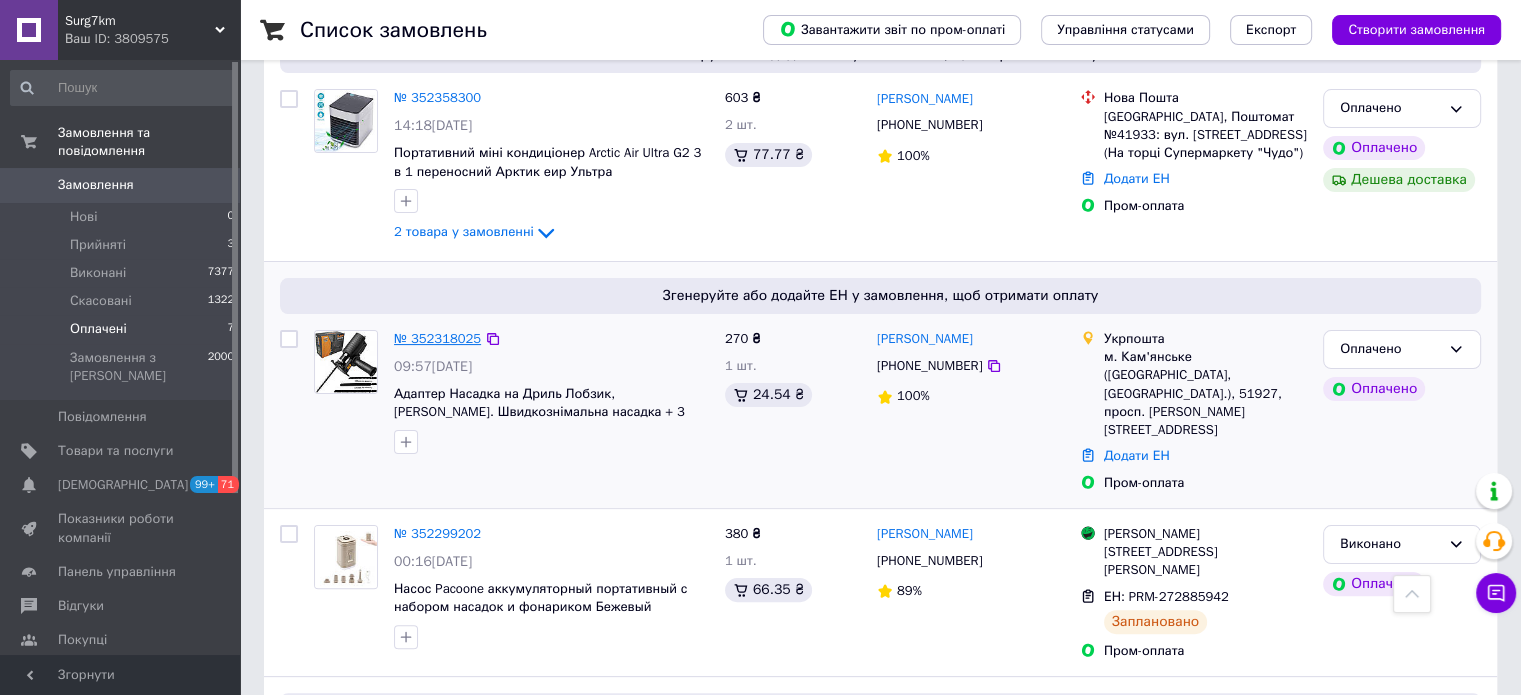 click on "№ 352318025" at bounding box center (437, 338) 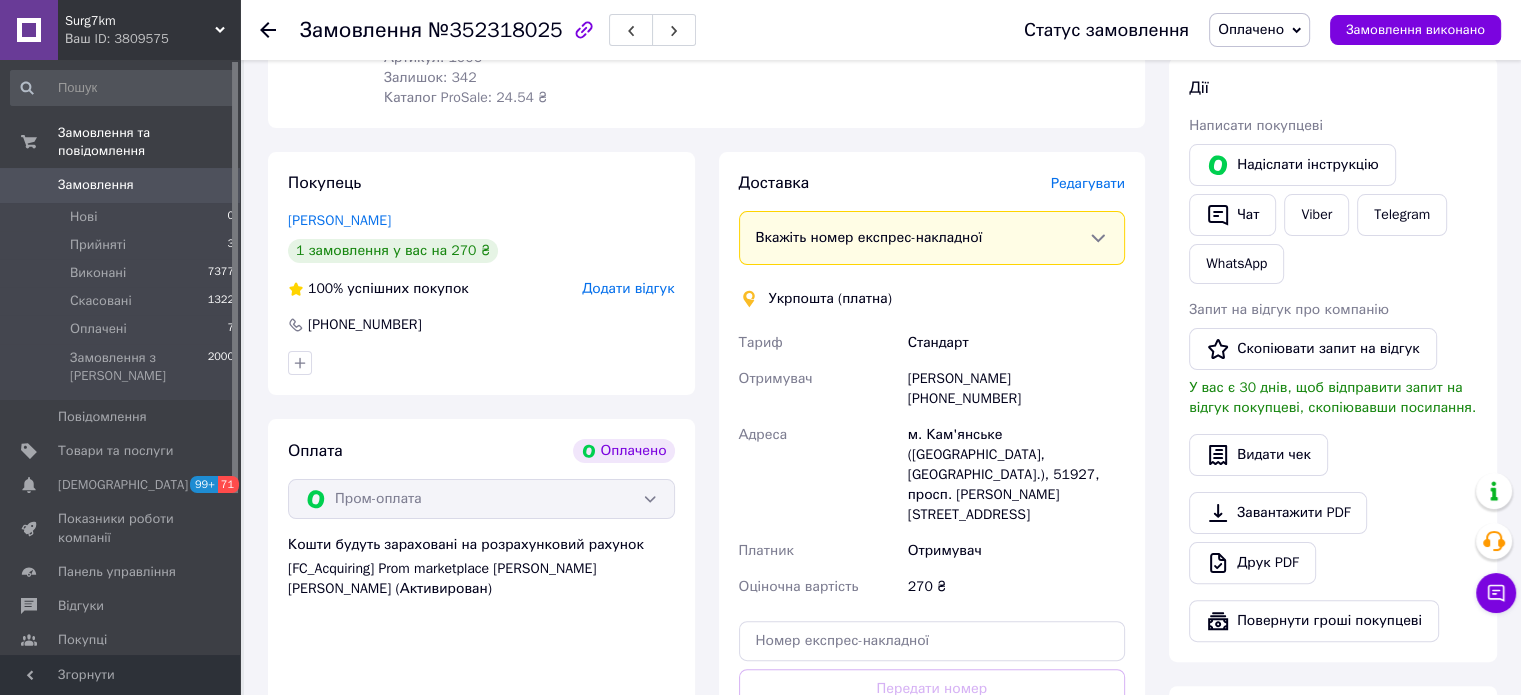 scroll, scrollTop: 708, scrollLeft: 0, axis: vertical 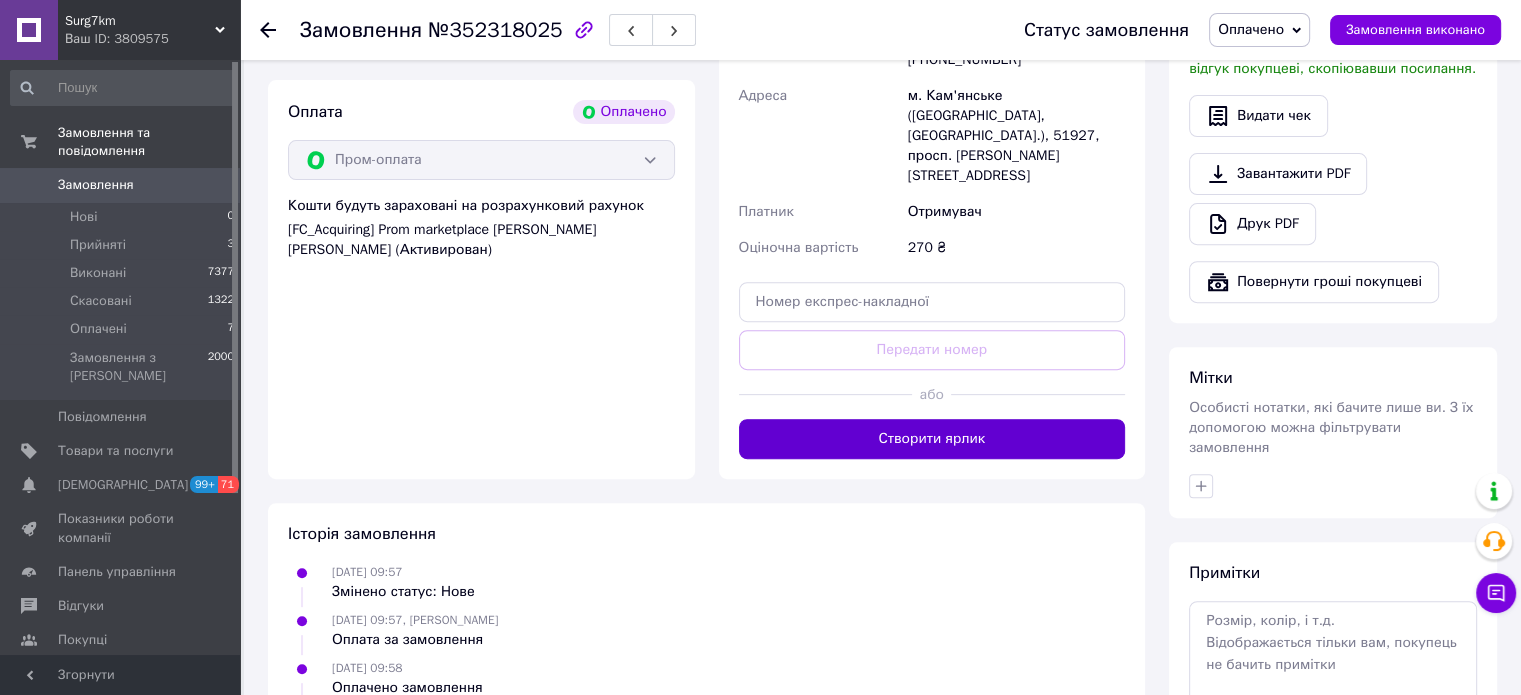 drag, startPoint x: 870, startPoint y: 402, endPoint x: 837, endPoint y: 387, distance: 36.249138 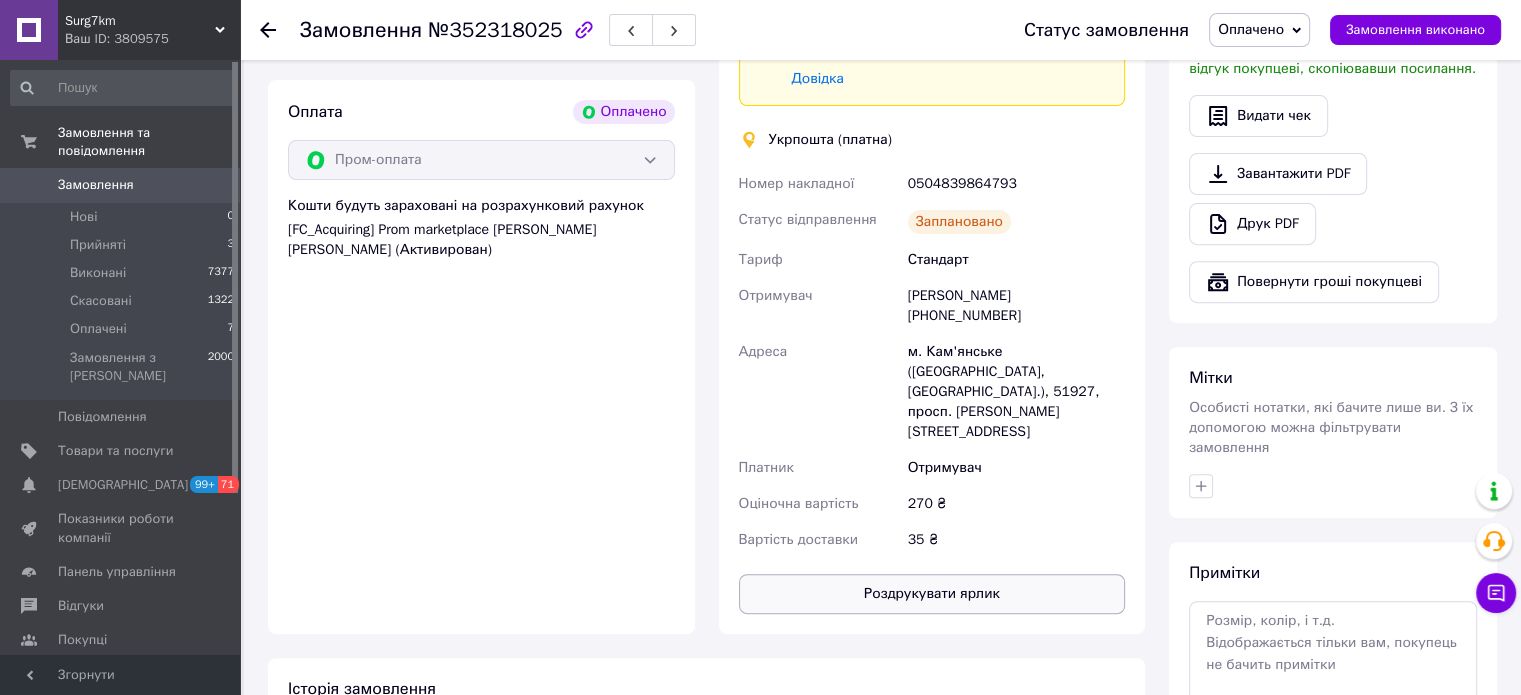 click on "Роздрукувати ярлик" at bounding box center [932, 594] 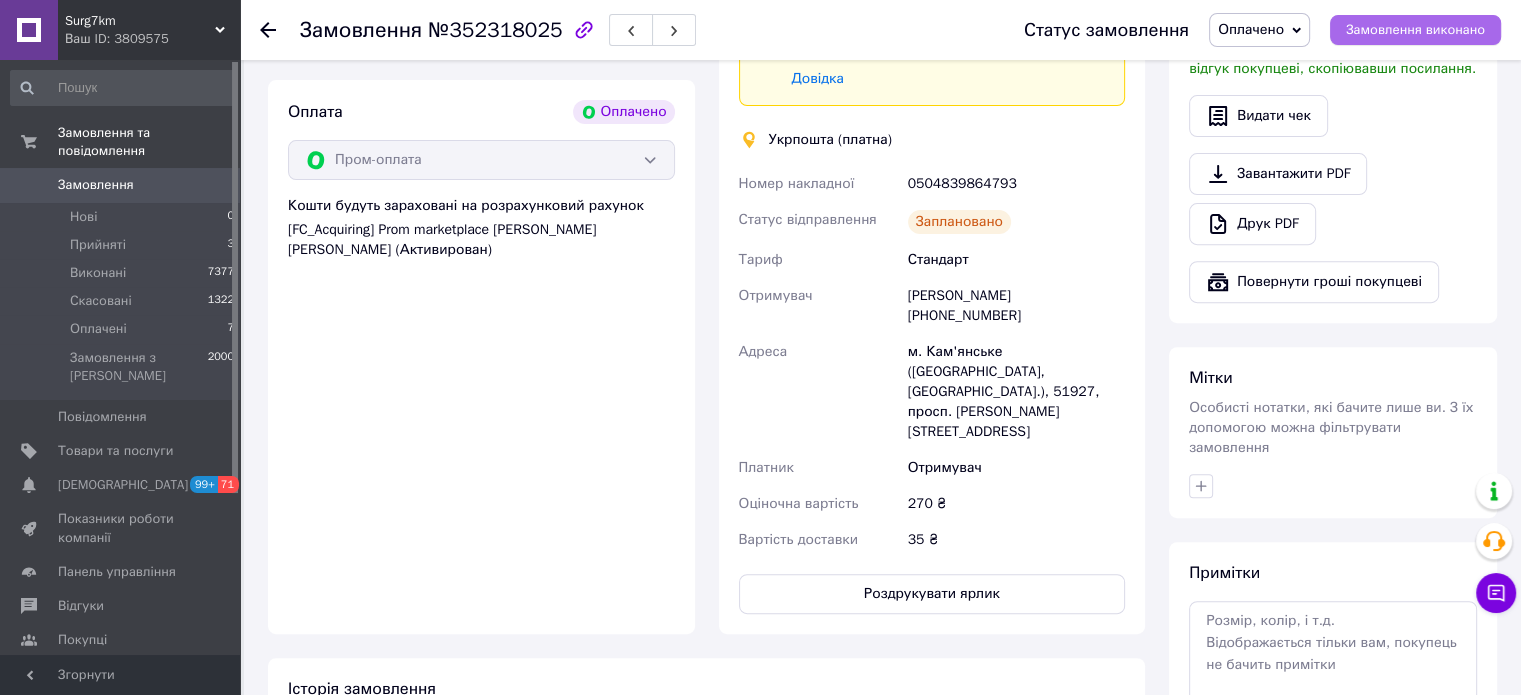 click on "Замовлення виконано" at bounding box center [1415, 30] 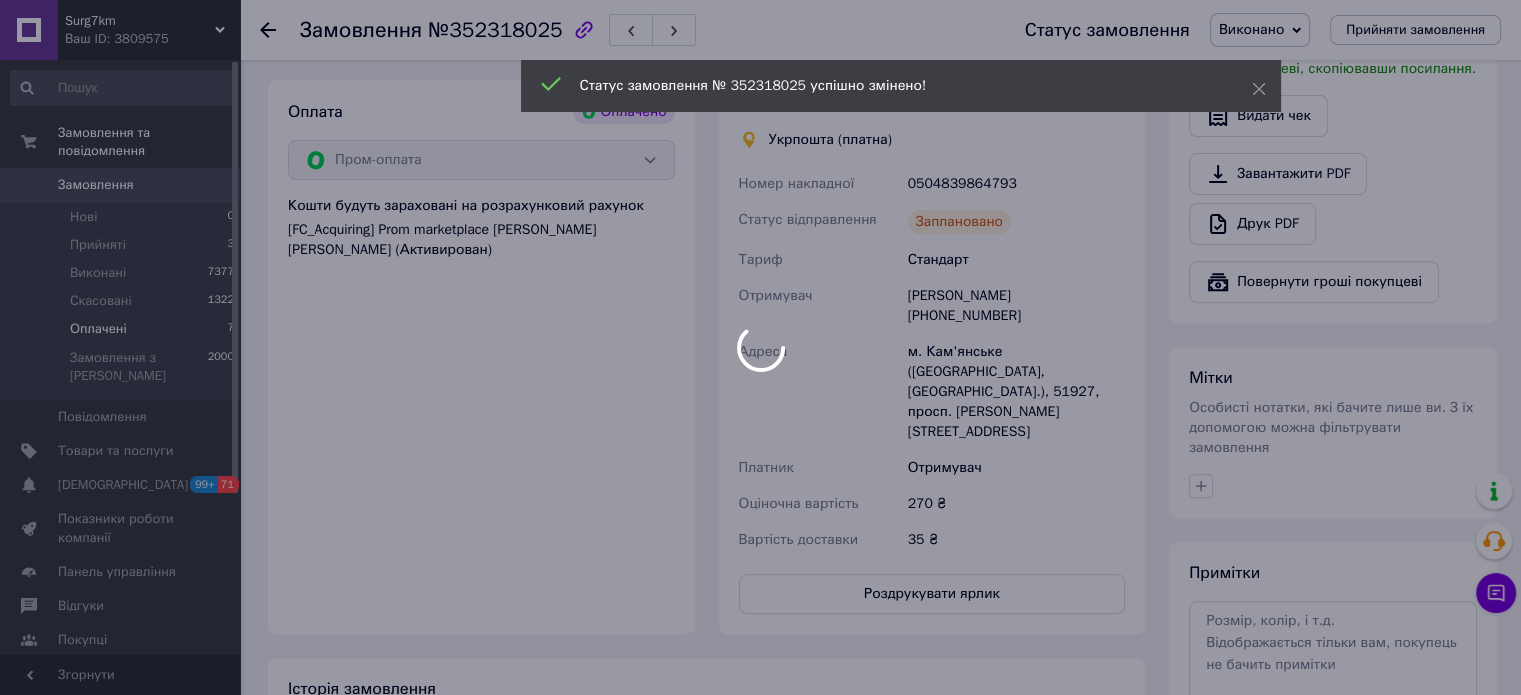 click at bounding box center (760, 347) 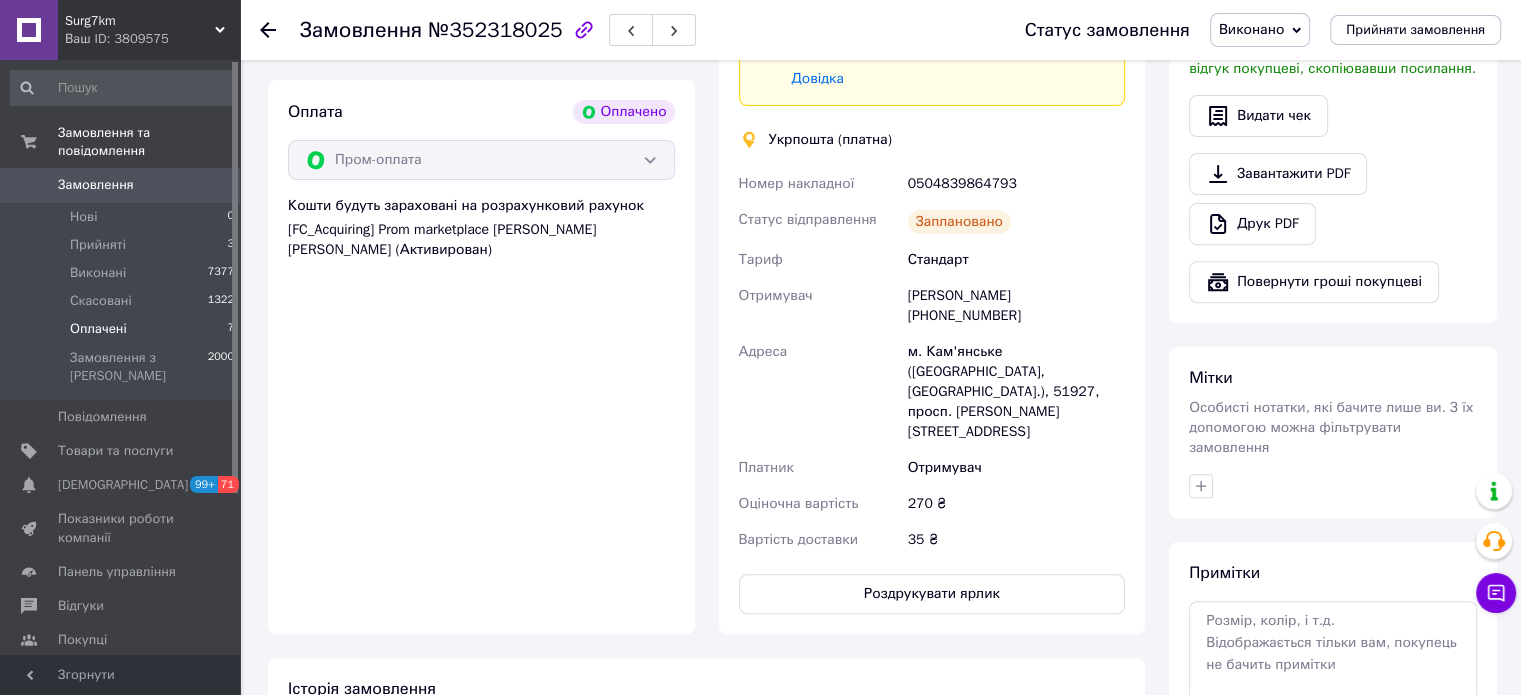 click on "Оплачені 7" at bounding box center (123, 329) 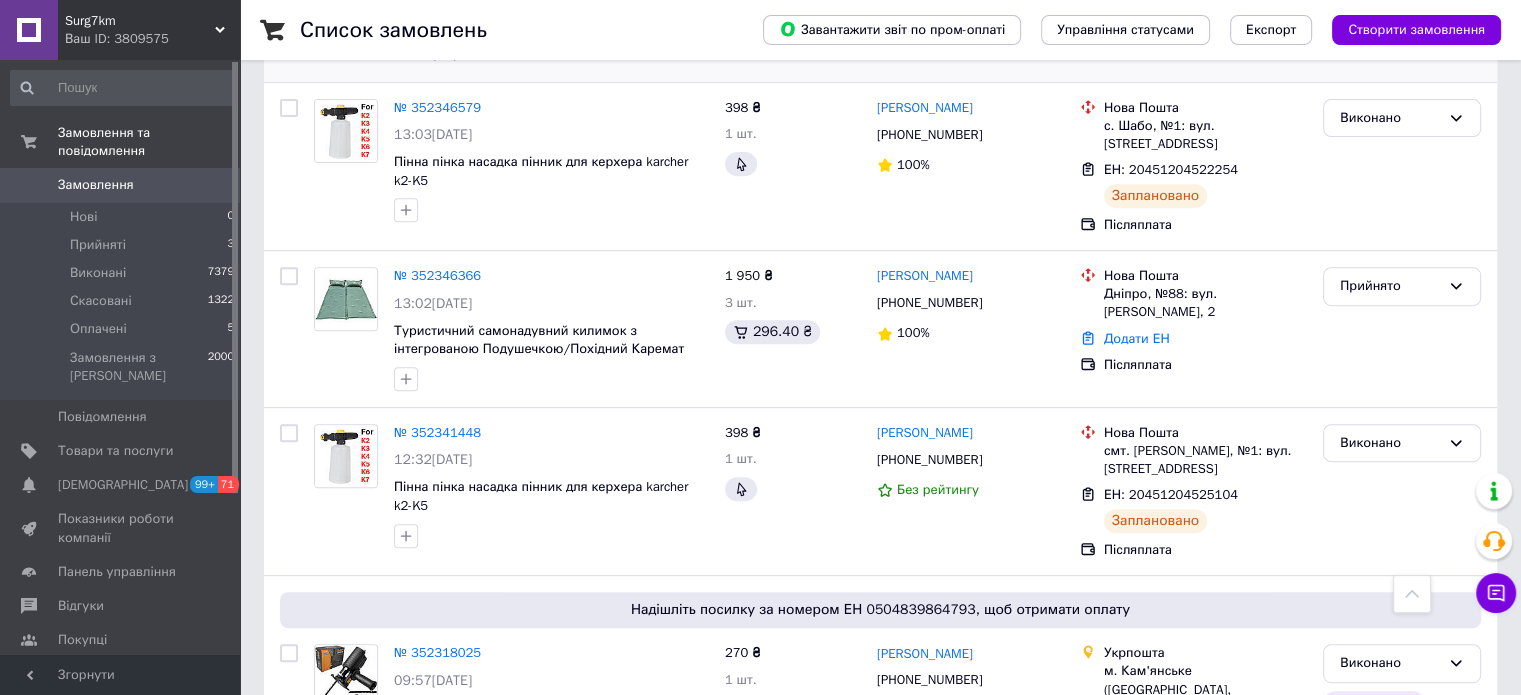 scroll, scrollTop: 807, scrollLeft: 0, axis: vertical 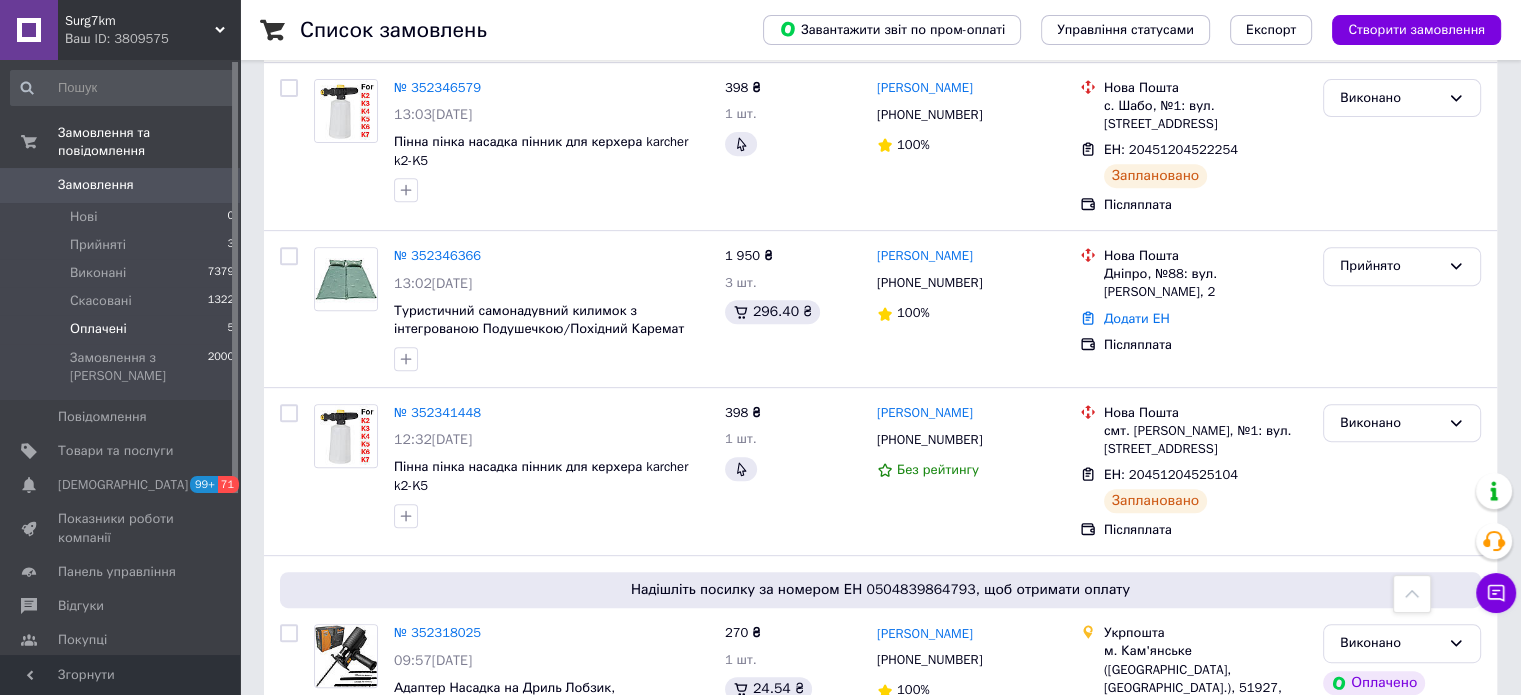 click on "Оплачені" at bounding box center [98, 329] 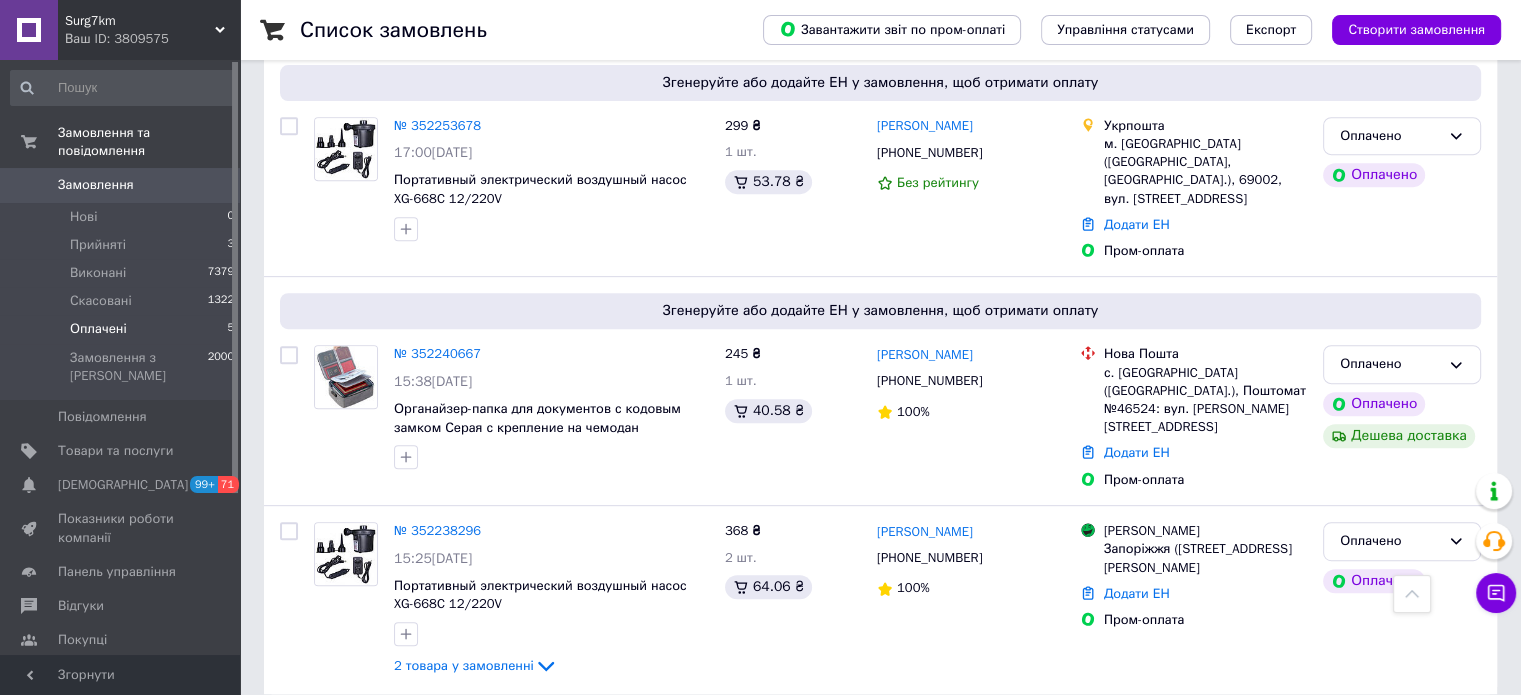 scroll, scrollTop: 840, scrollLeft: 0, axis: vertical 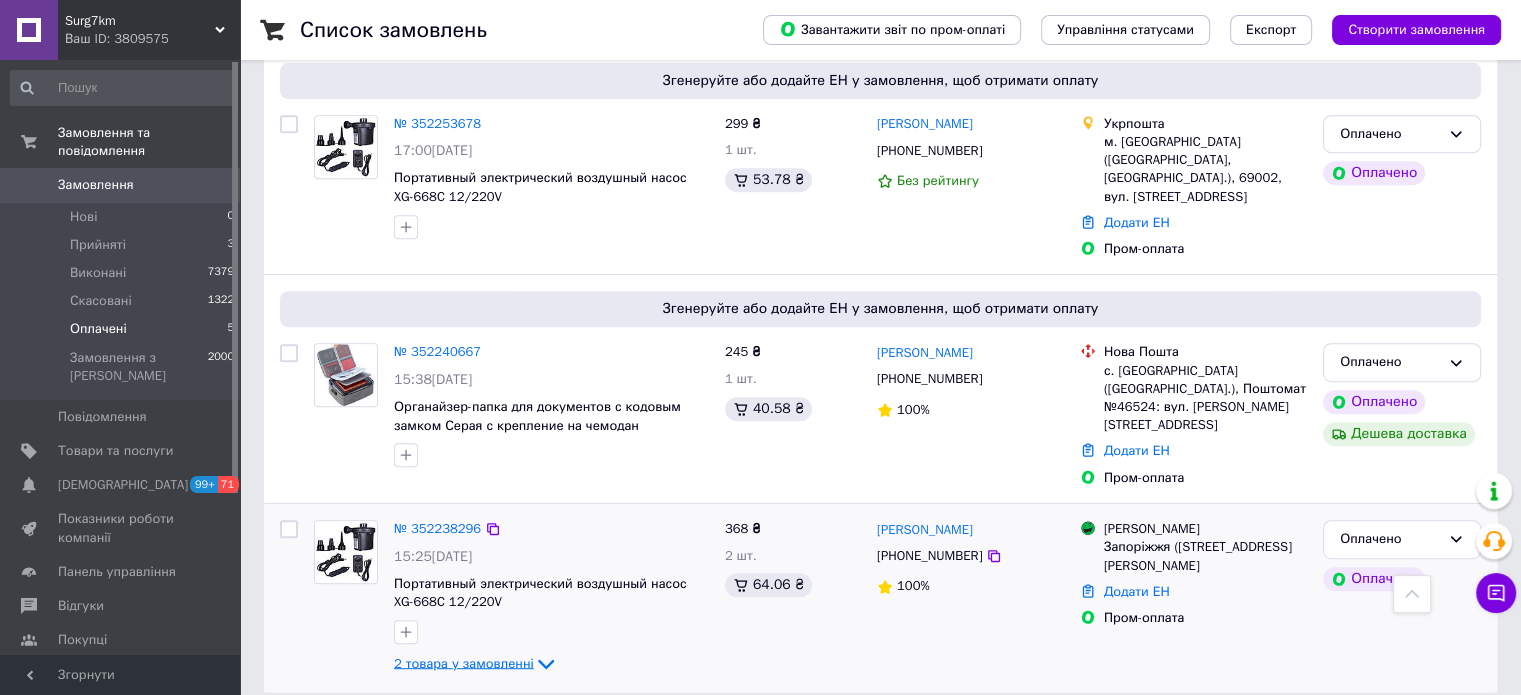 click on "2 товара у замовленні" at bounding box center (464, 663) 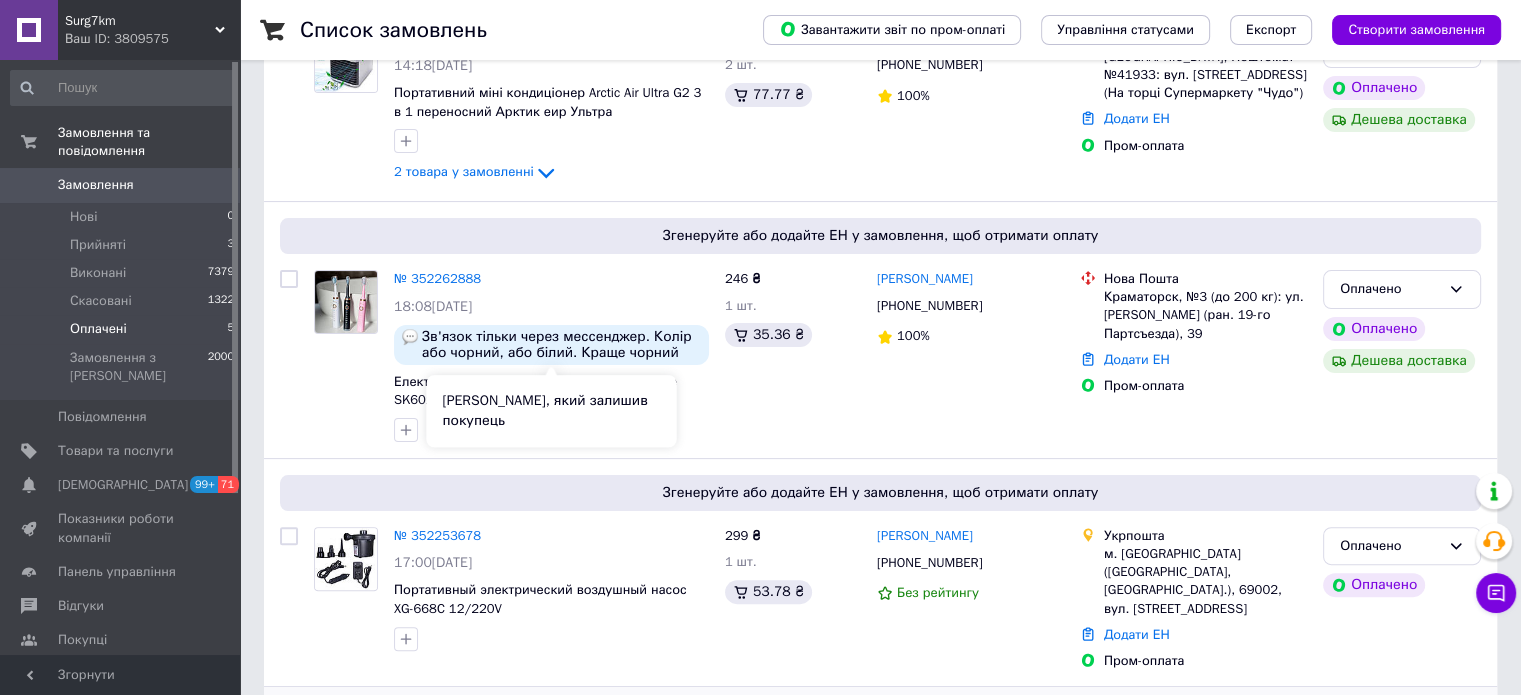 scroll, scrollTop: 428, scrollLeft: 0, axis: vertical 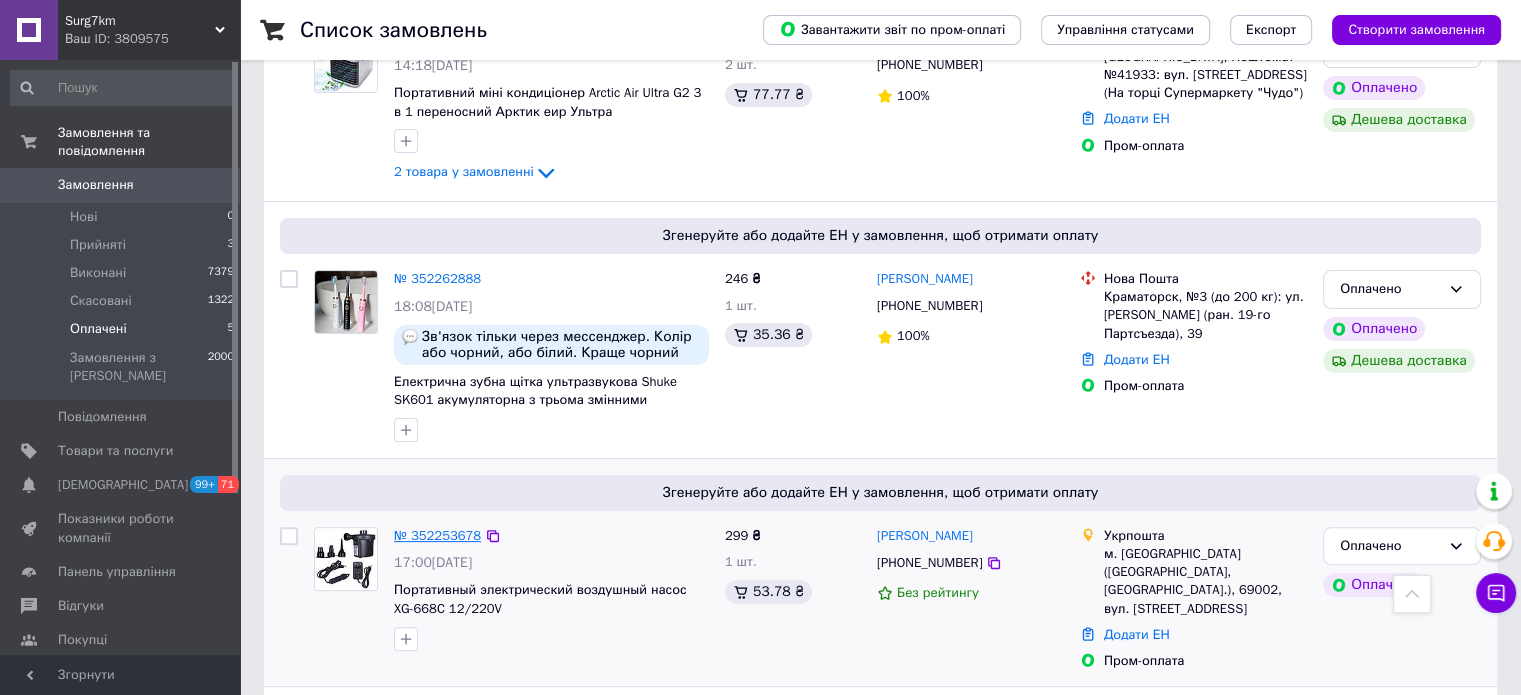click on "№ 352253678" at bounding box center (437, 535) 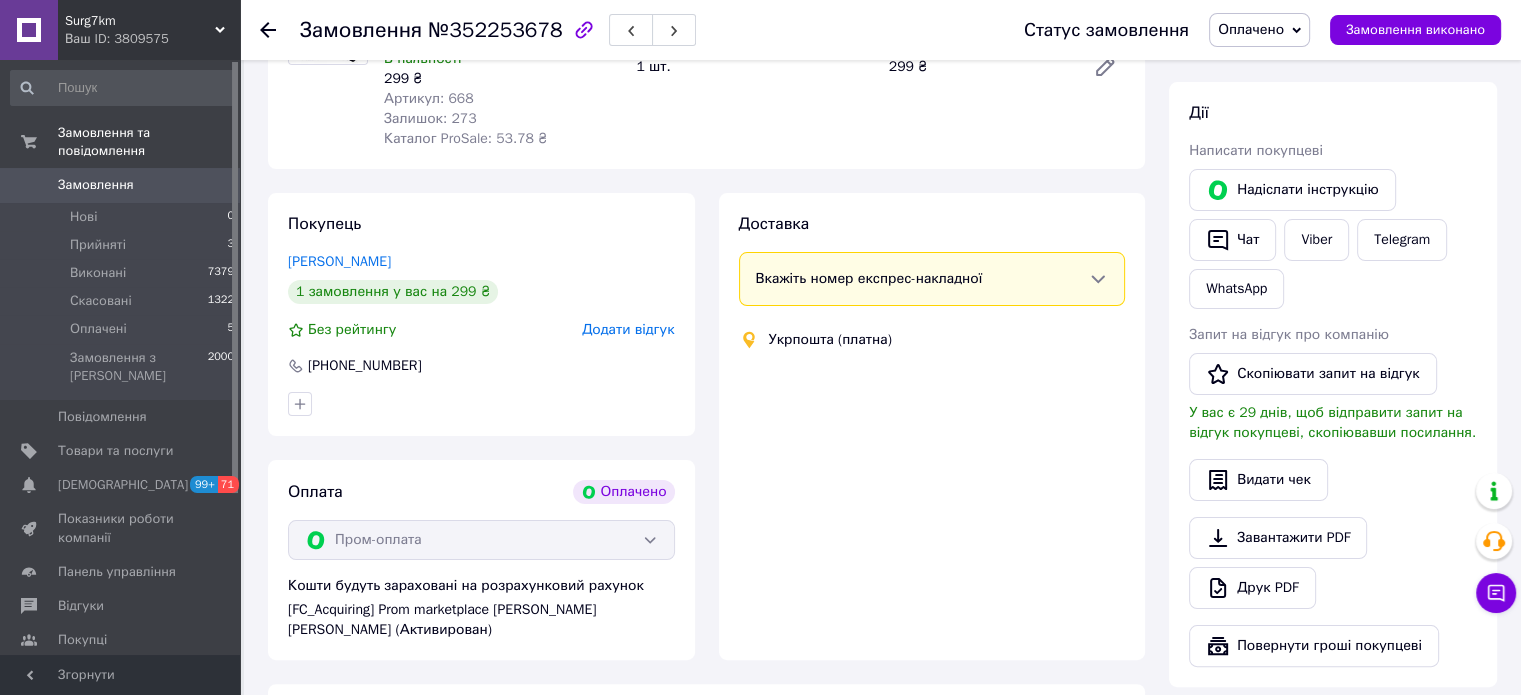 scroll, scrollTop: 428, scrollLeft: 0, axis: vertical 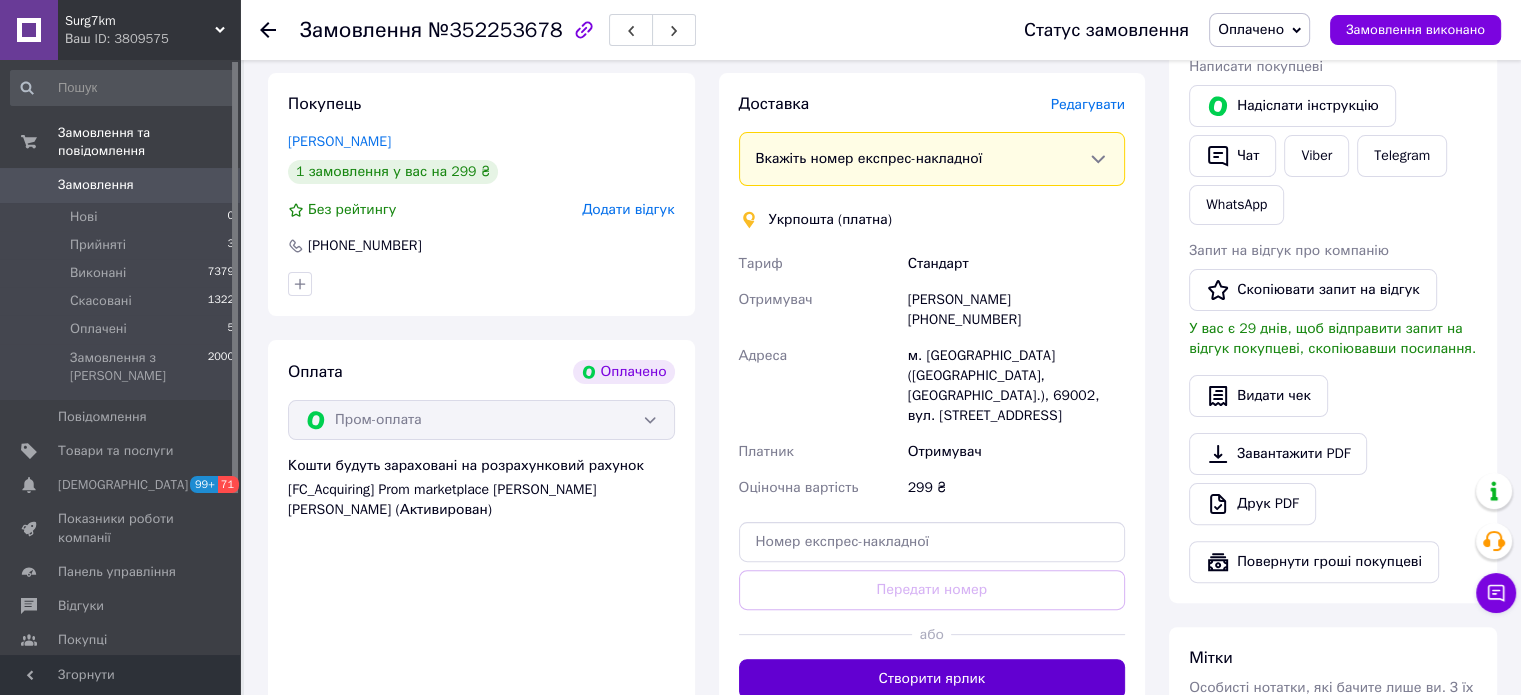 click on "Створити ярлик" at bounding box center [932, 679] 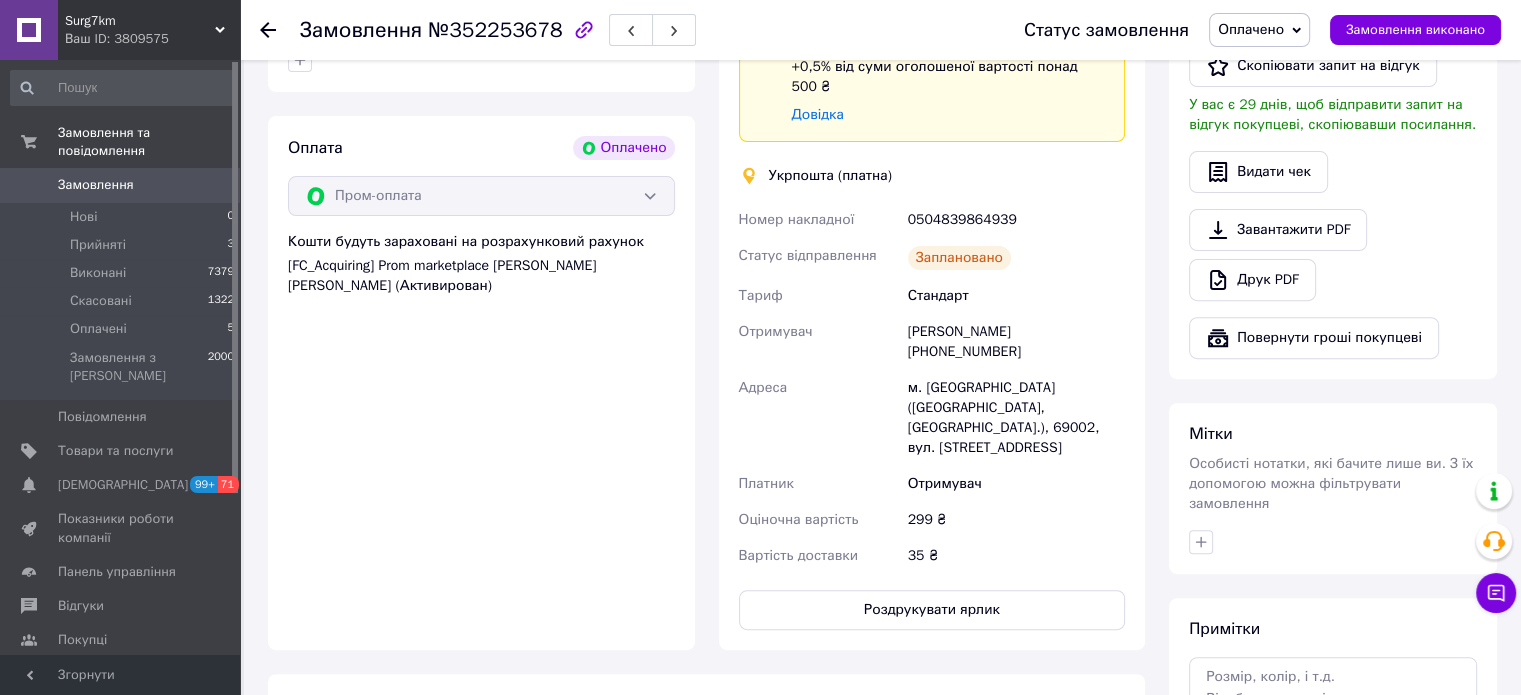scroll, scrollTop: 667, scrollLeft: 0, axis: vertical 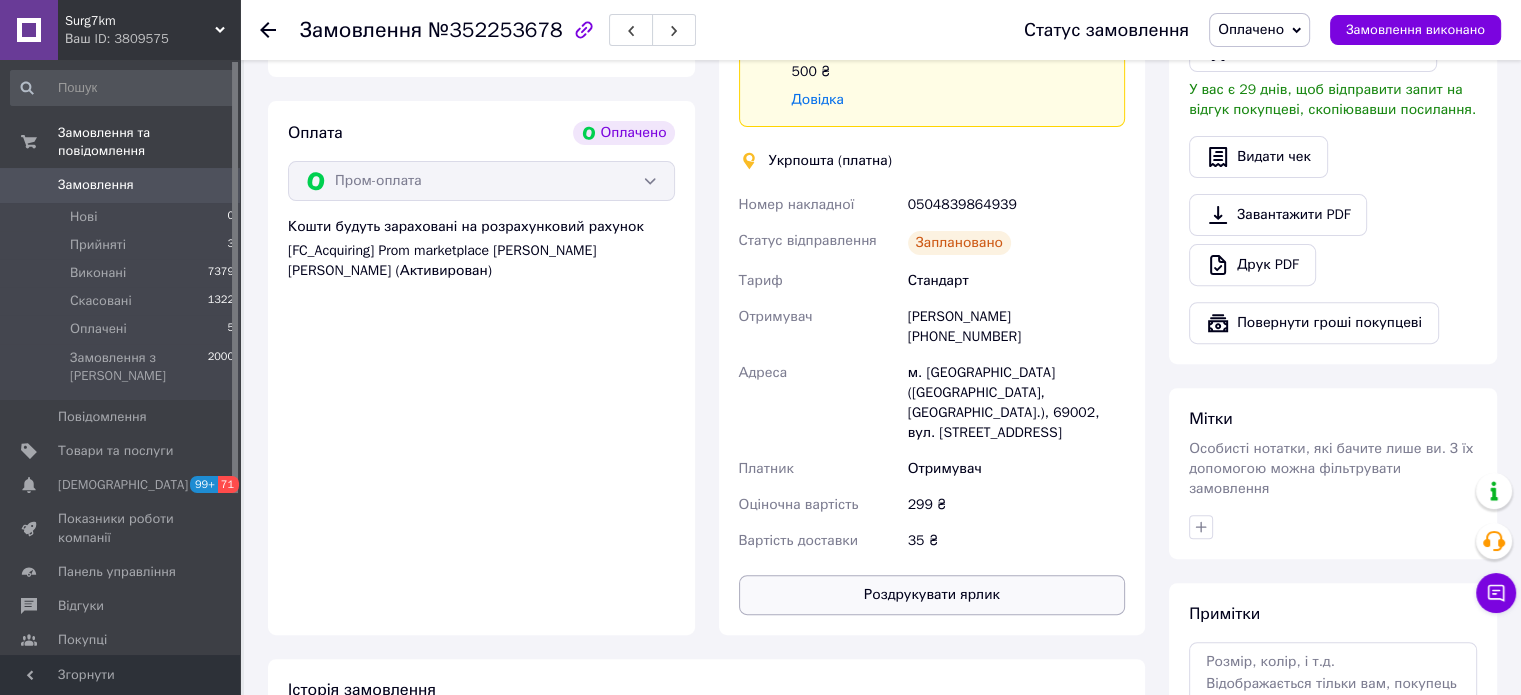 click on "Роздрукувати ярлик" at bounding box center [932, 595] 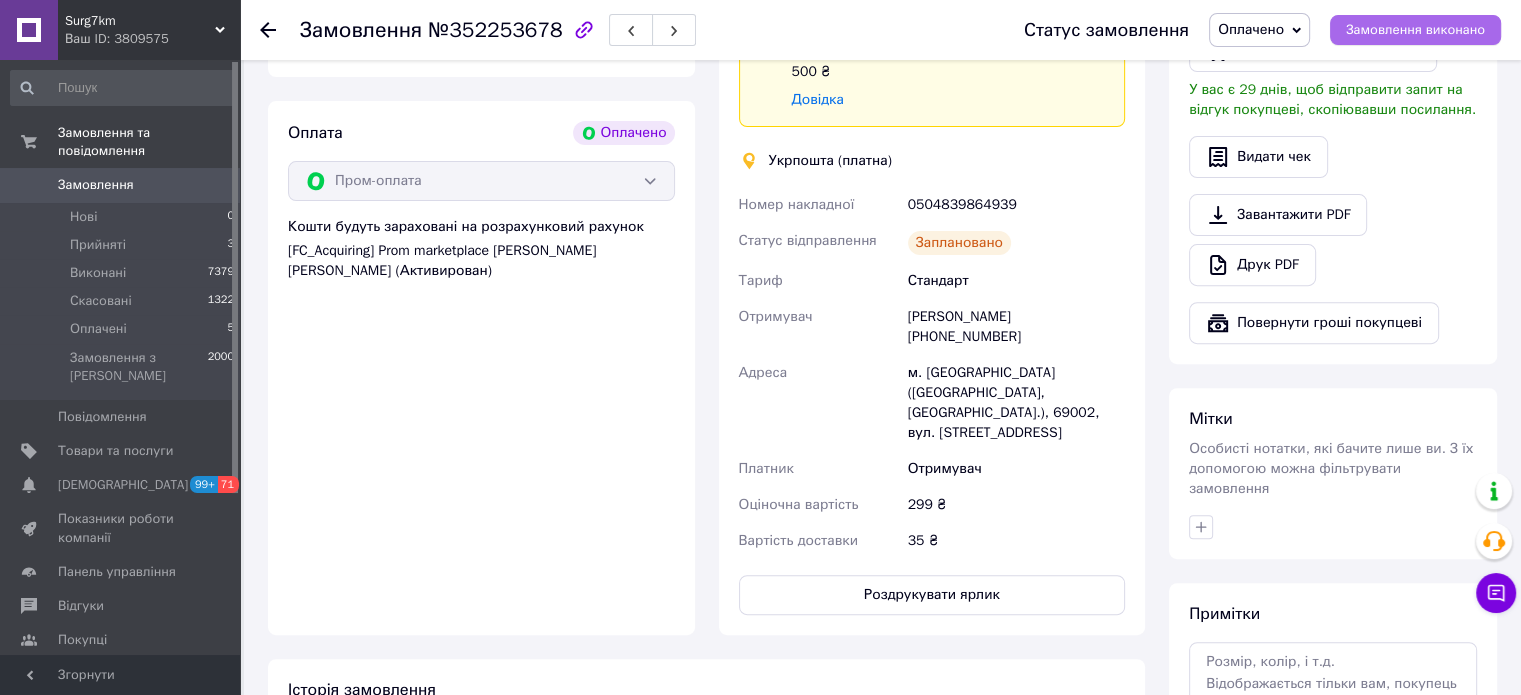 click on "Замовлення виконано" at bounding box center (1415, 30) 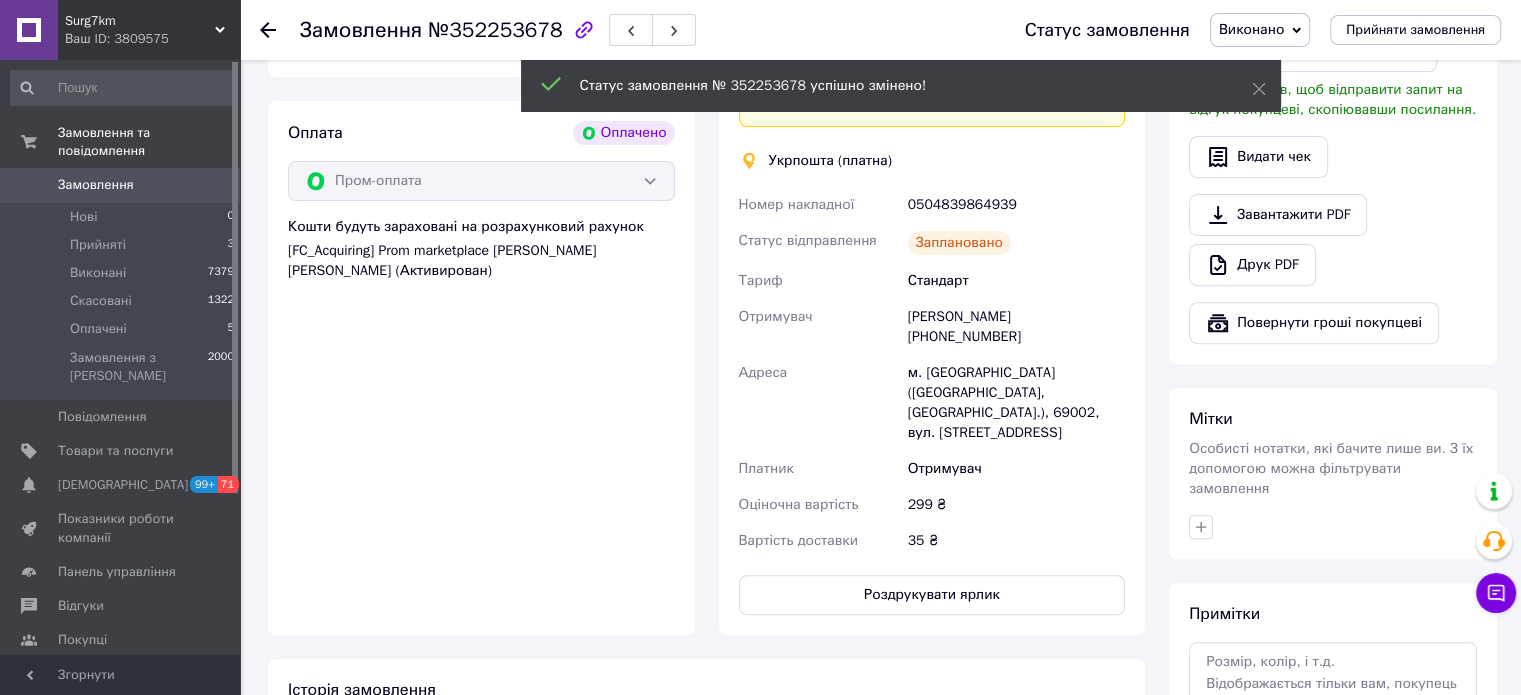 click on "Оплачені 5" at bounding box center (123, 329) 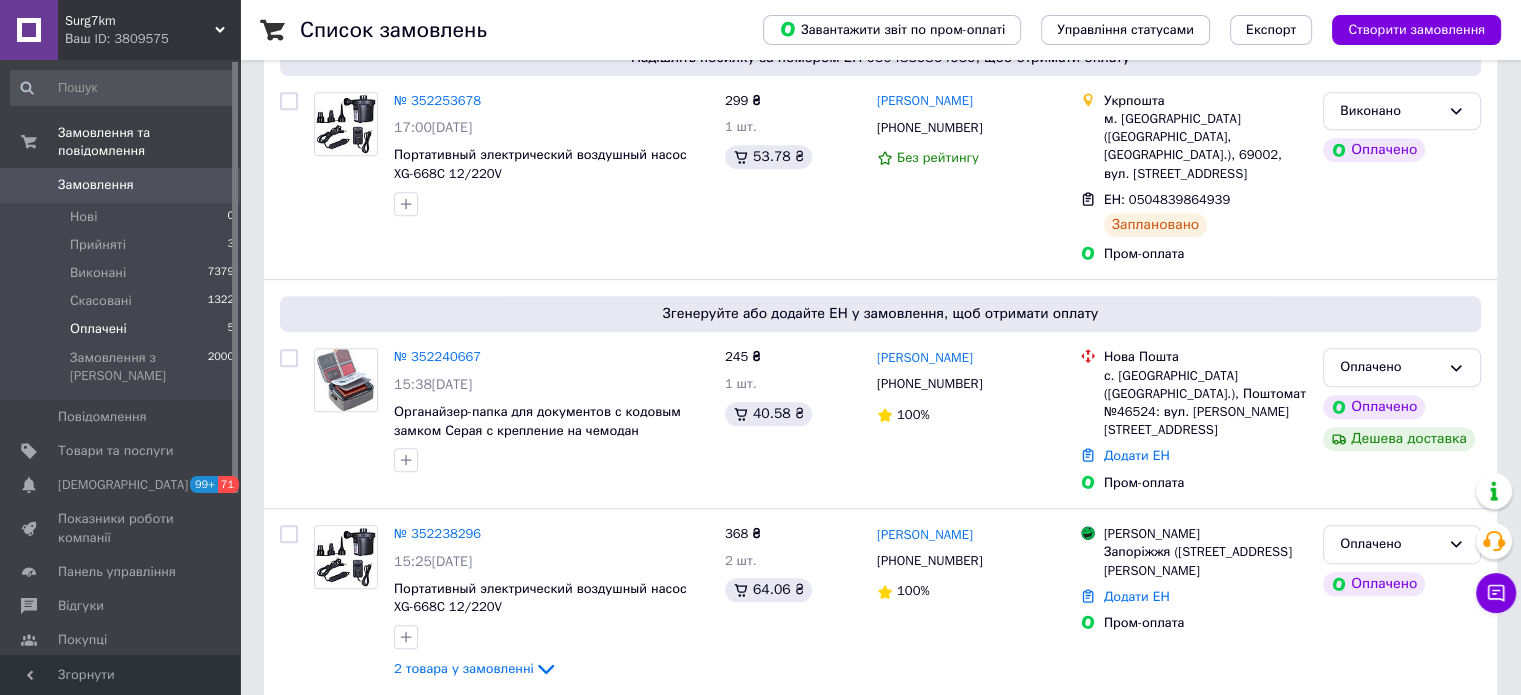 scroll, scrollTop: 868, scrollLeft: 0, axis: vertical 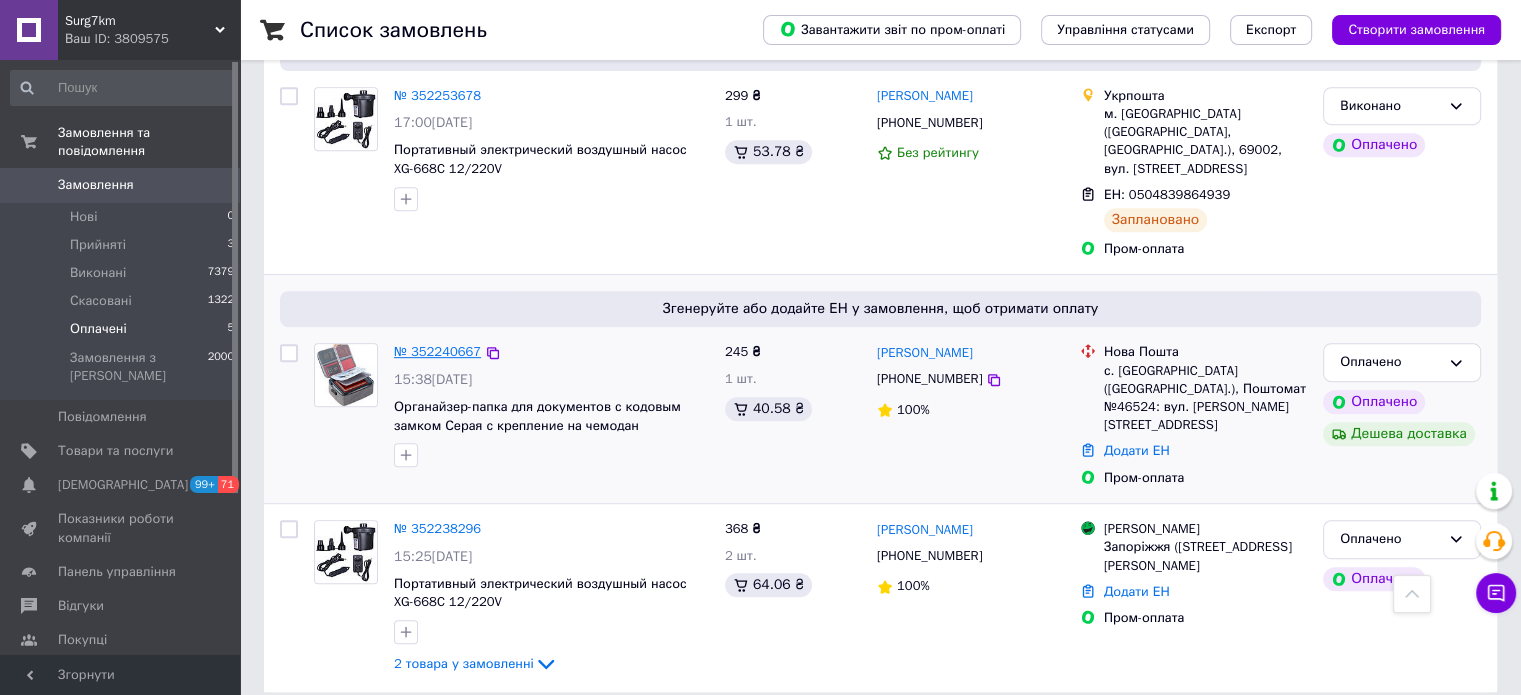 click on "№ 352240667" at bounding box center [437, 351] 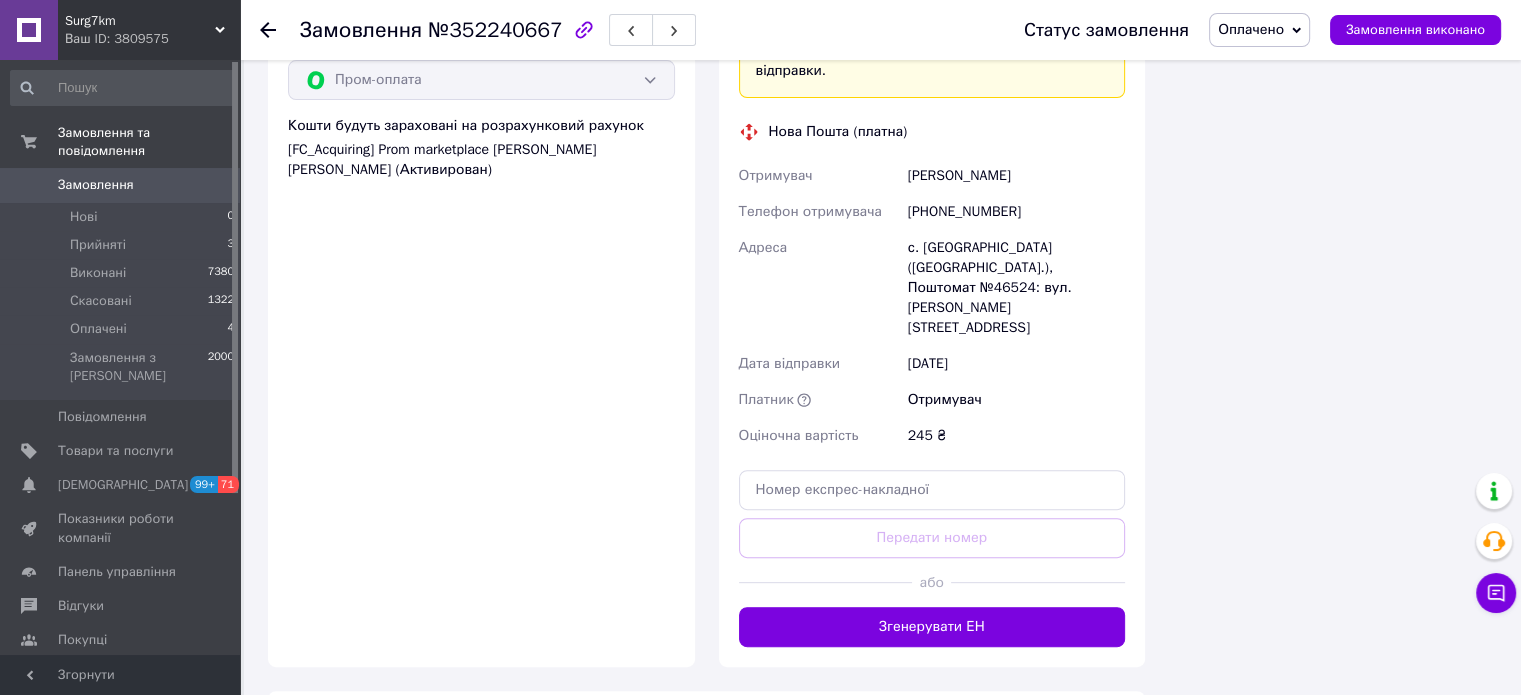 scroll, scrollTop: 868, scrollLeft: 0, axis: vertical 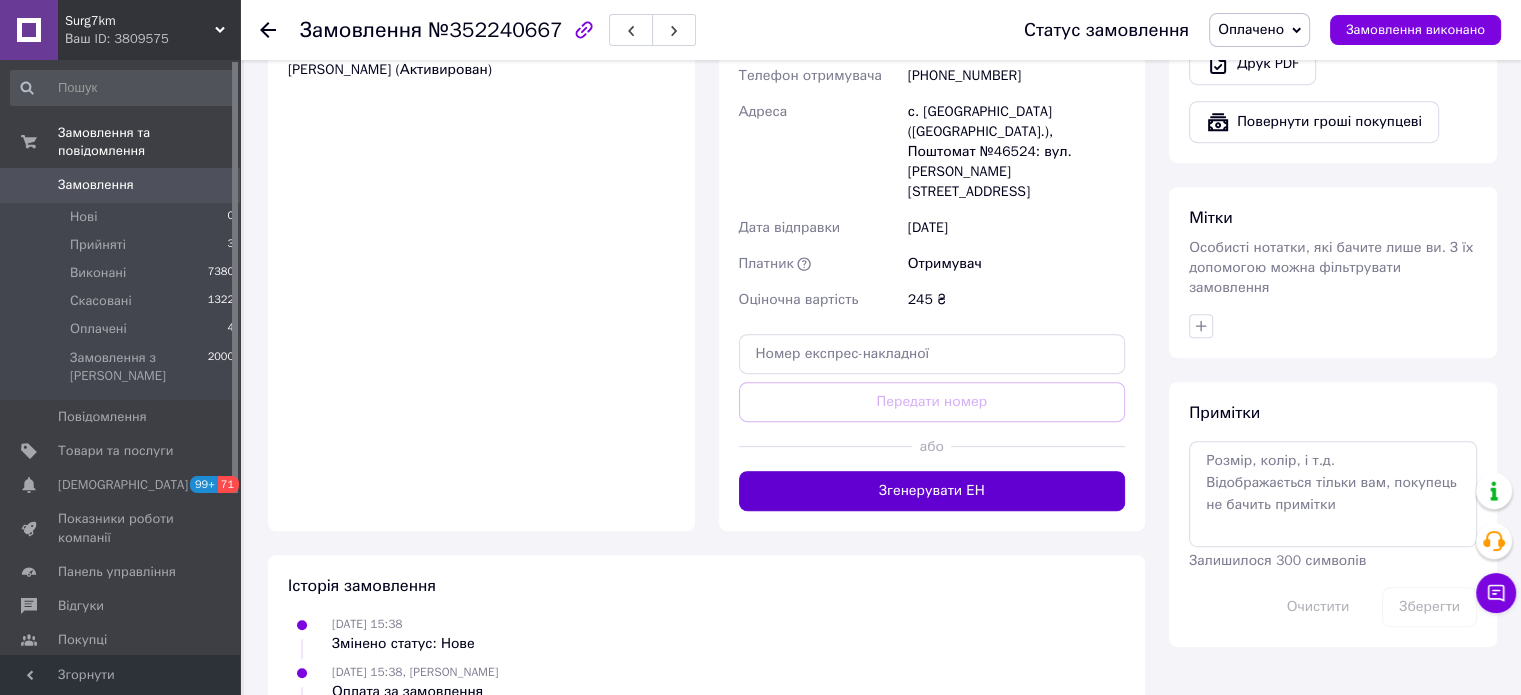 click on "Згенерувати ЕН" at bounding box center (932, 491) 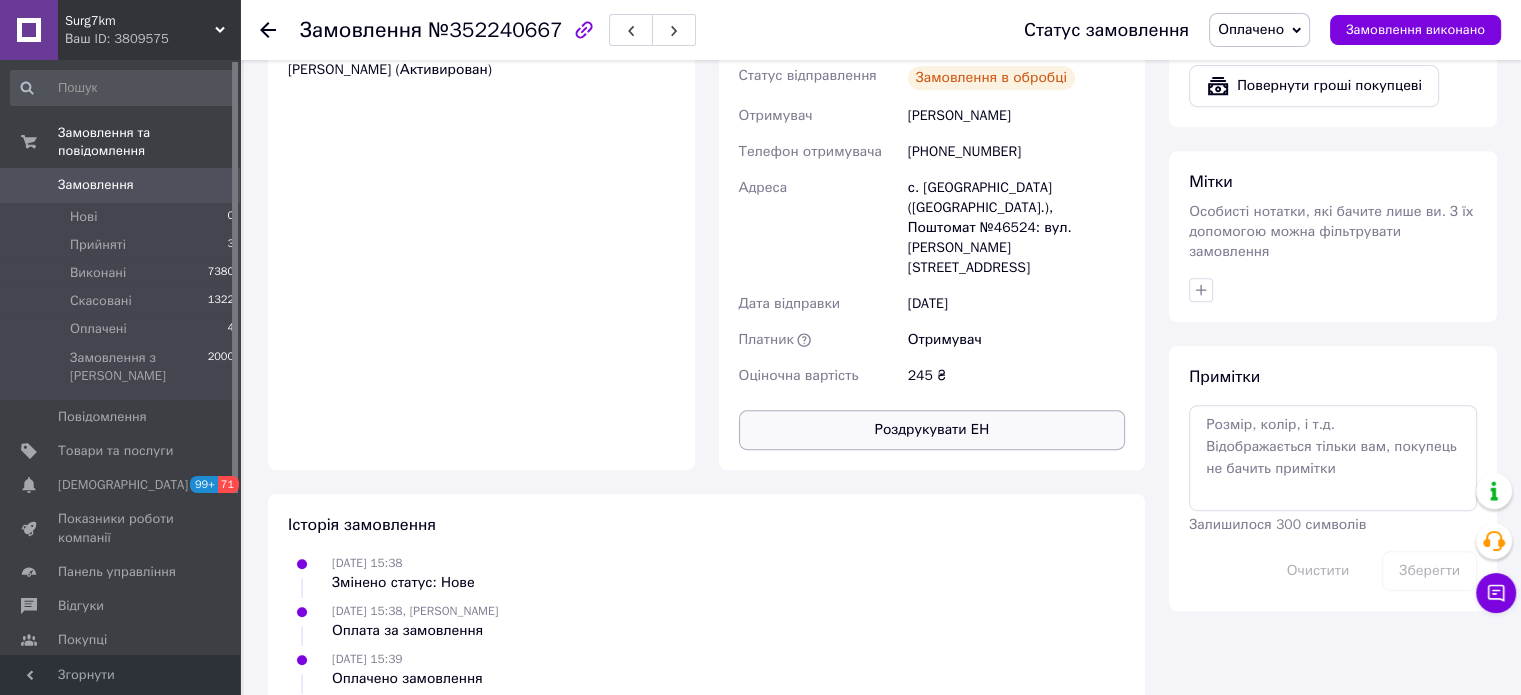 click on "Роздрукувати ЕН" at bounding box center (932, 430) 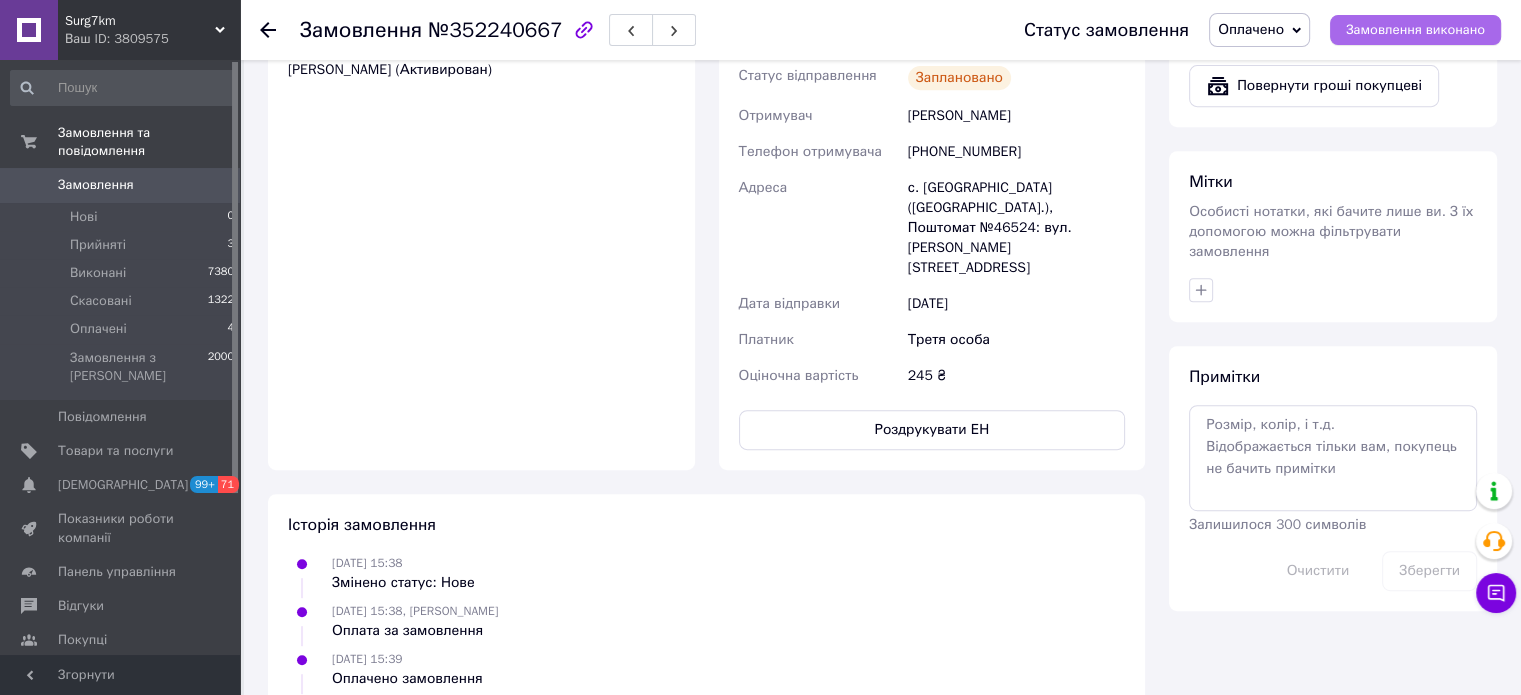 click on "Замовлення виконано" at bounding box center (1415, 30) 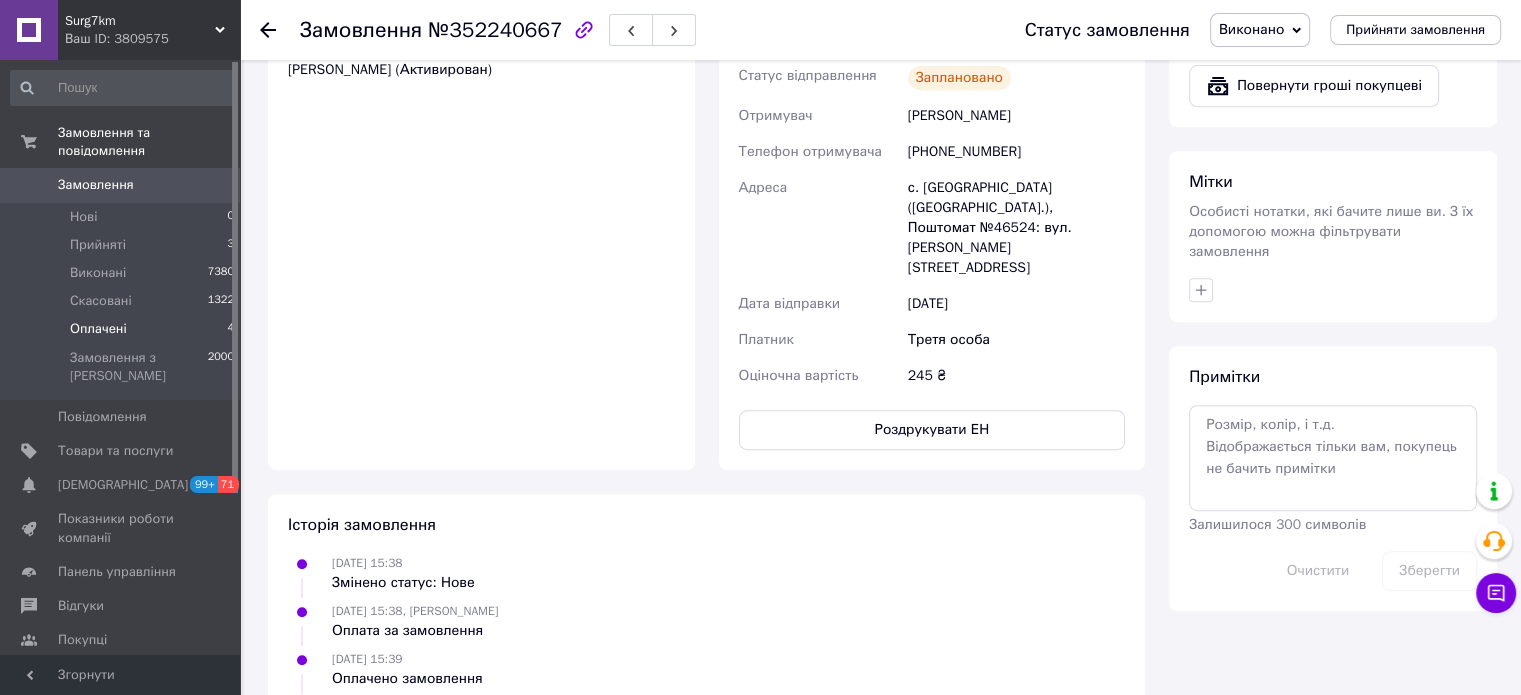 click on "Оплачені 4" at bounding box center [123, 329] 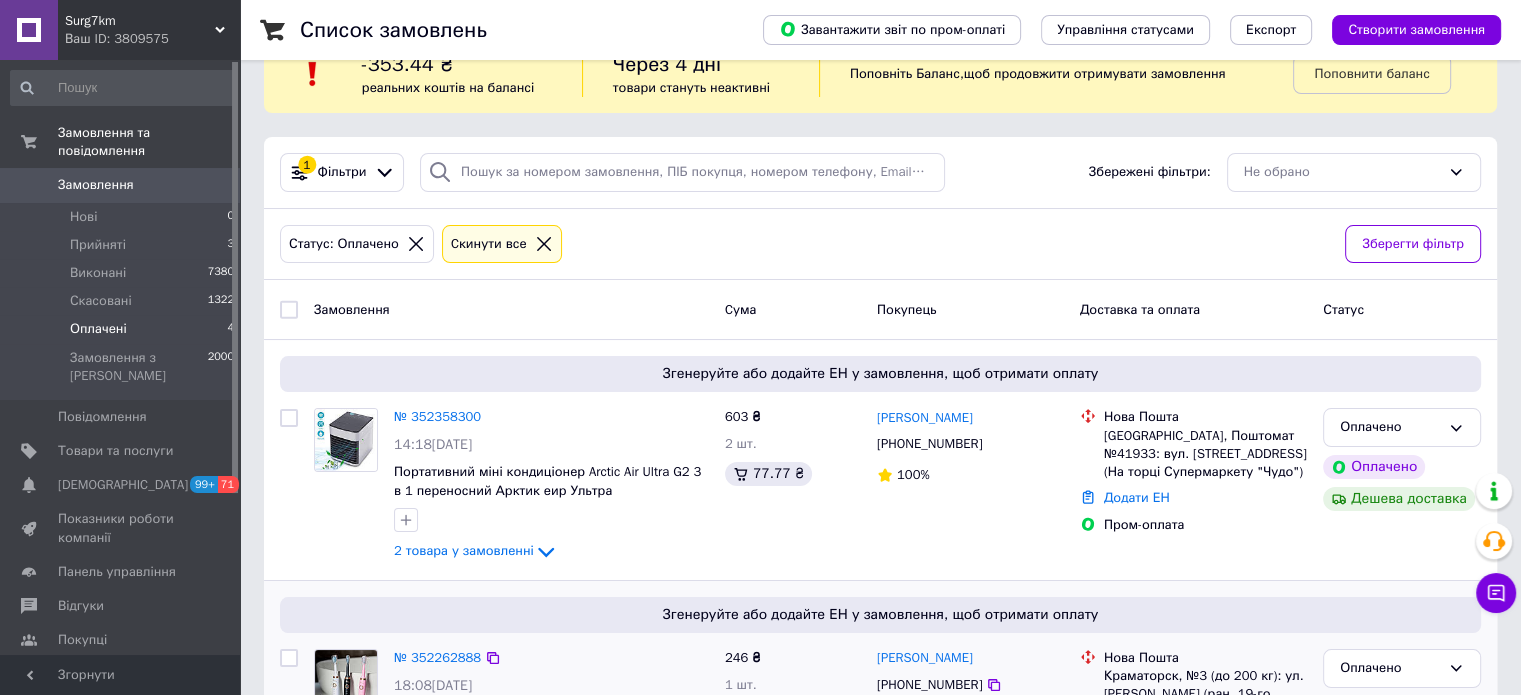 scroll, scrollTop: 0, scrollLeft: 0, axis: both 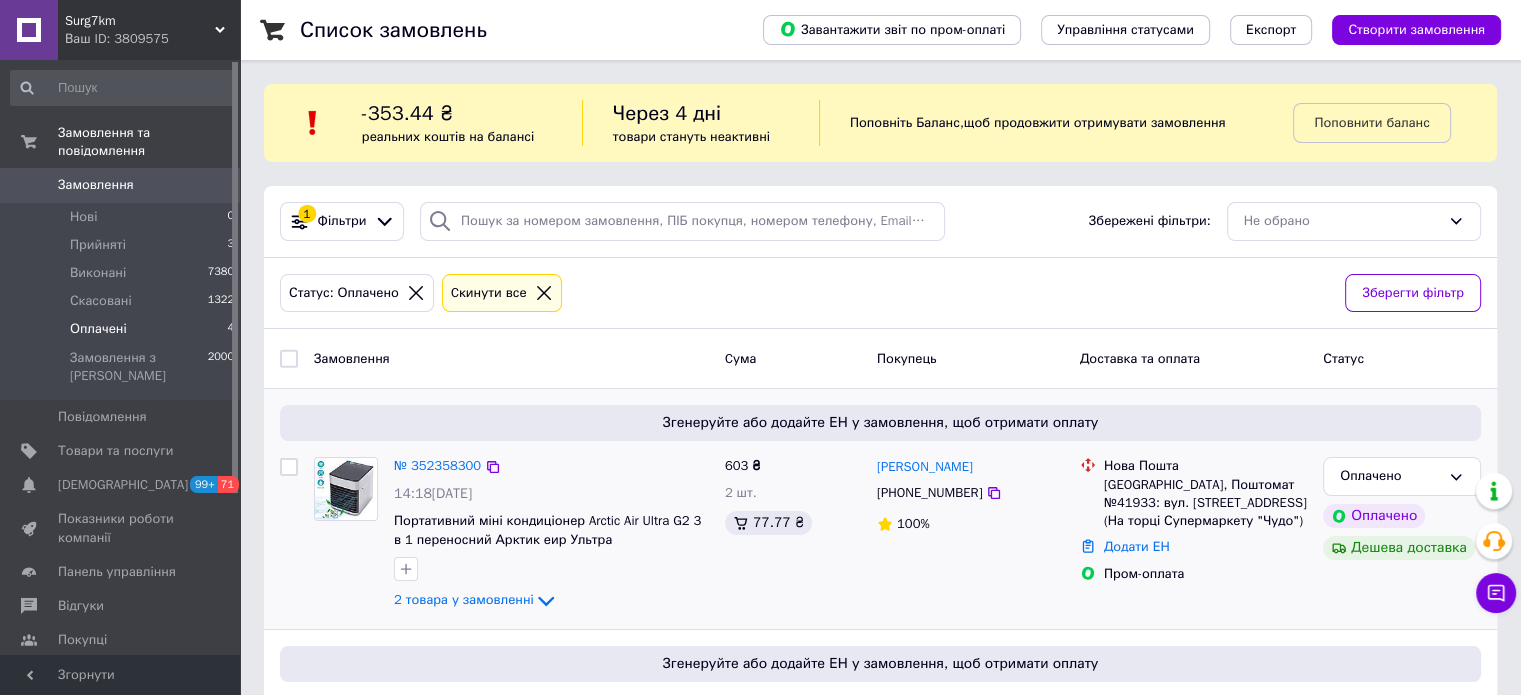 drag, startPoint x: 409, startPoint y: 593, endPoint x: 735, endPoint y: 426, distance: 366.2854 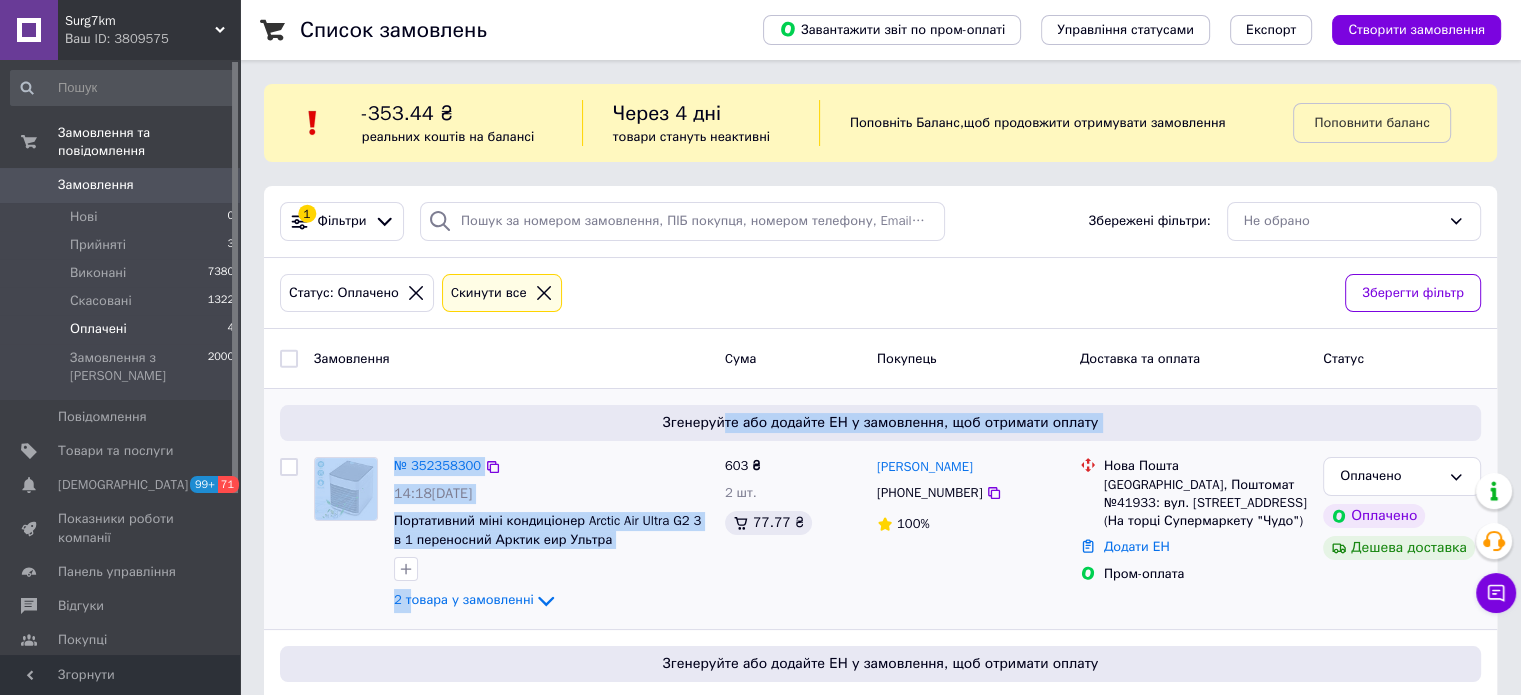 scroll, scrollTop: 268, scrollLeft: 0, axis: vertical 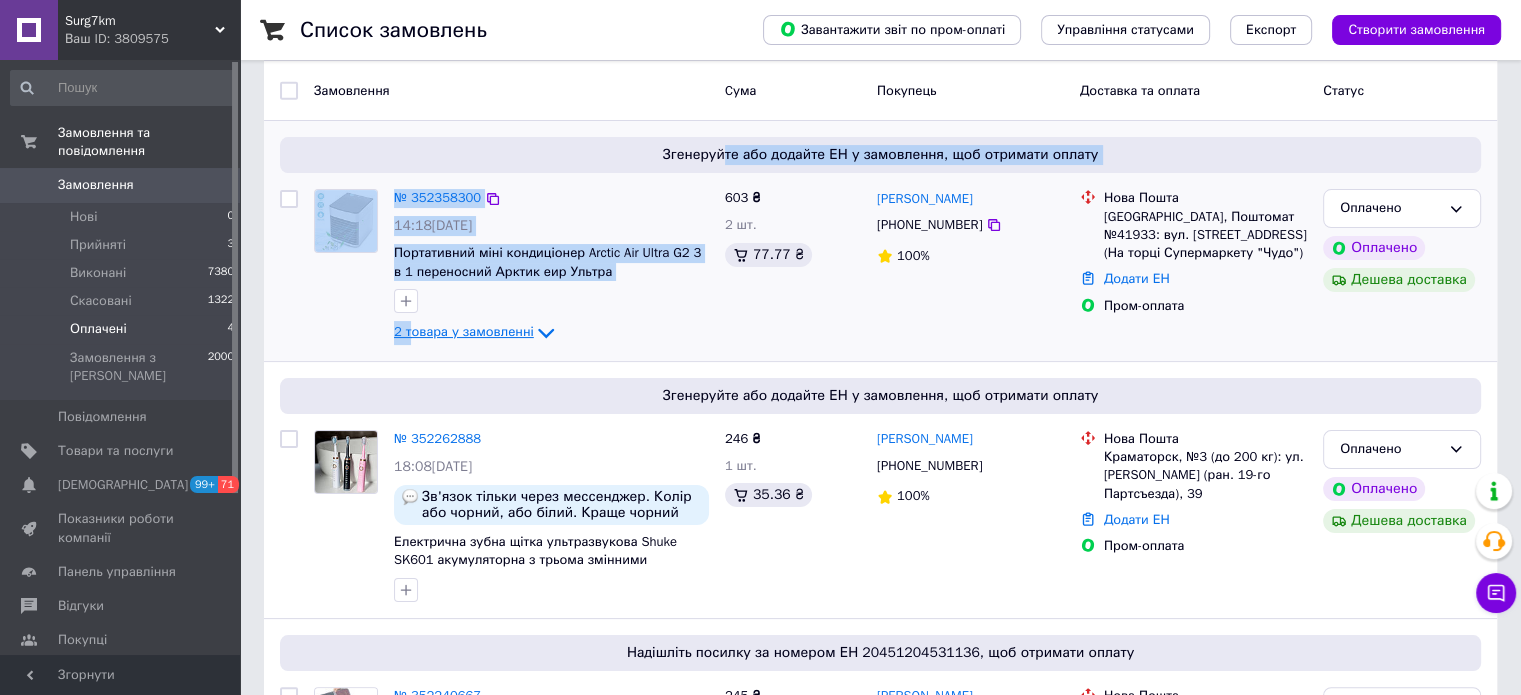 click on "2 товара у замовленні" at bounding box center (464, 332) 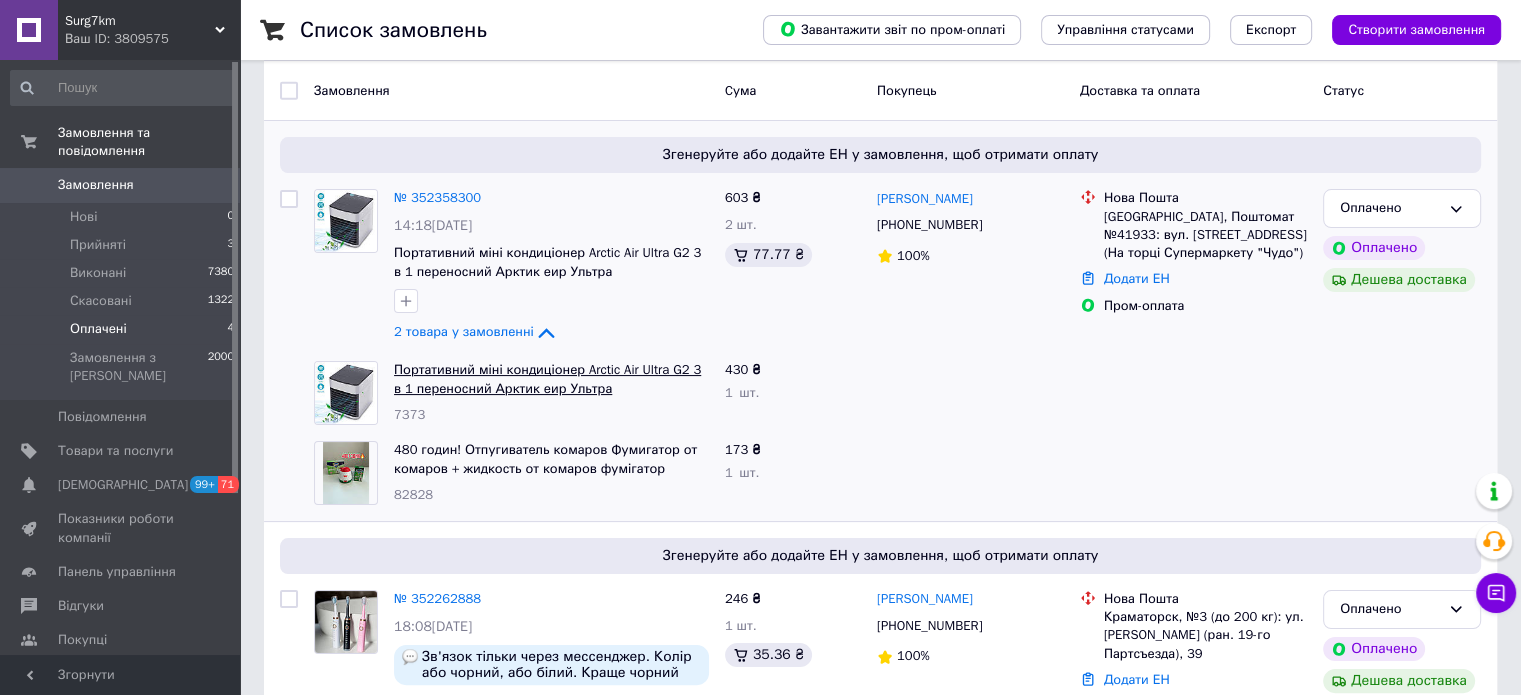 scroll, scrollTop: 818, scrollLeft: 0, axis: vertical 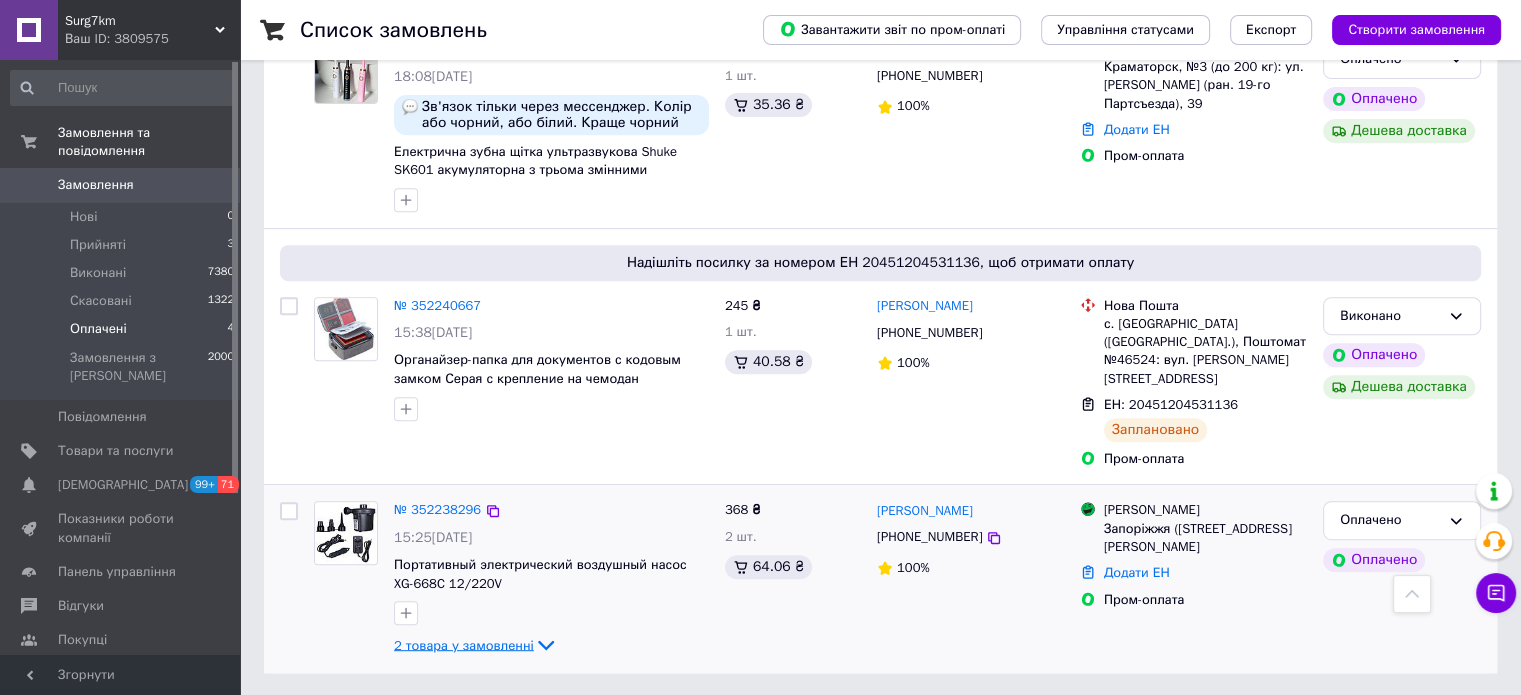 click on "2 товара у замовленні" at bounding box center (464, 644) 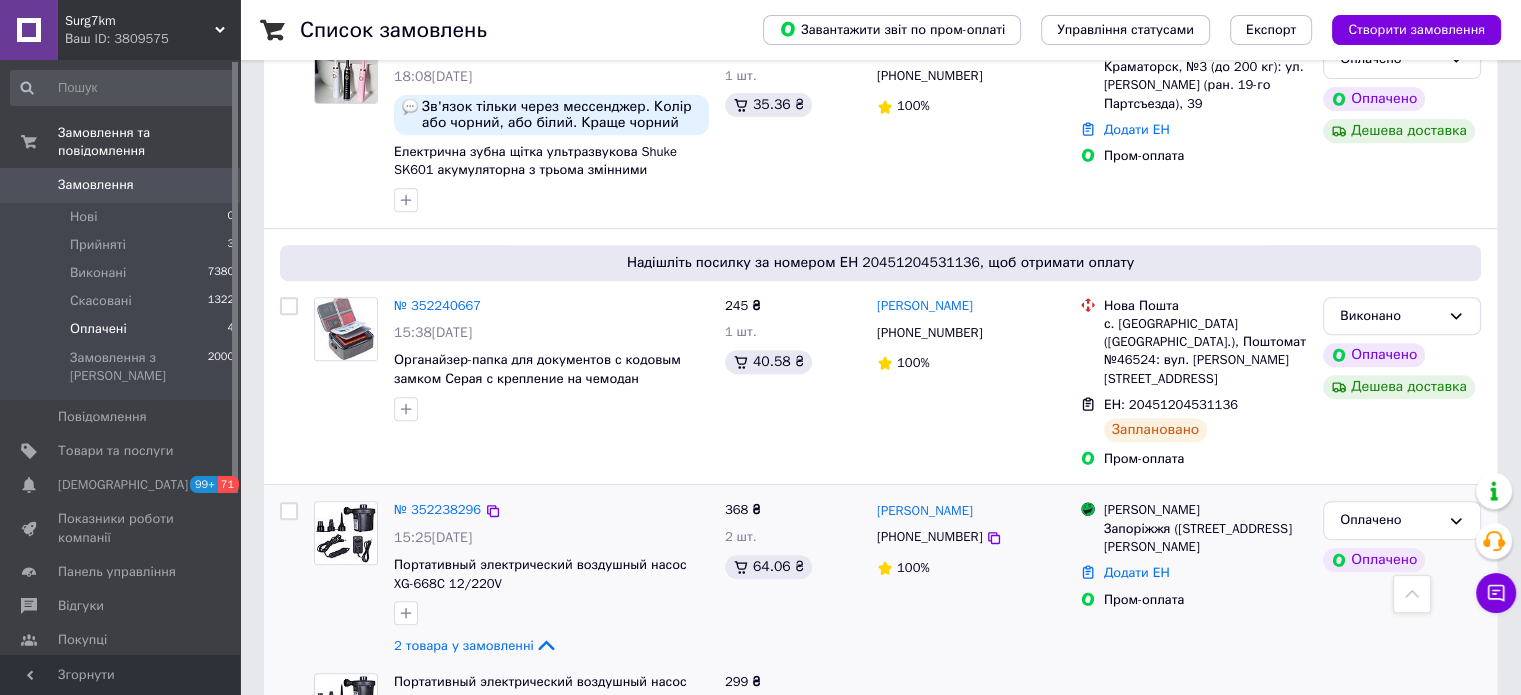 scroll, scrollTop: 979, scrollLeft: 0, axis: vertical 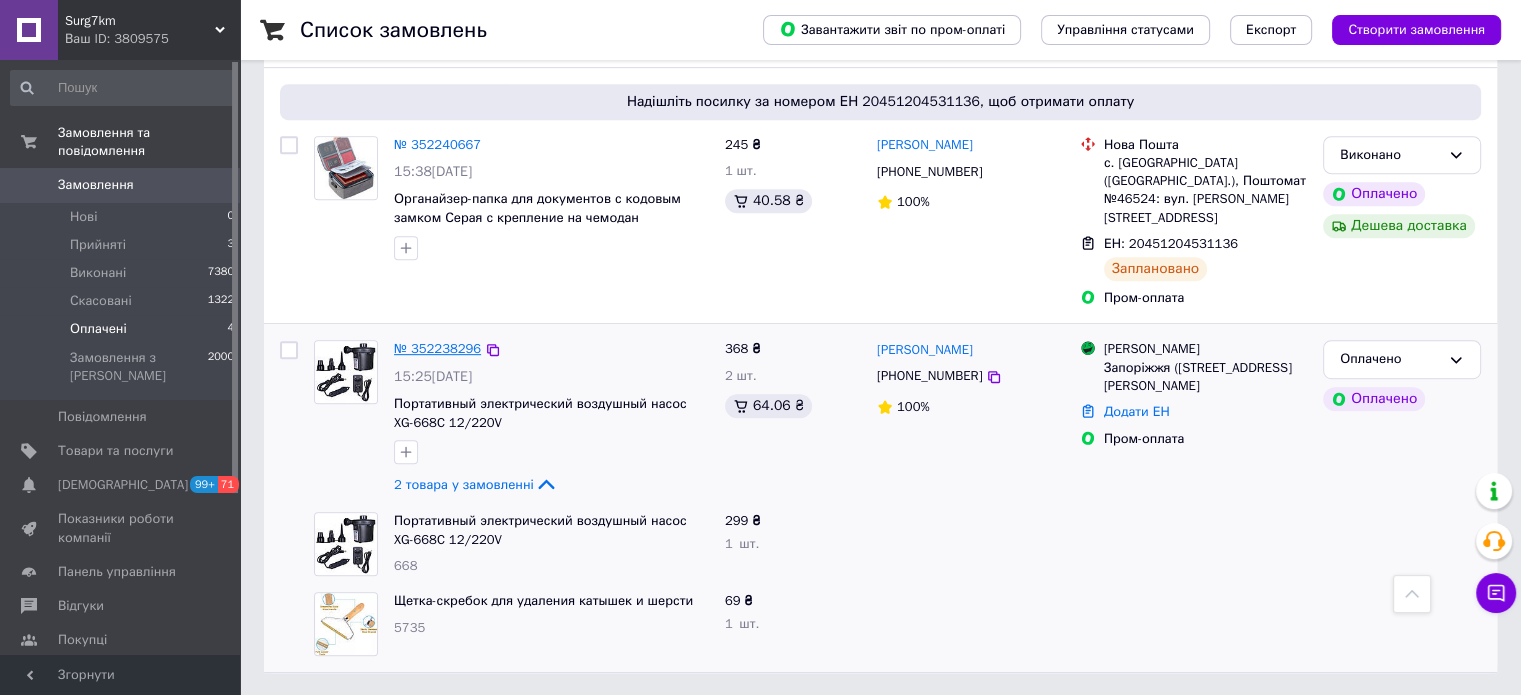 click on "№ 352238296" at bounding box center [437, 348] 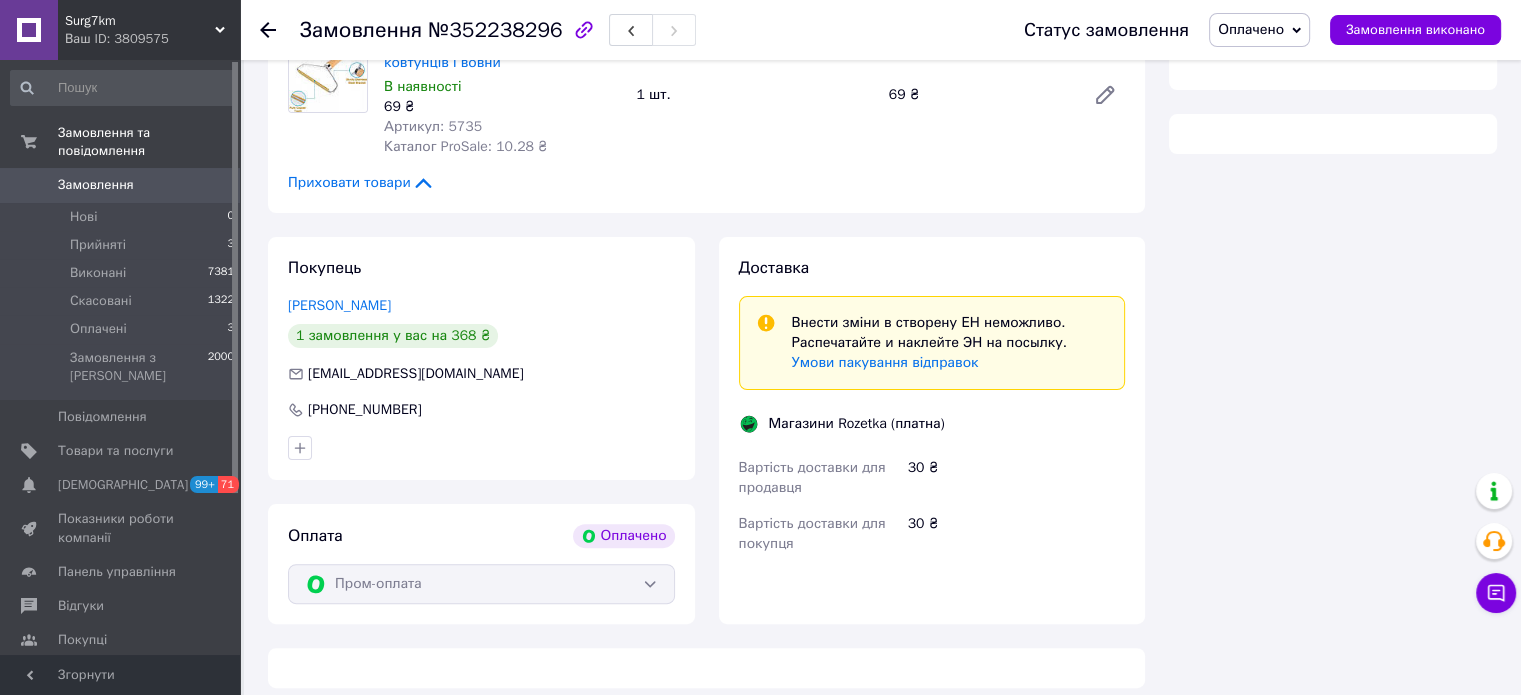 scroll, scrollTop: 979, scrollLeft: 0, axis: vertical 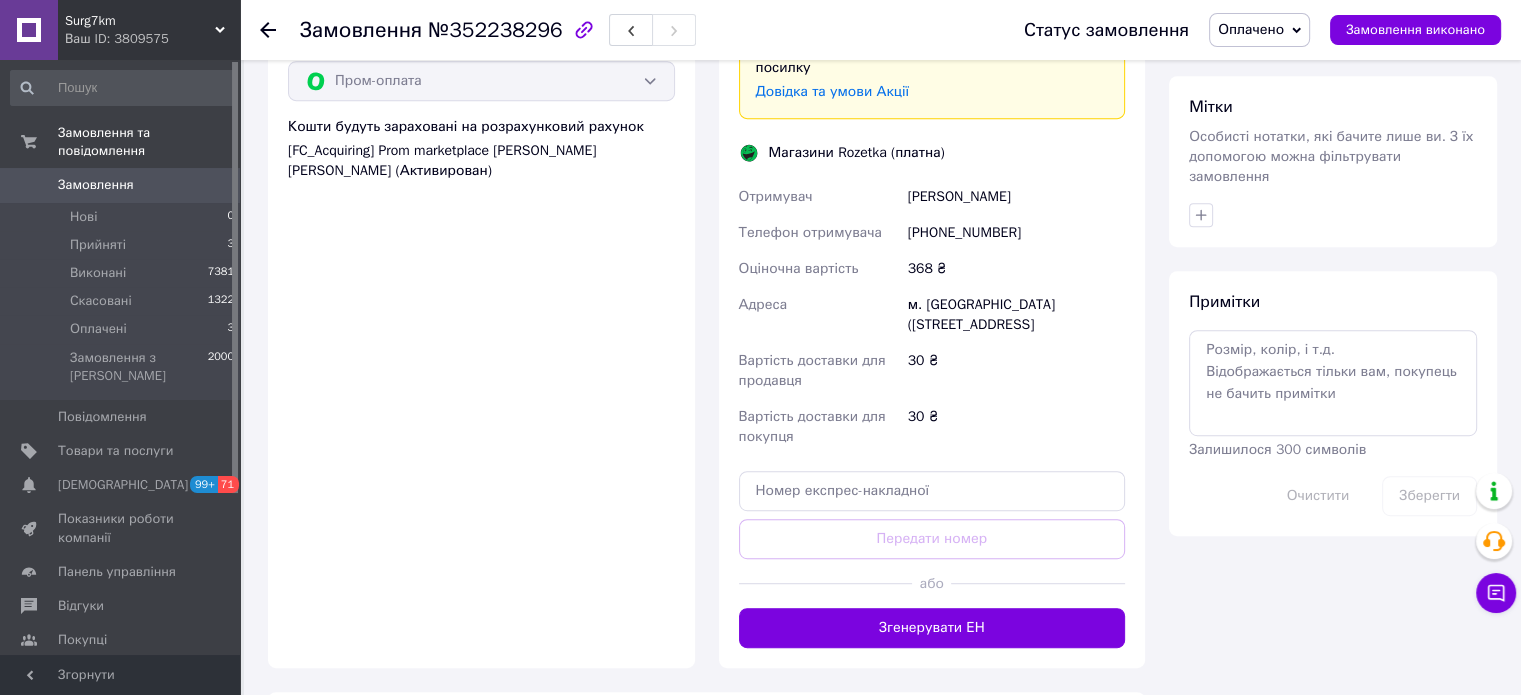 click at bounding box center (826, 583) 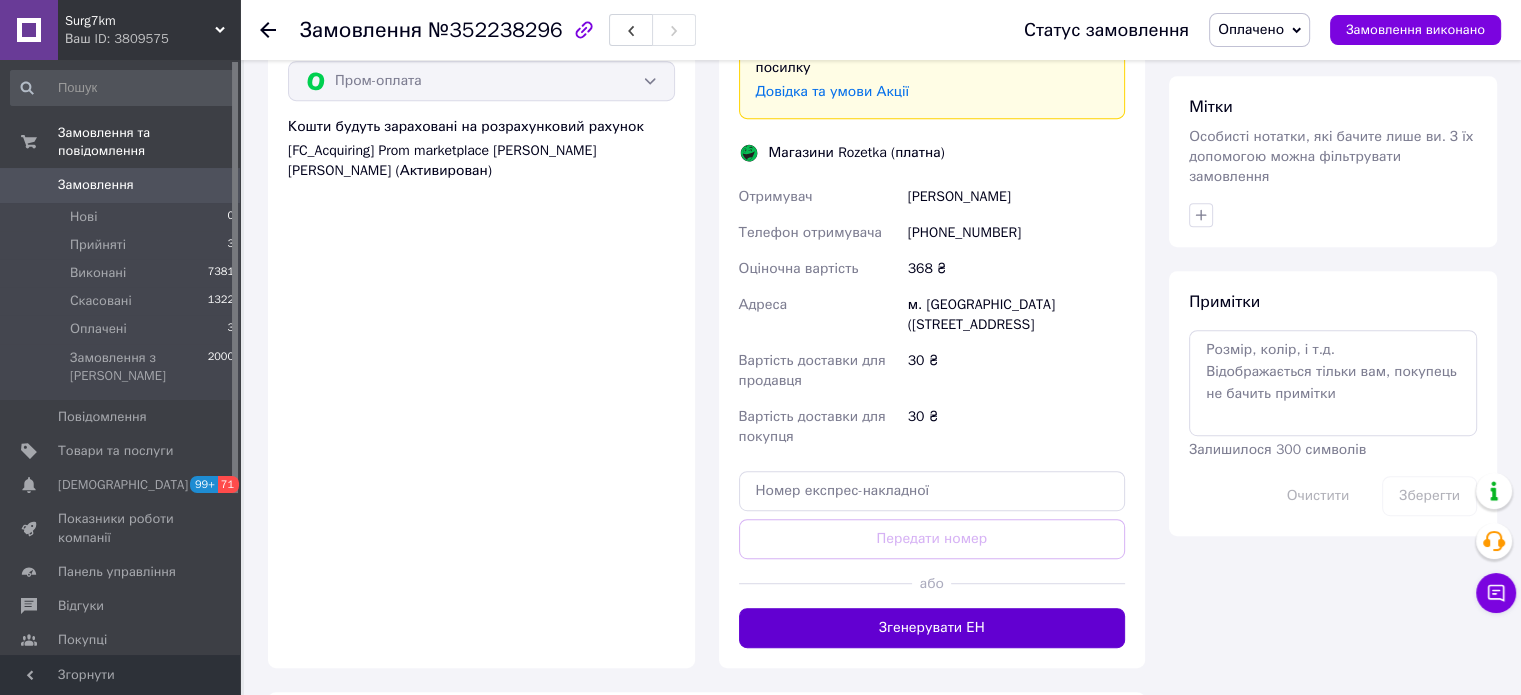 click on "Згенерувати ЕН" at bounding box center [932, 628] 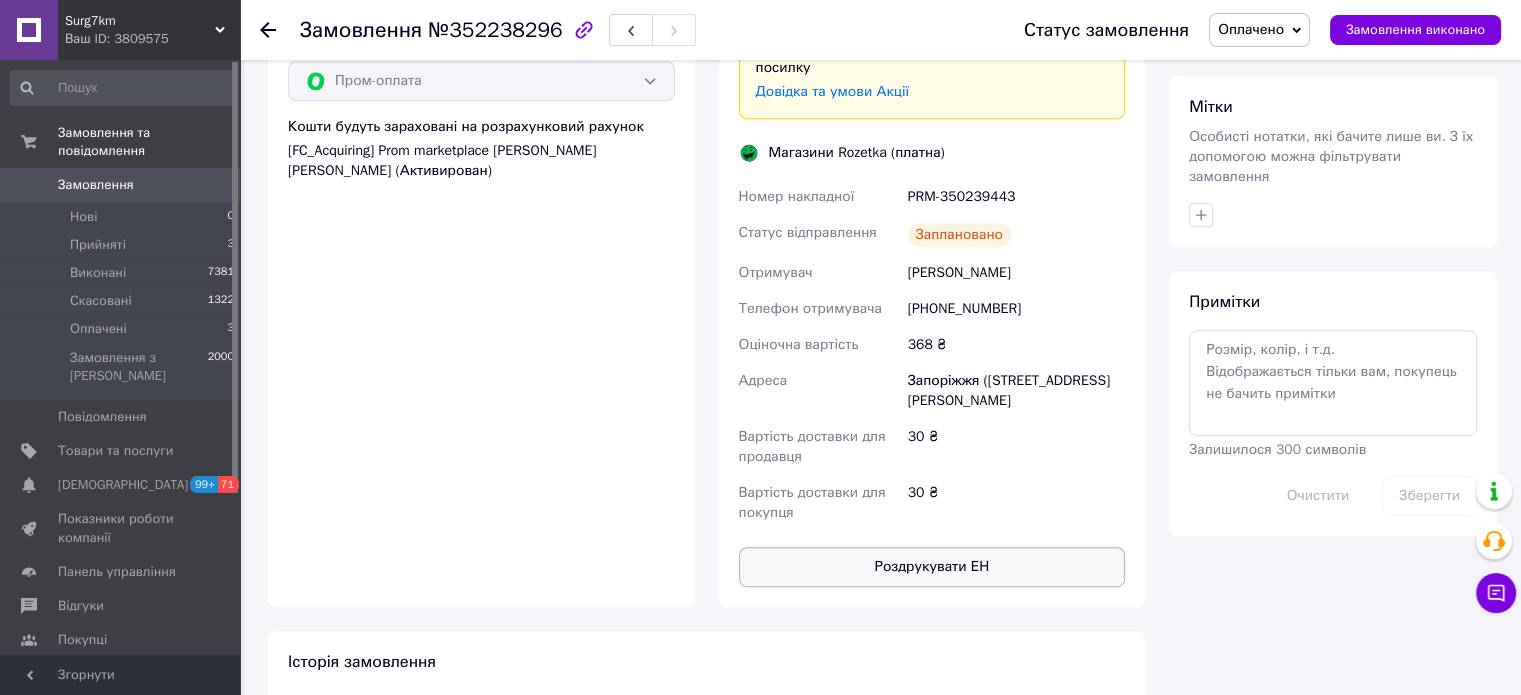 click on "Номер накладної PRM-350239443 Статус відправлення Заплановано Отримувач [PERSON_NAME]  Телефон отримувача [PHONE_NUMBER] Оціночна вартість 368 ₴ Адреса Запоріжжя (Запорізька обл., Запорізький р-н.), Руставі, 2 Вартість доставки для продавця 30 ₴ Вартість доставки для покупця 30 ₴" at bounding box center (932, 355) 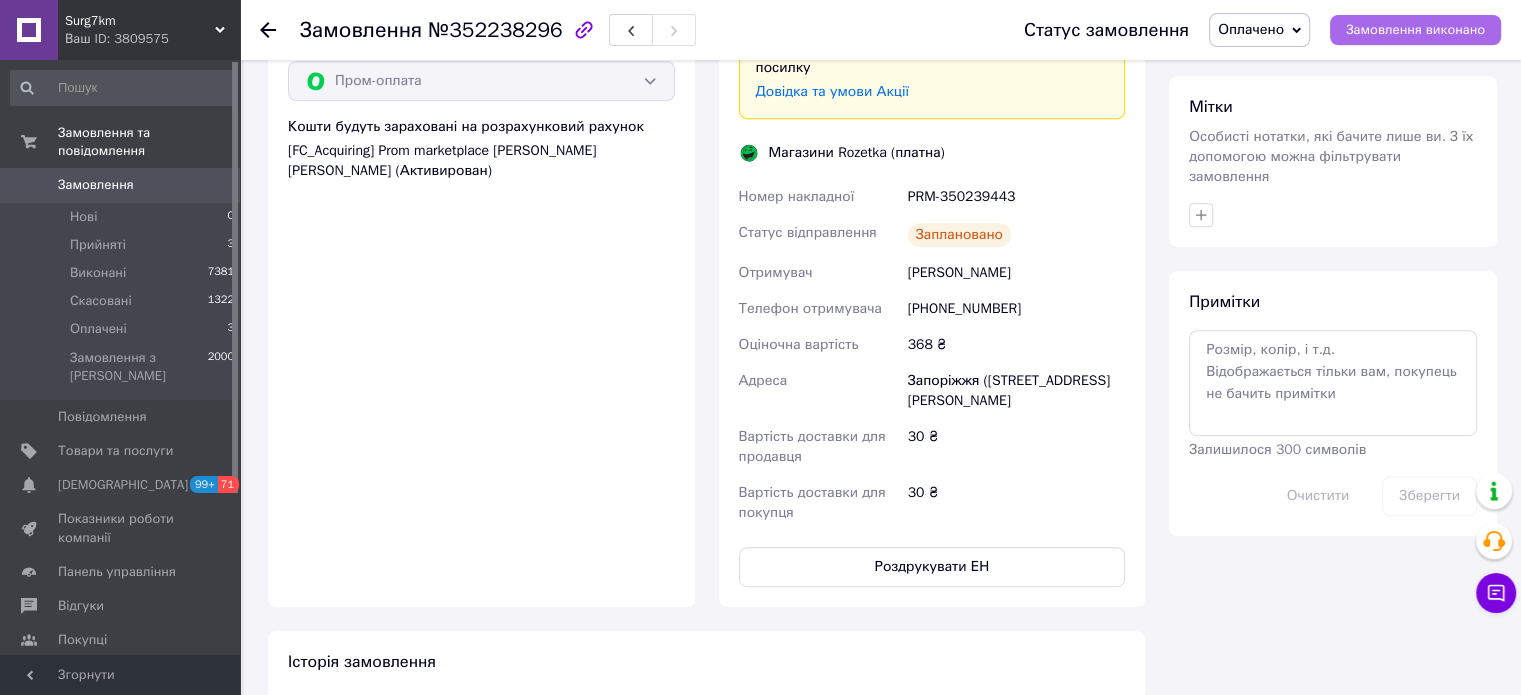 click on "Статус замовлення Оплачено Прийнято Виконано Скасовано Замовлення виконано" at bounding box center (1252, 30) 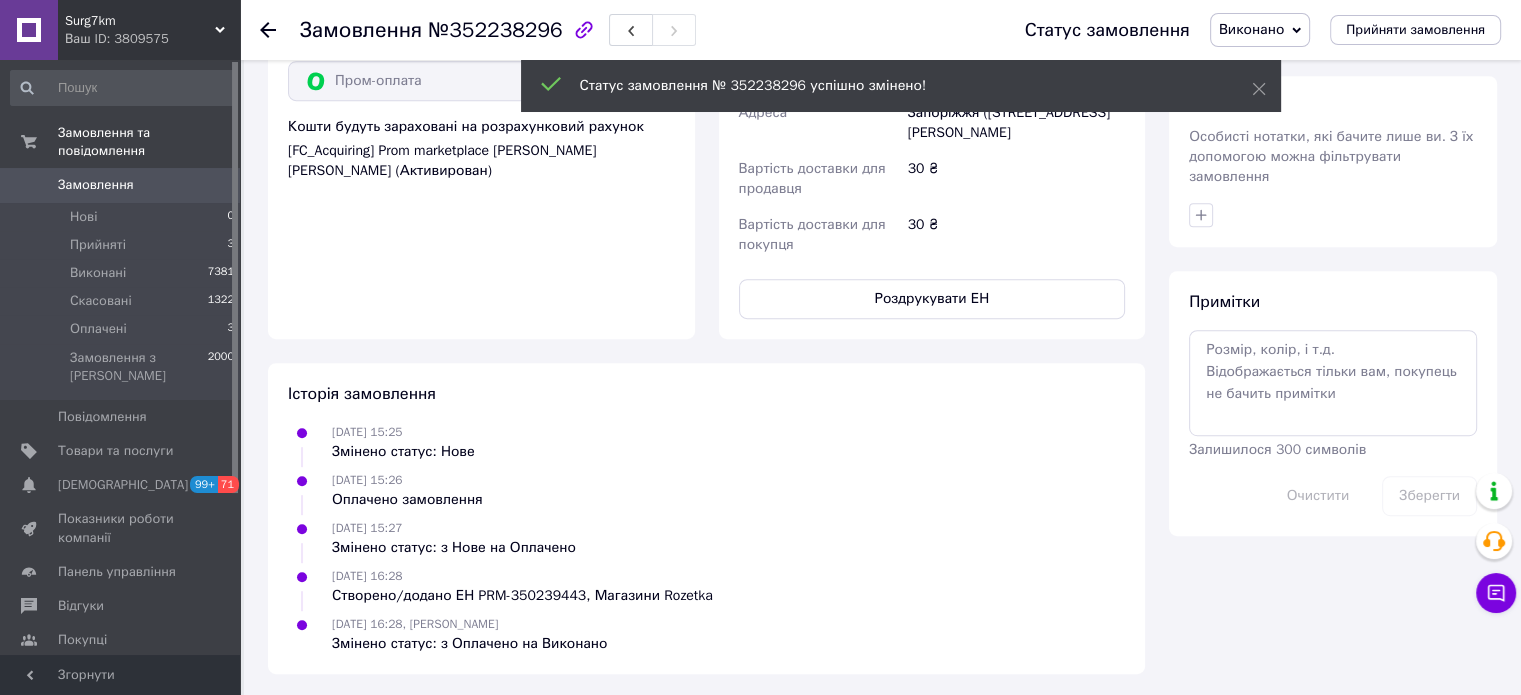 scroll, scrollTop: 964, scrollLeft: 0, axis: vertical 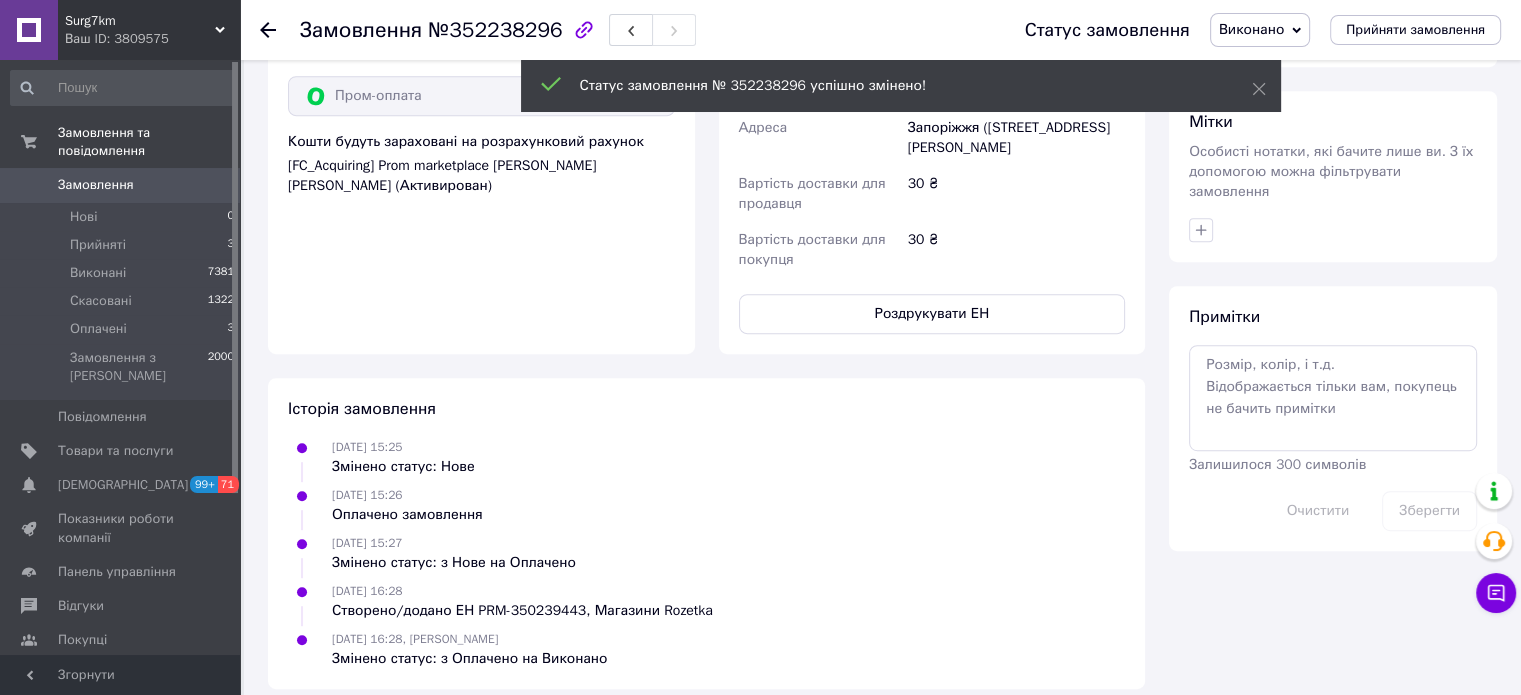 click on "Оплачені 3" at bounding box center (123, 329) 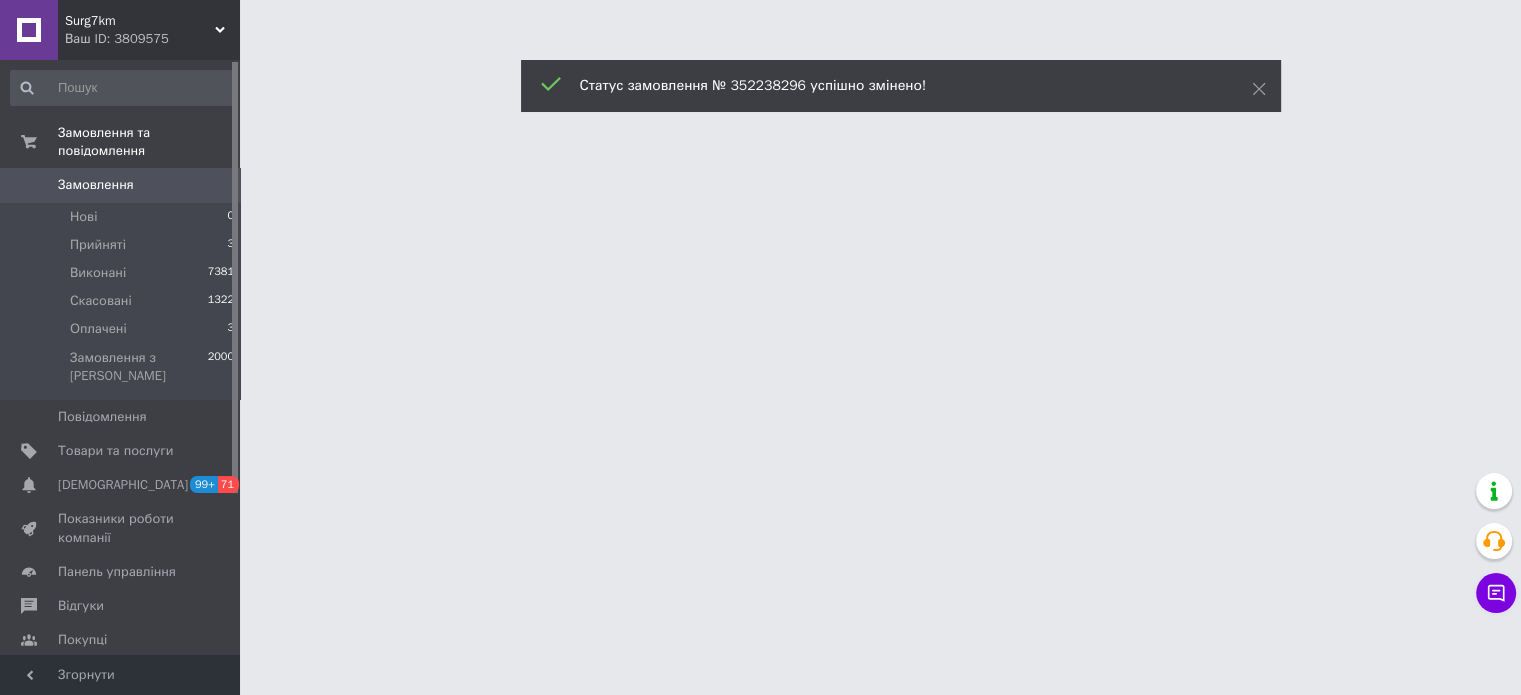 scroll, scrollTop: 0, scrollLeft: 0, axis: both 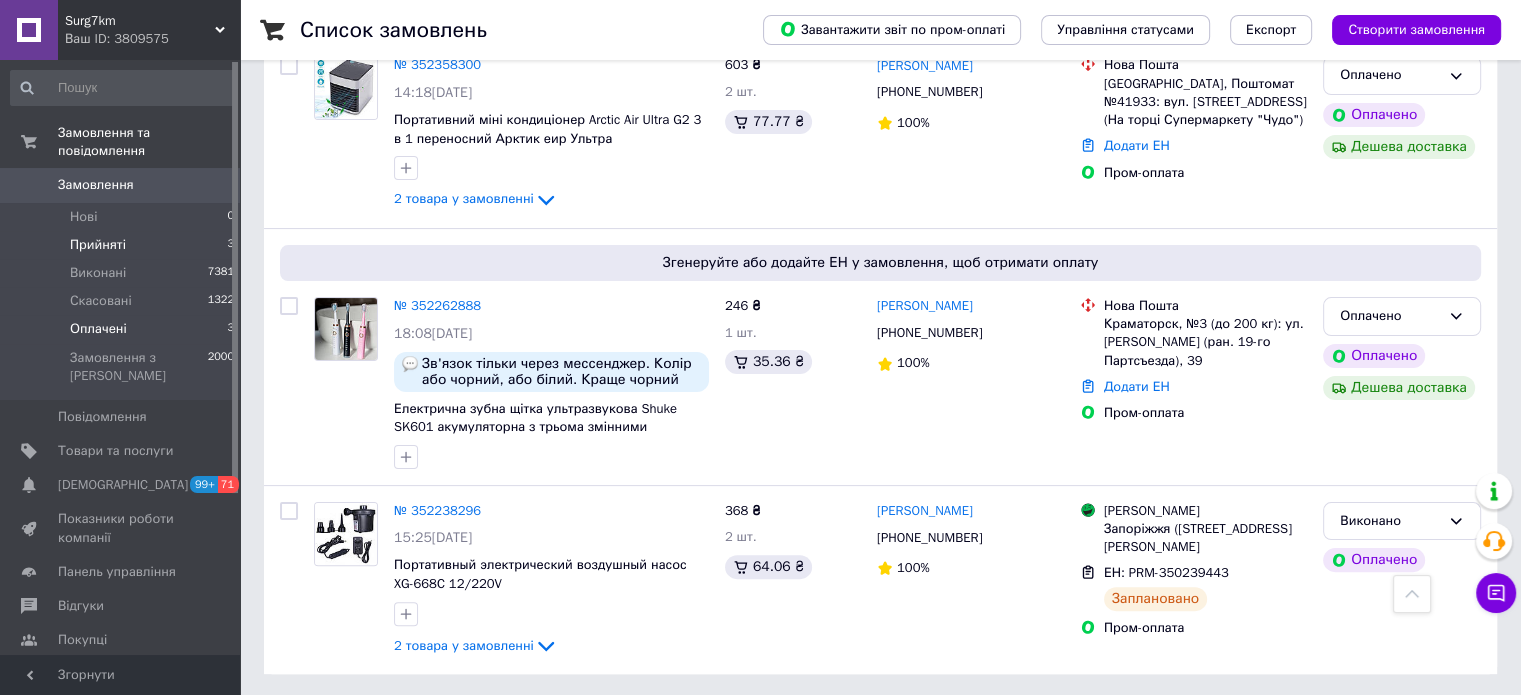click on "Прийняті" at bounding box center [98, 245] 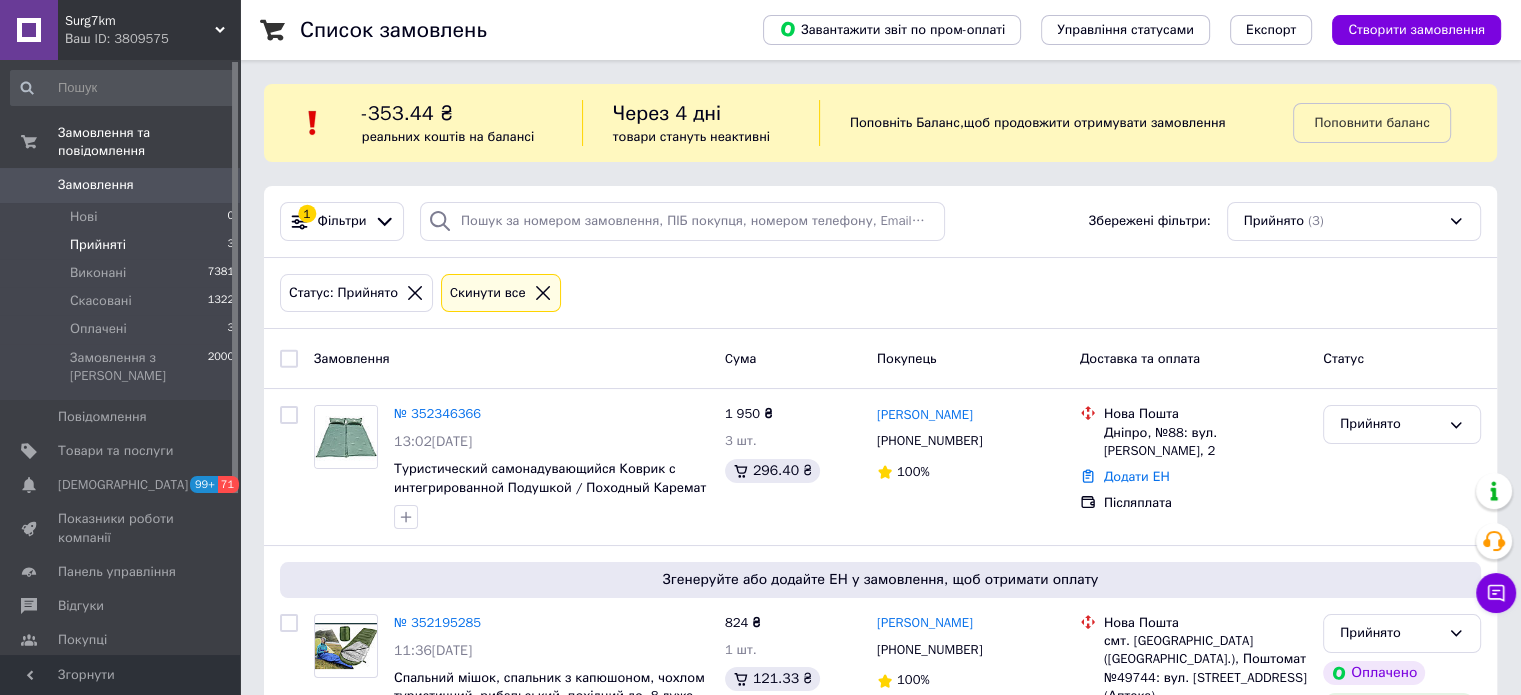 scroll, scrollTop: 271, scrollLeft: 0, axis: vertical 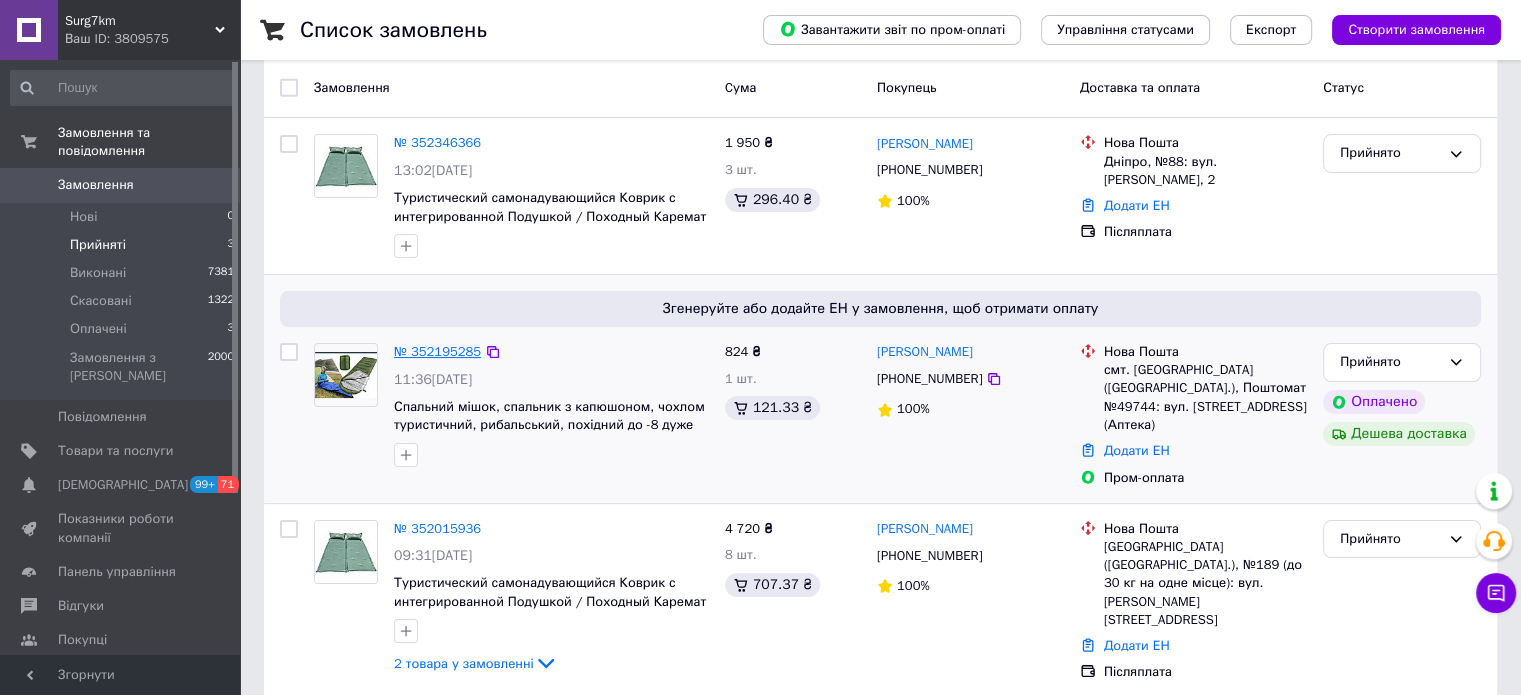 click on "№ 352195285" at bounding box center (437, 351) 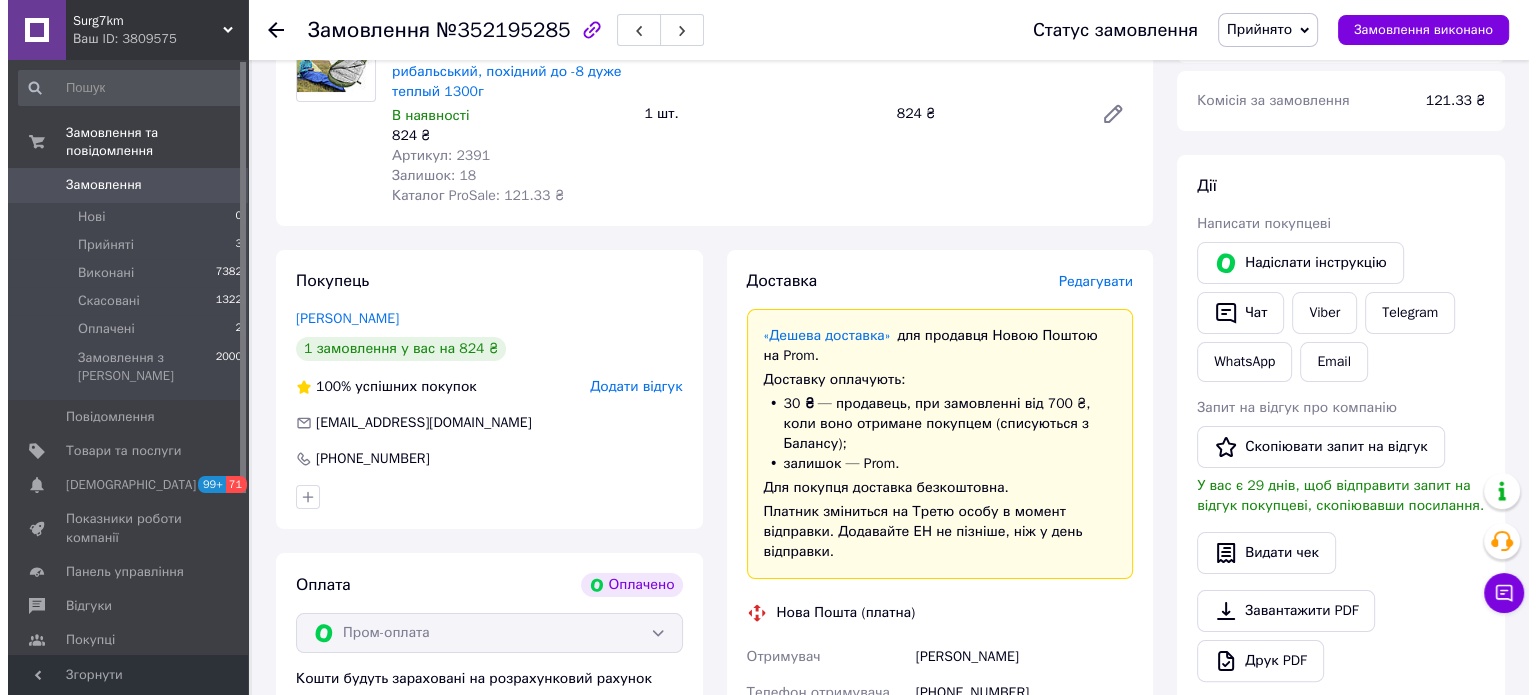 scroll, scrollTop: 803, scrollLeft: 0, axis: vertical 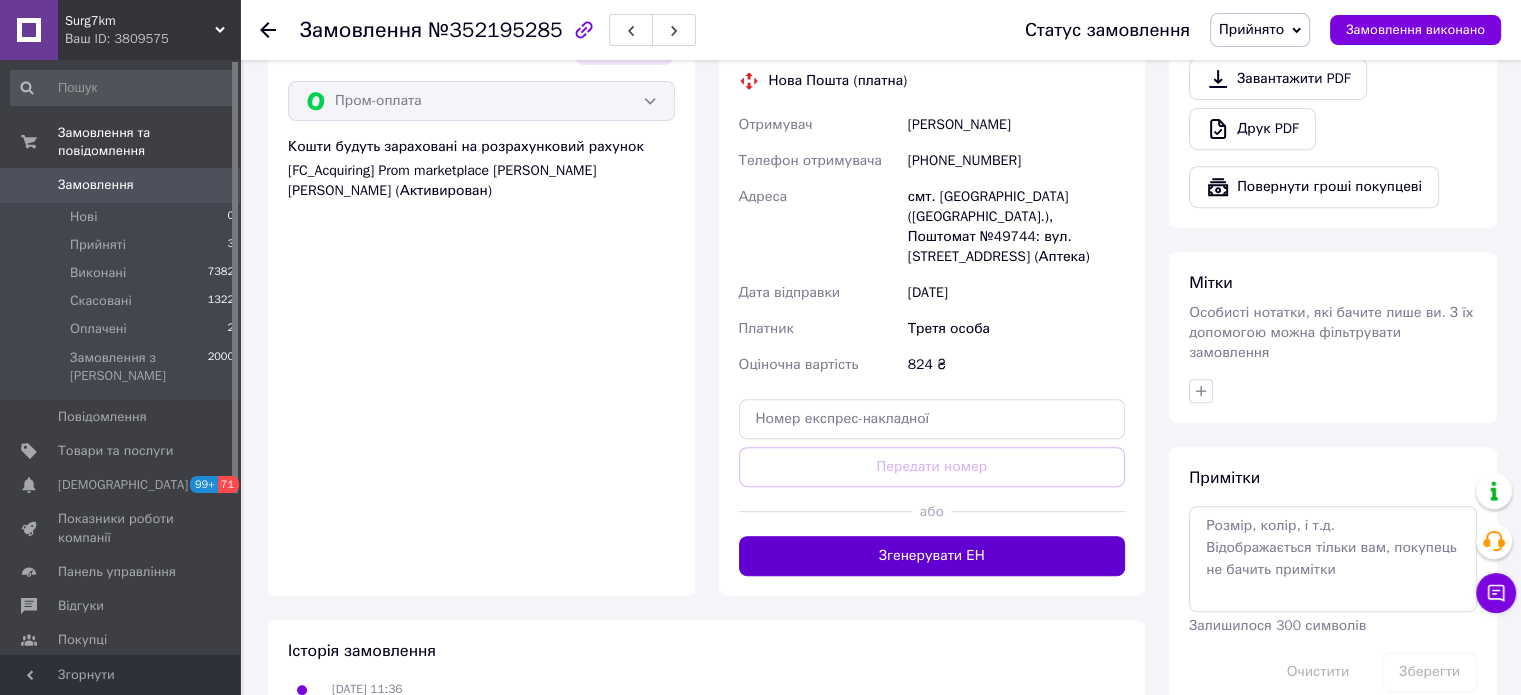 click on "Згенерувати ЕН" at bounding box center (932, 556) 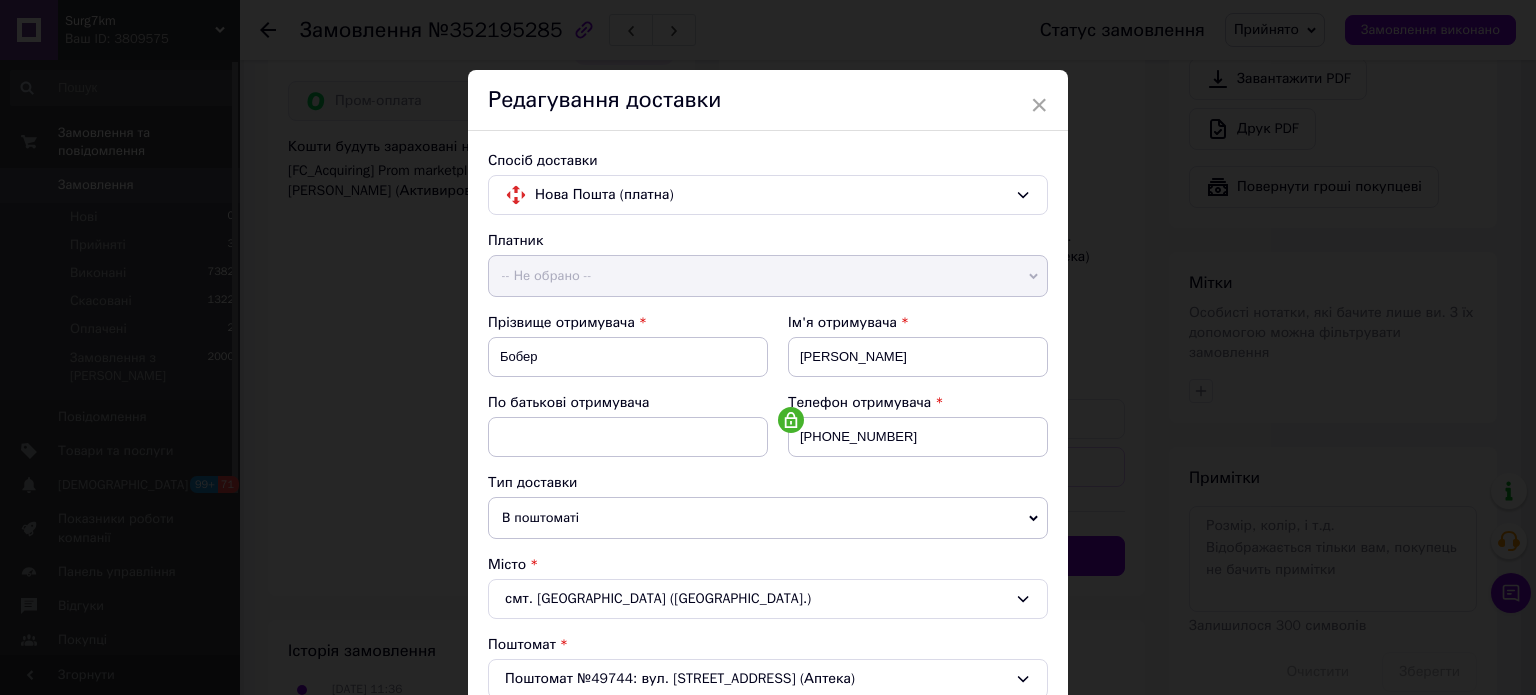 scroll, scrollTop: 874, scrollLeft: 0, axis: vertical 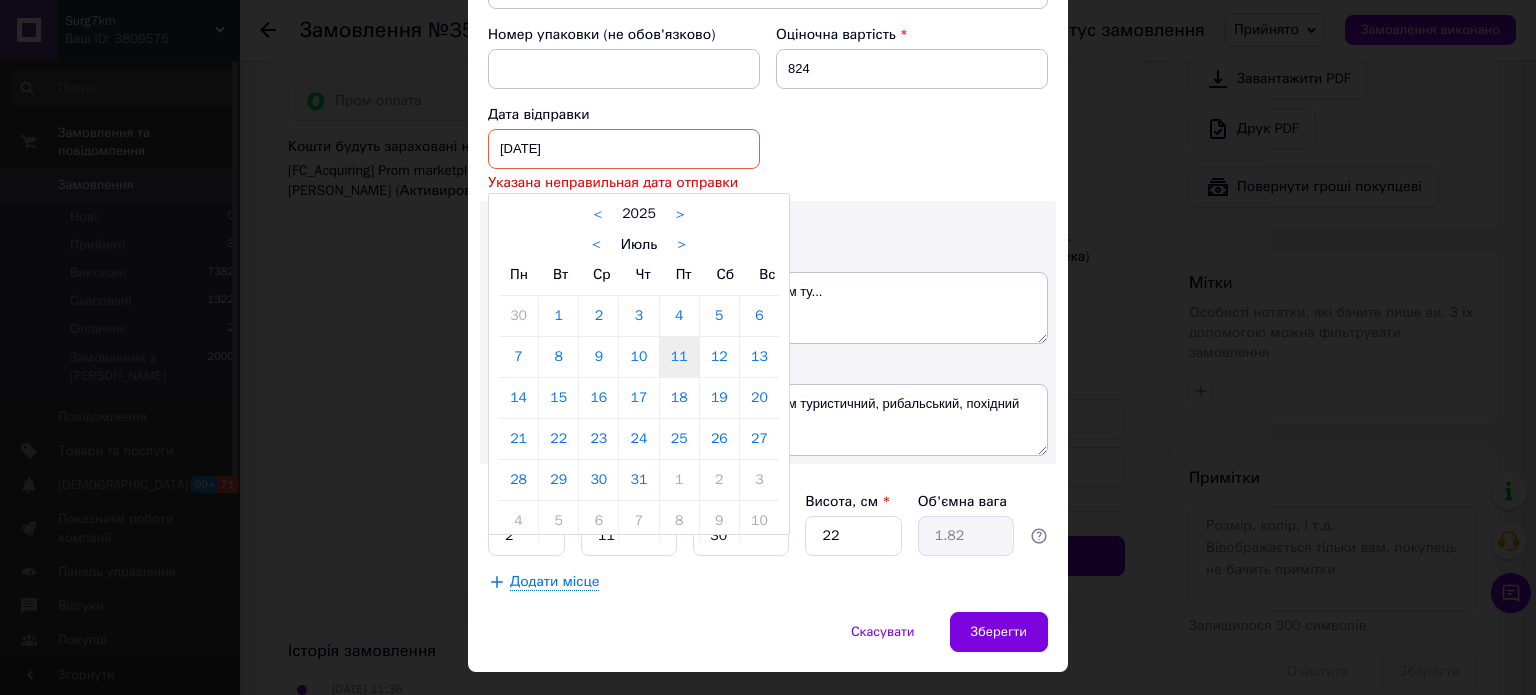 click on "[DATE] < 2025 > < Июль > Пн Вт Ср Чт Пт Сб Вс 30 1 2 3 4 5 6 7 8 9 10 11 12 13 14 15 16 17 18 19 20 21 22 23 24 25 26 27 28 29 30 31 1 2 3 4 5 6 7 8 9 10" at bounding box center (624, 149) 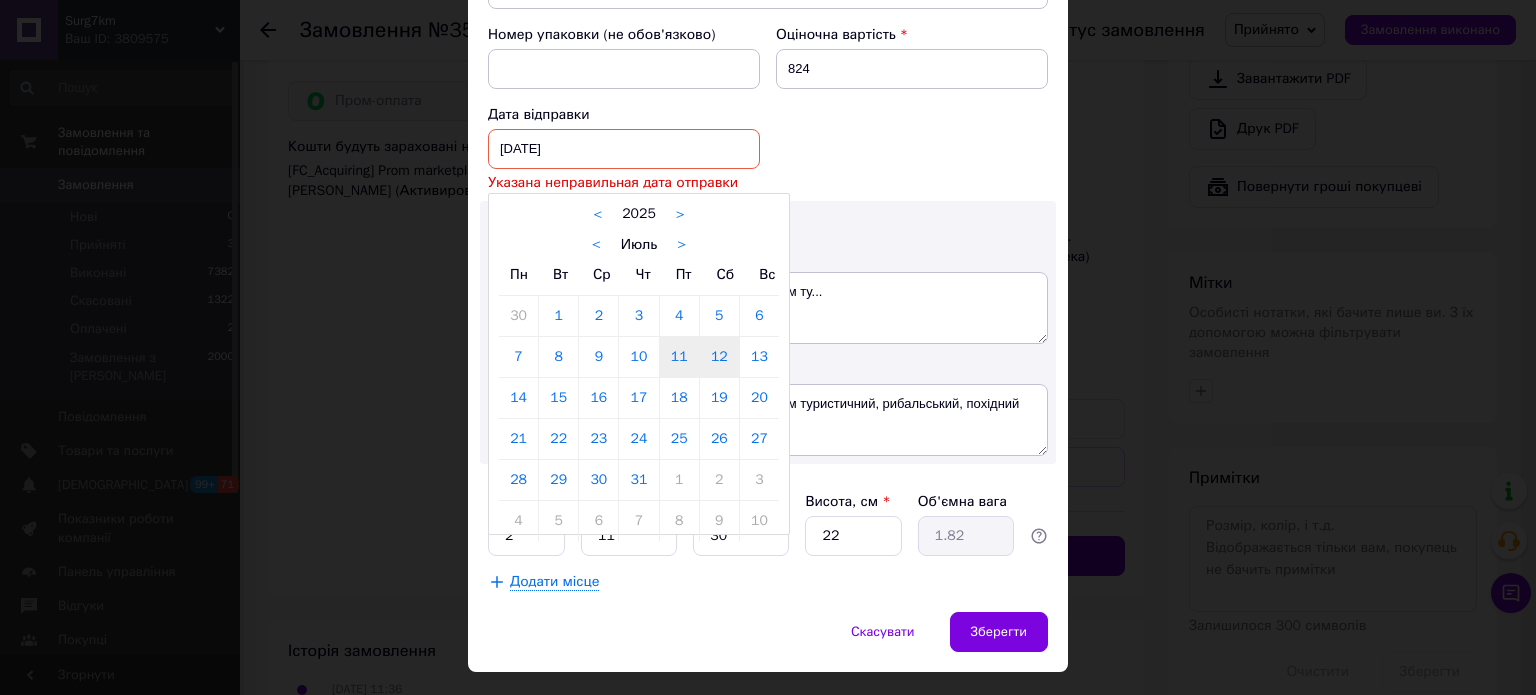 click on "12" at bounding box center [719, 357] 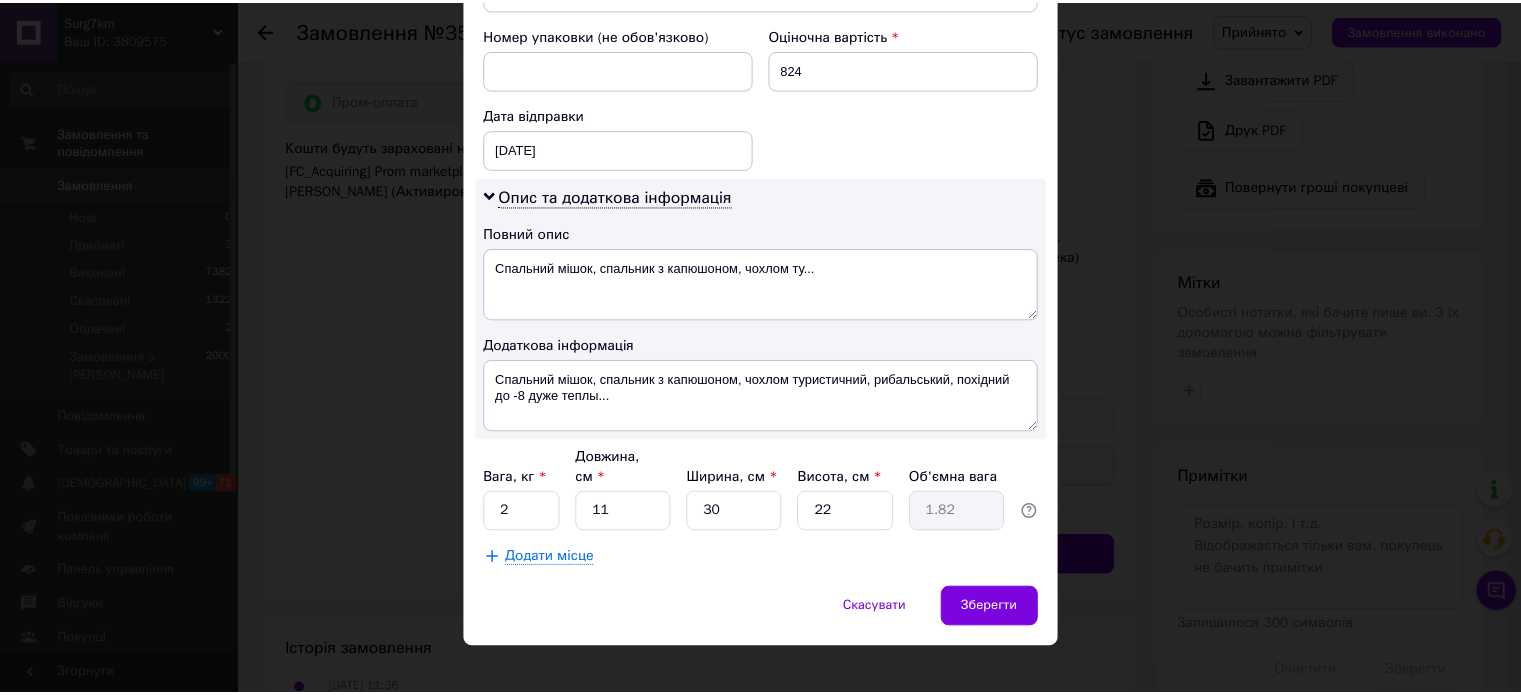 scroll, scrollTop: 850, scrollLeft: 0, axis: vertical 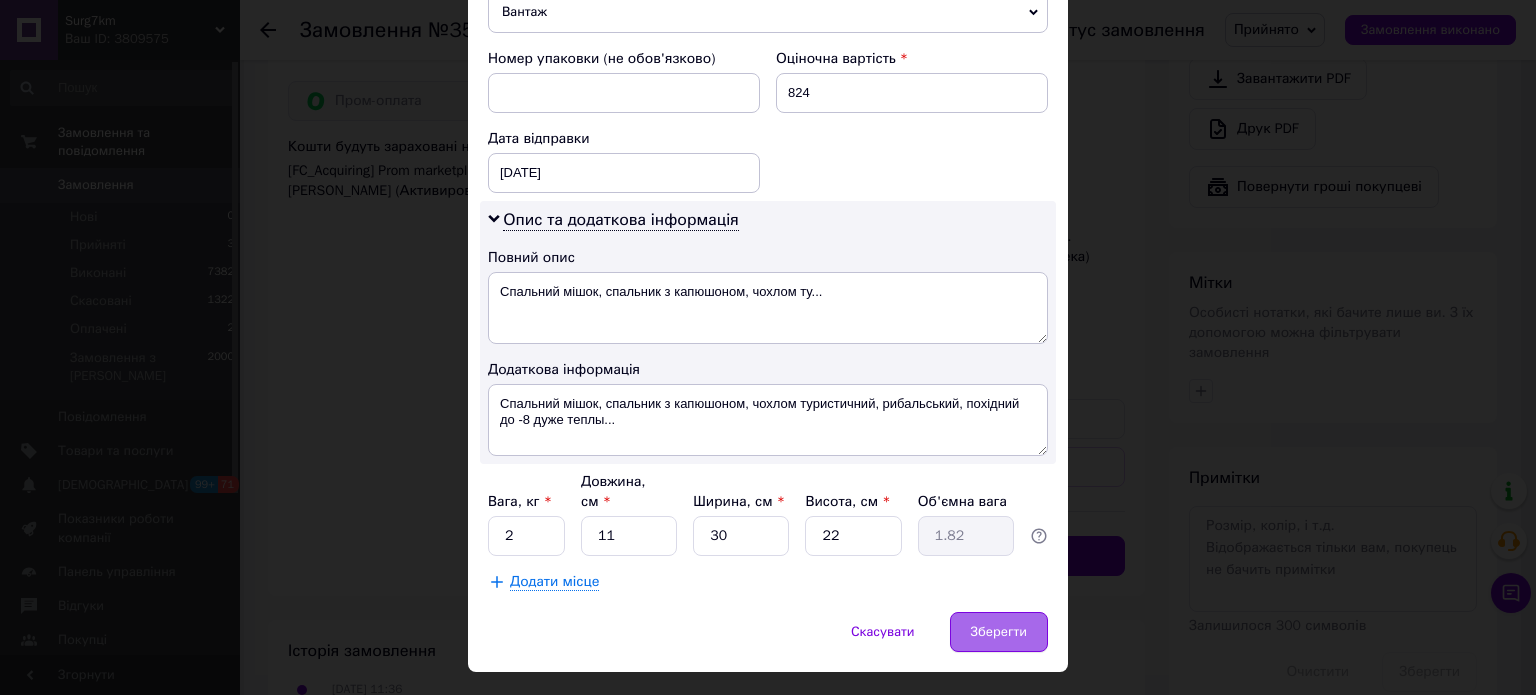 click on "Зберегти" at bounding box center (999, 632) 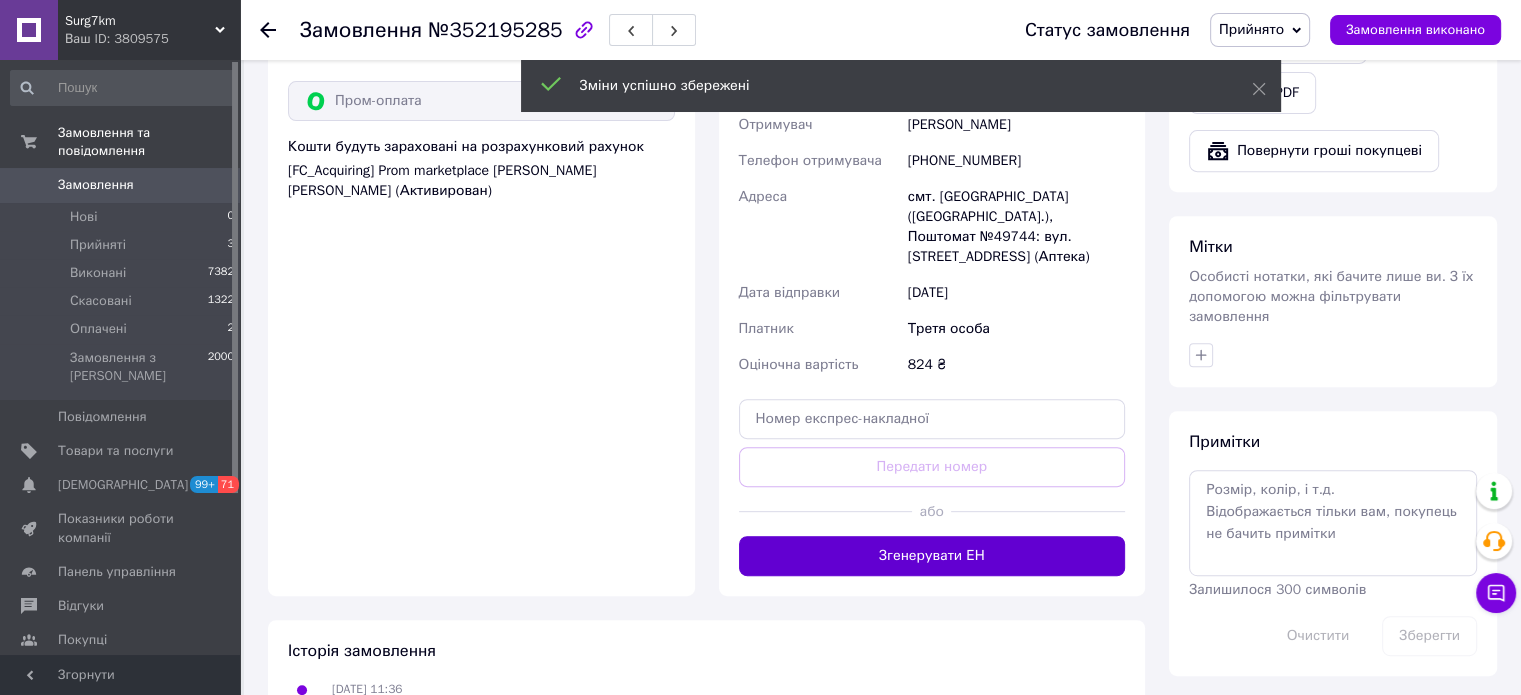 click on "Згенерувати ЕН" at bounding box center [932, 556] 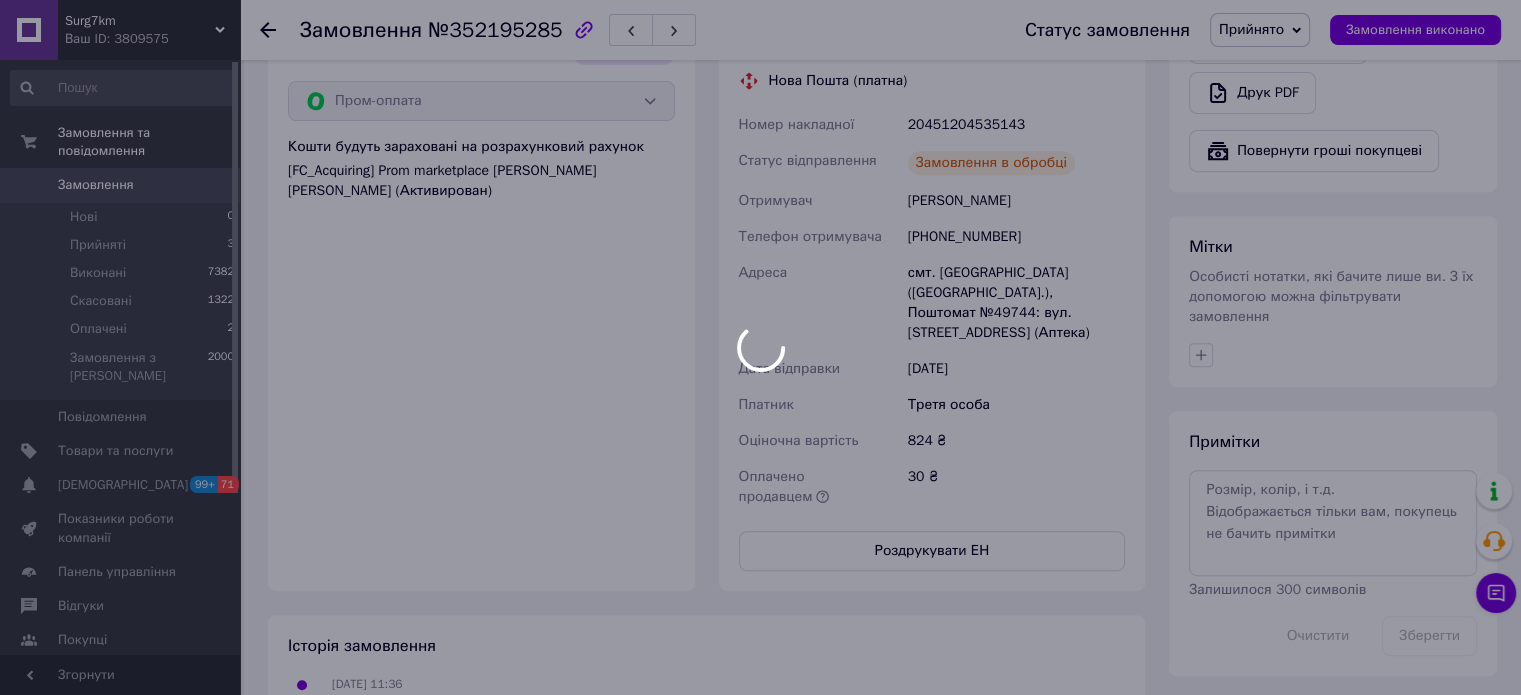 click at bounding box center [760, 347] 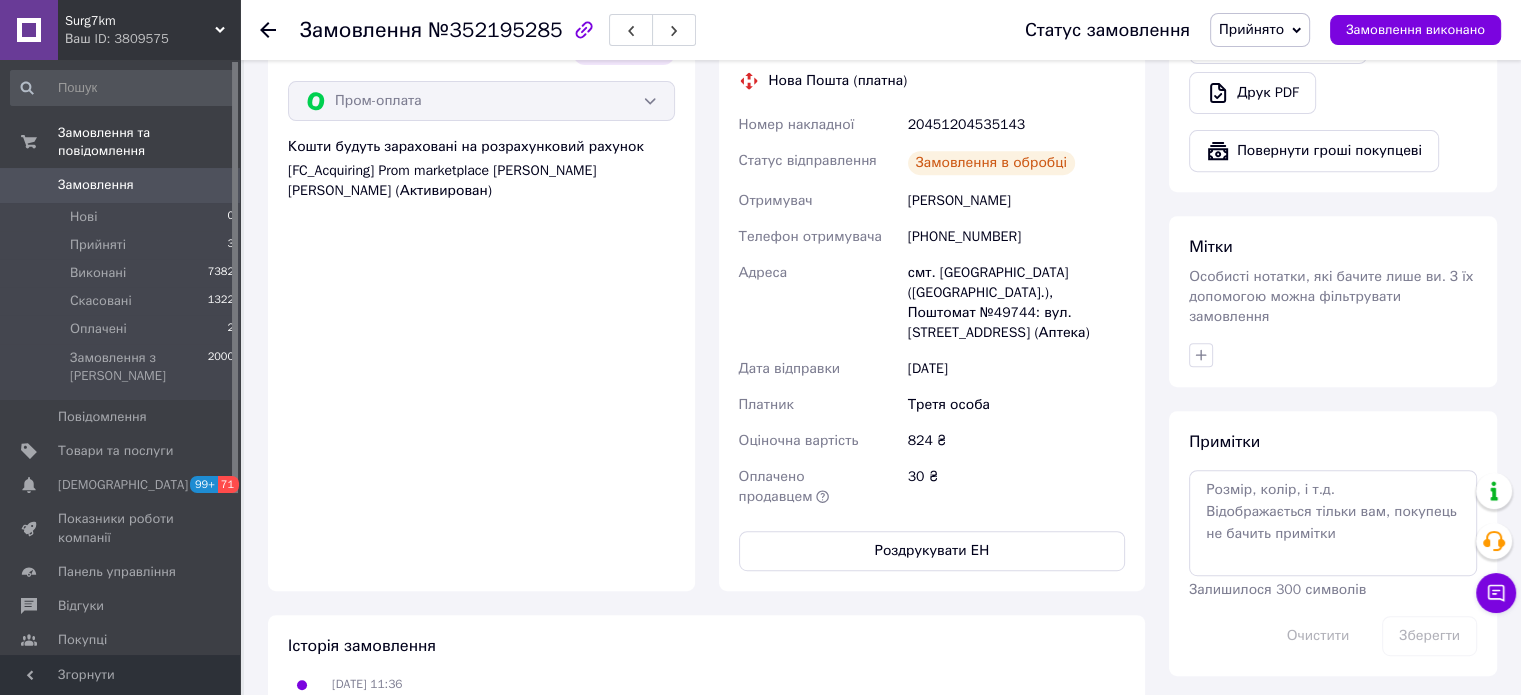 click on "Роздрукувати ЕН" at bounding box center [932, 551] 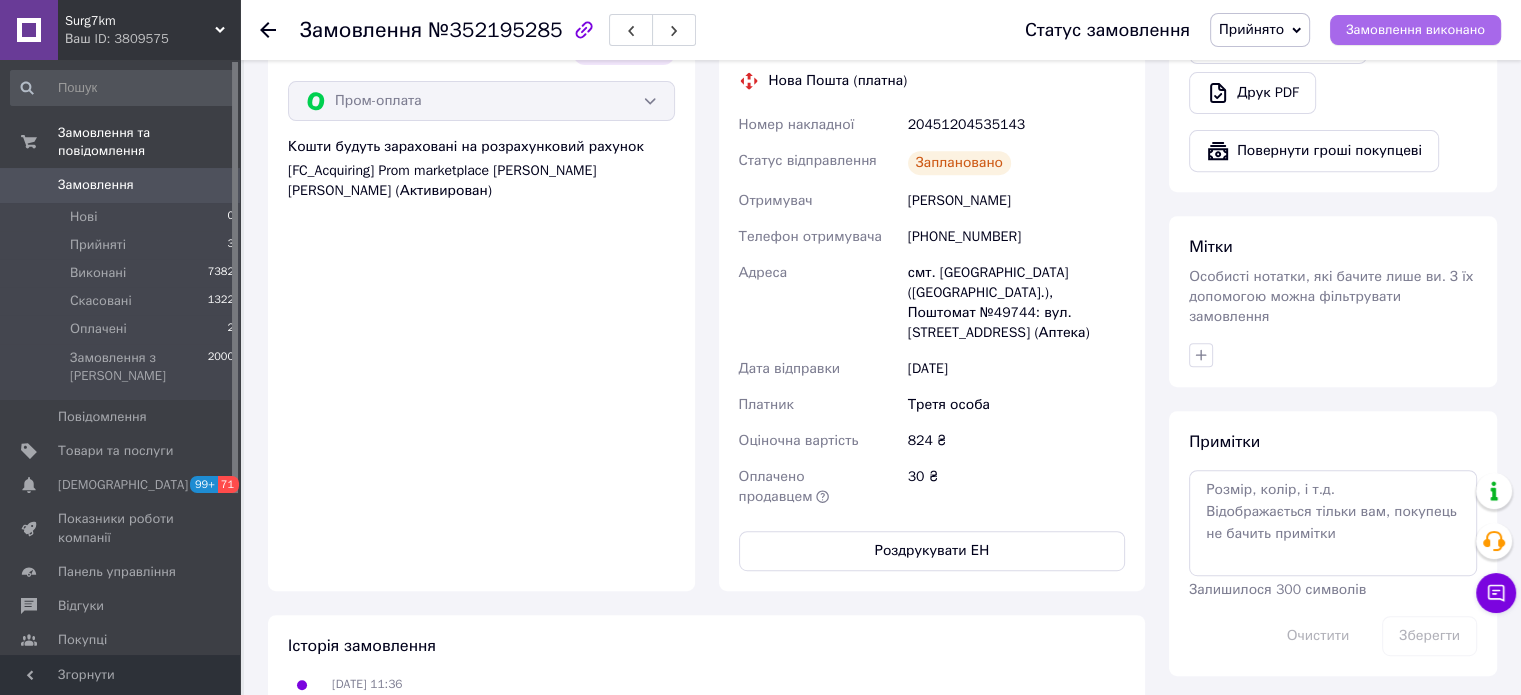 click on "Замовлення виконано" at bounding box center [1415, 30] 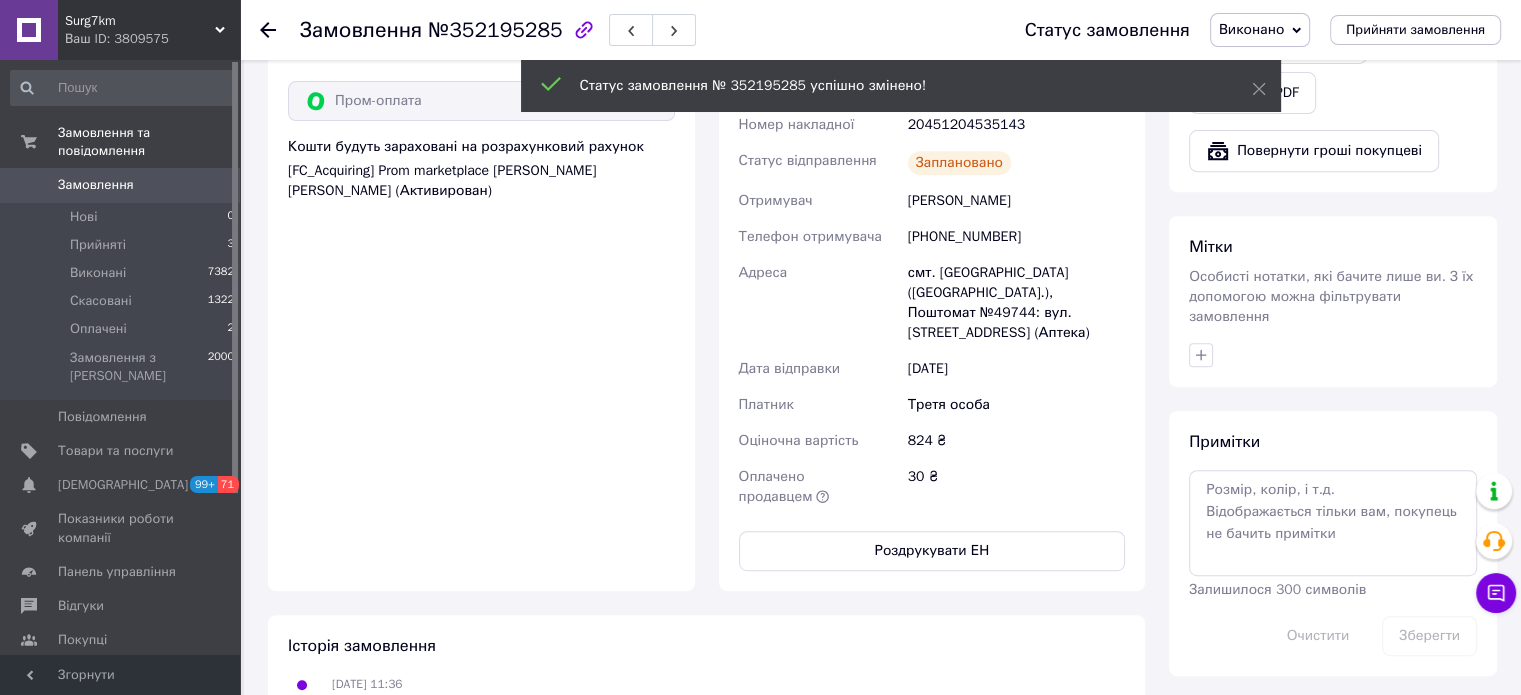scroll, scrollTop: 20, scrollLeft: 0, axis: vertical 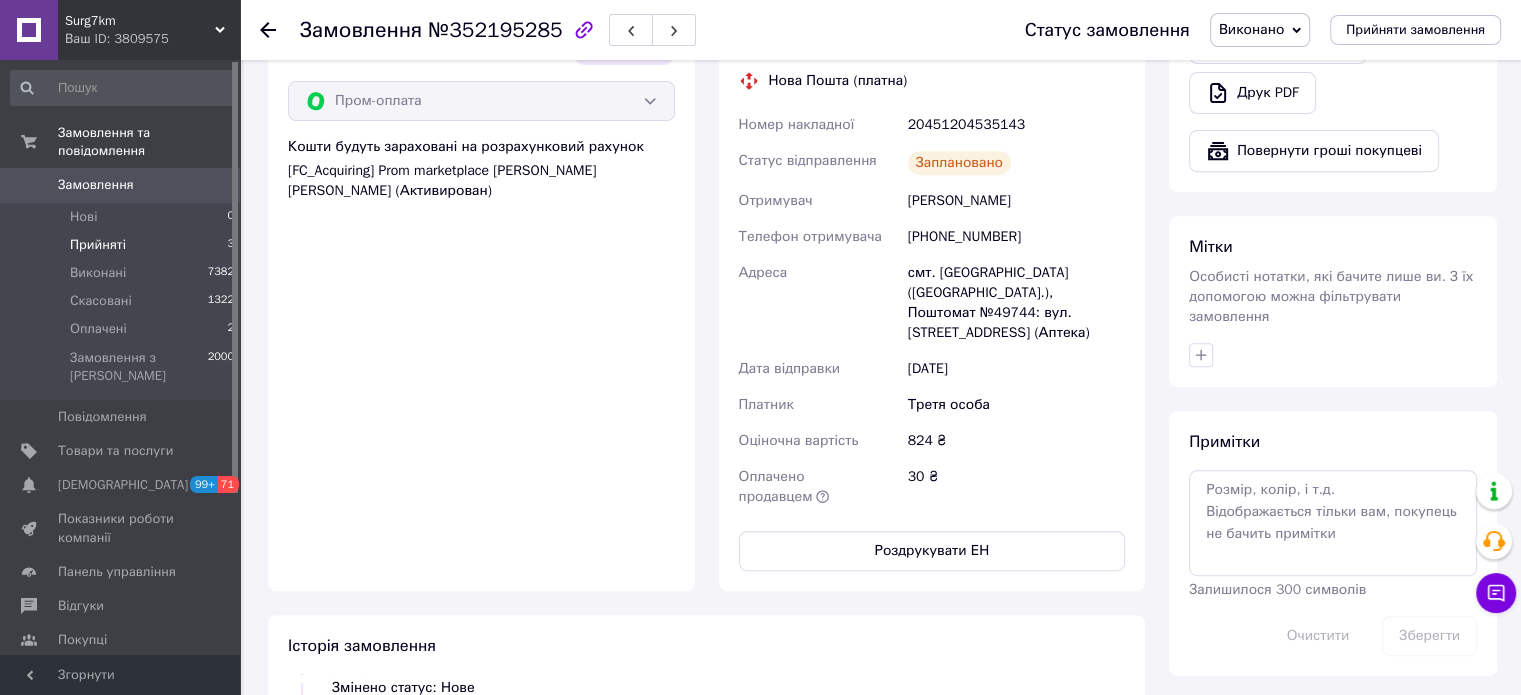 click on "Прийняті" at bounding box center (98, 245) 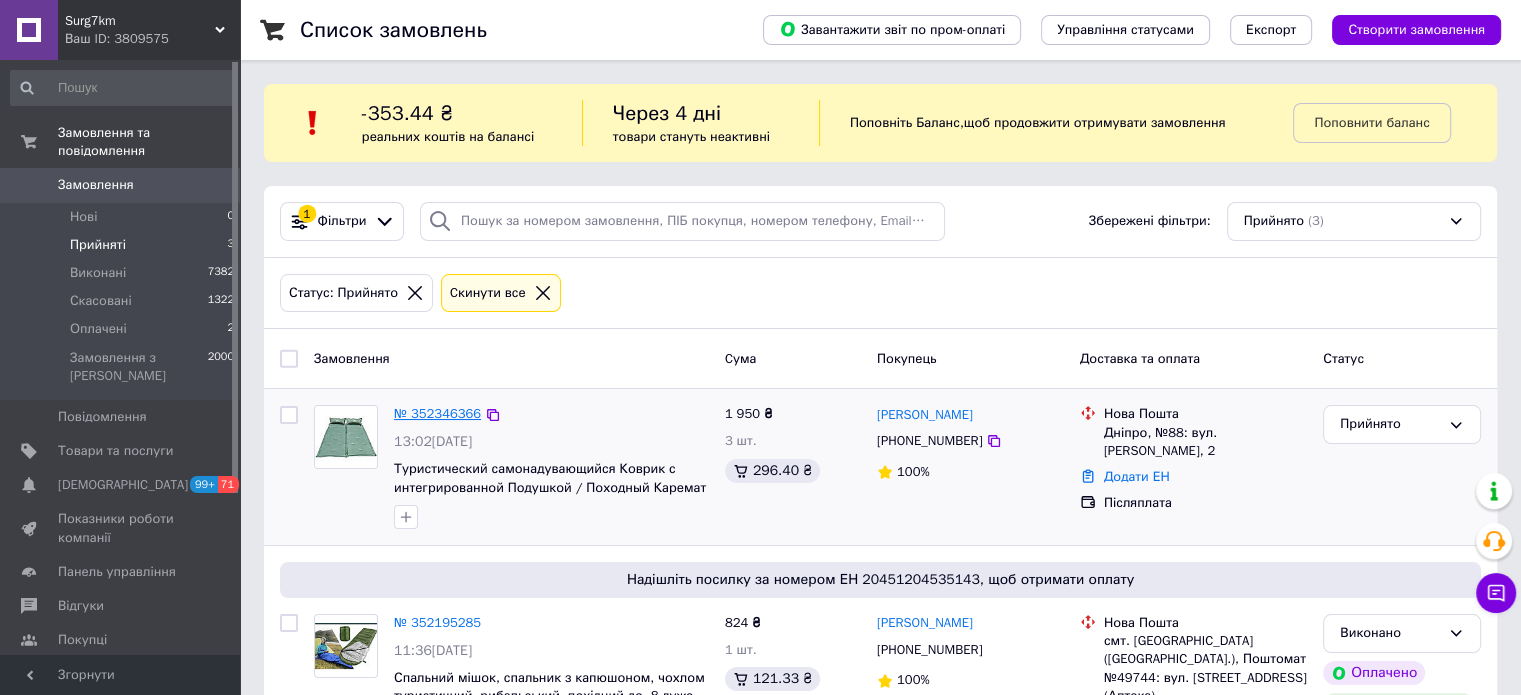 click on "№ 352346366" at bounding box center [437, 413] 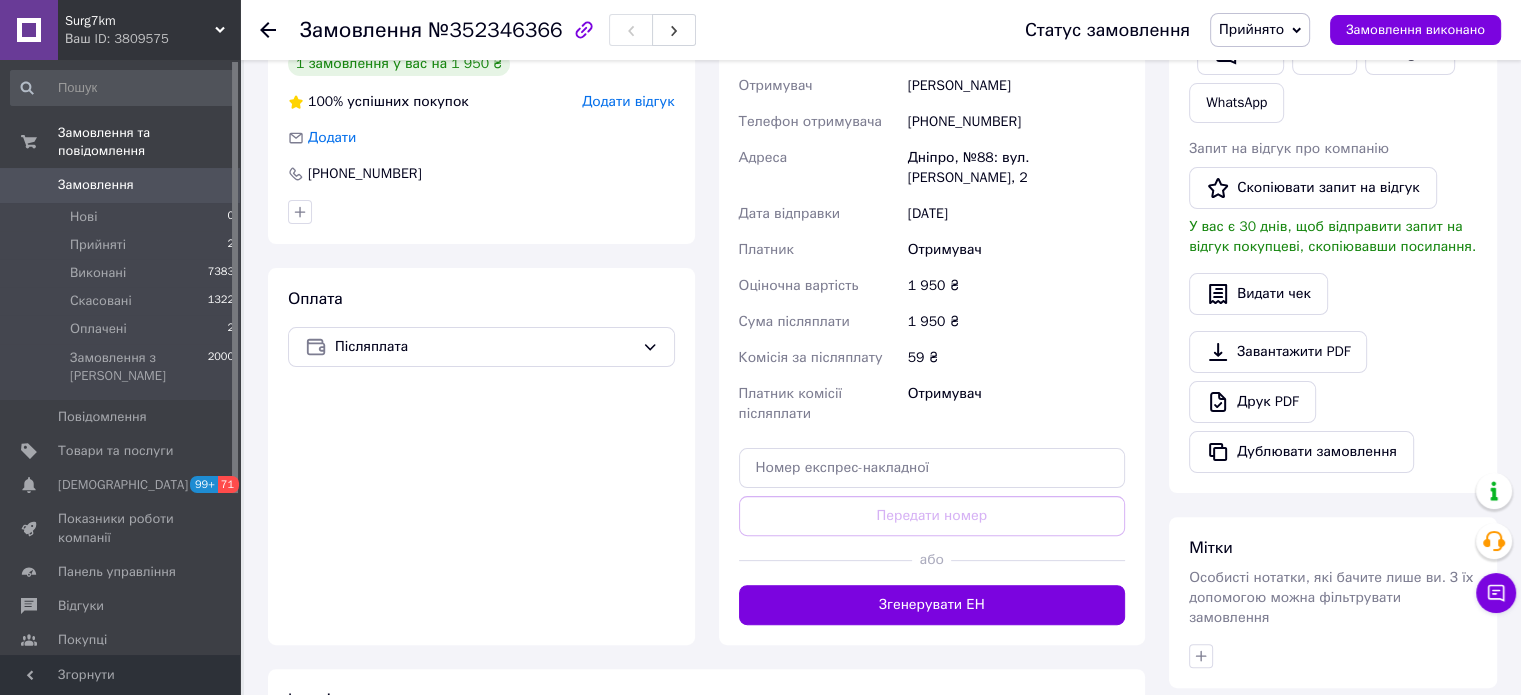 scroll, scrollTop: 608, scrollLeft: 0, axis: vertical 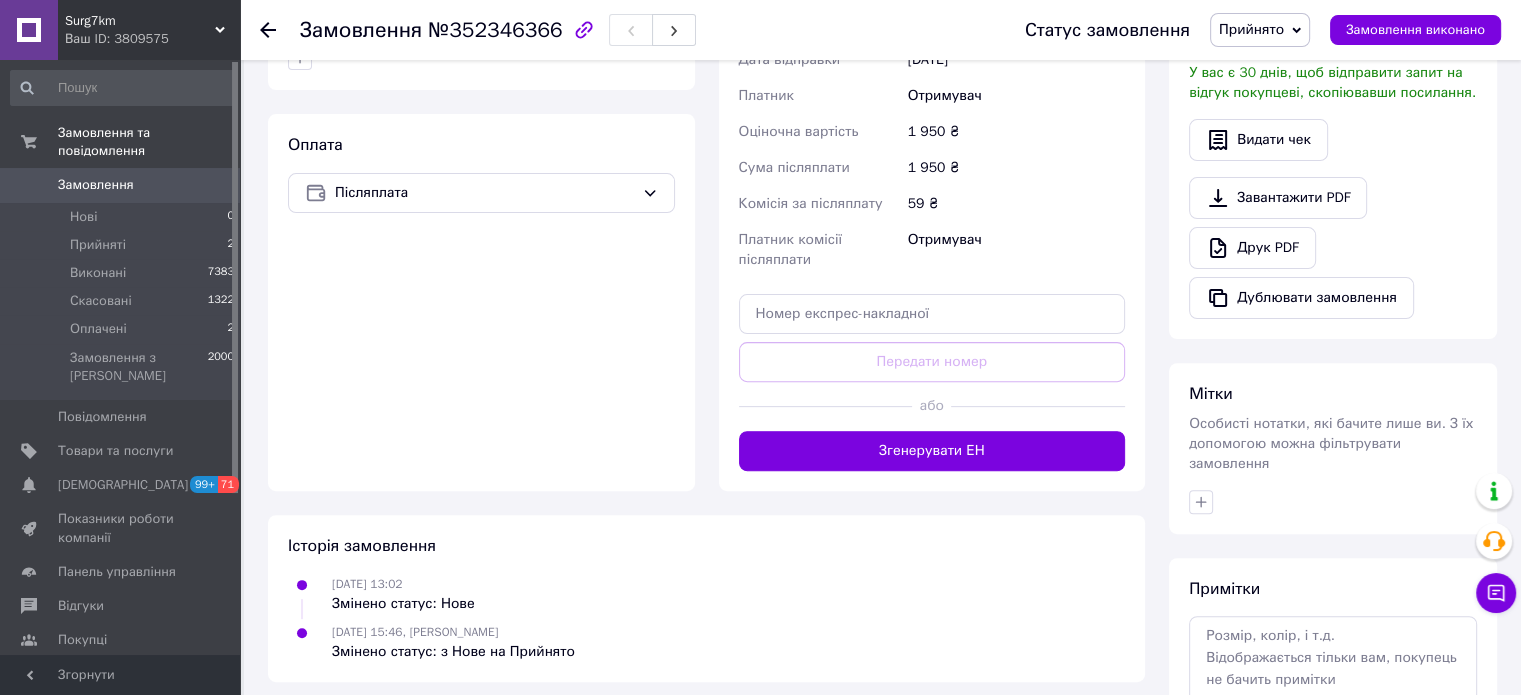 click on "Згенерувати ЕН" at bounding box center [932, 451] 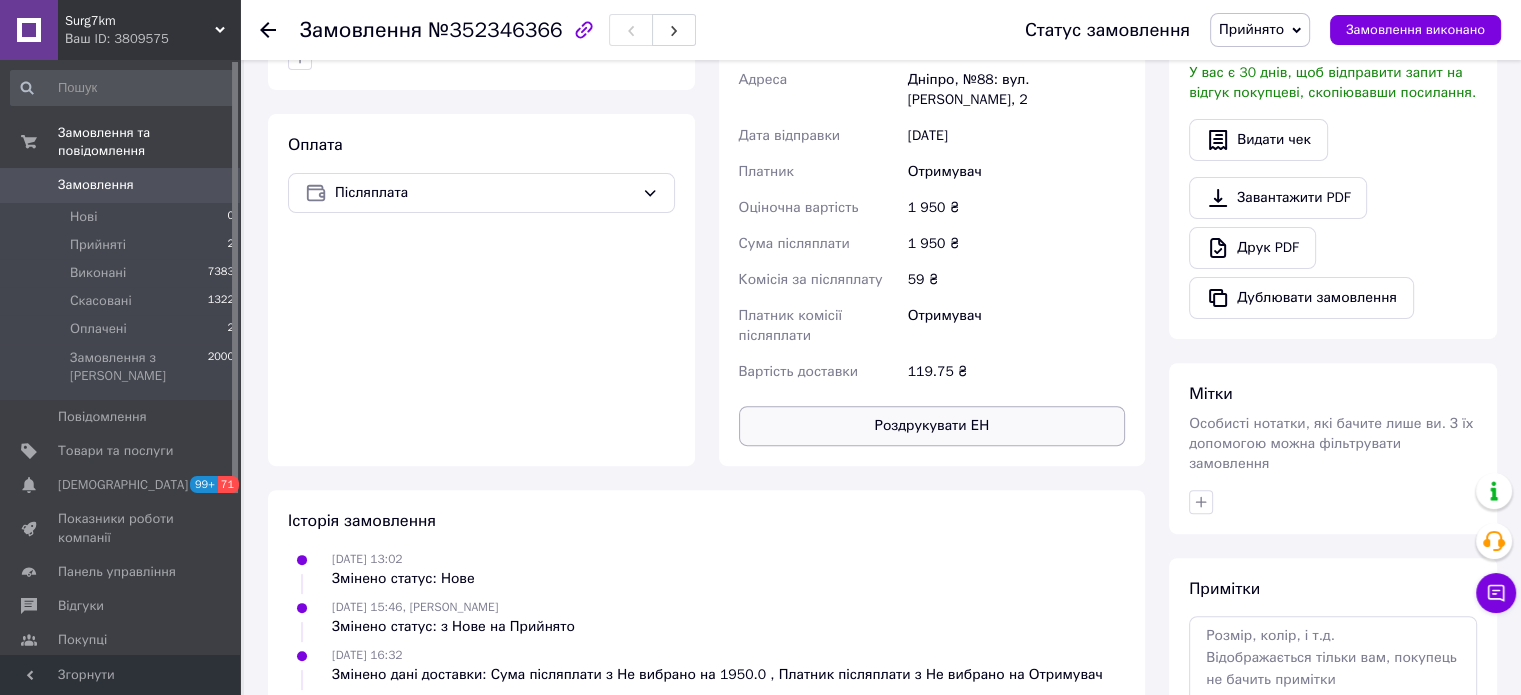 click on "Роздрукувати ЕН" at bounding box center [932, 426] 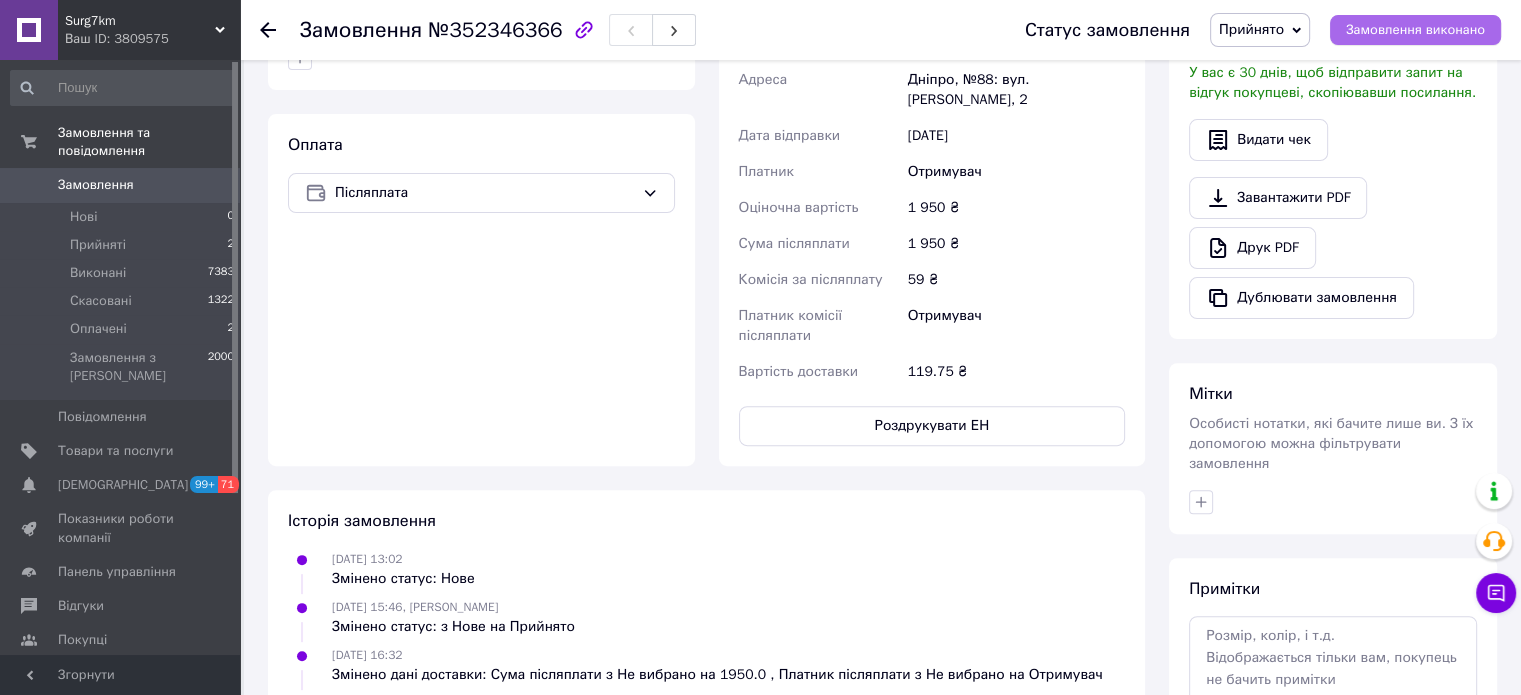 click on "Замовлення виконано" at bounding box center [1415, 30] 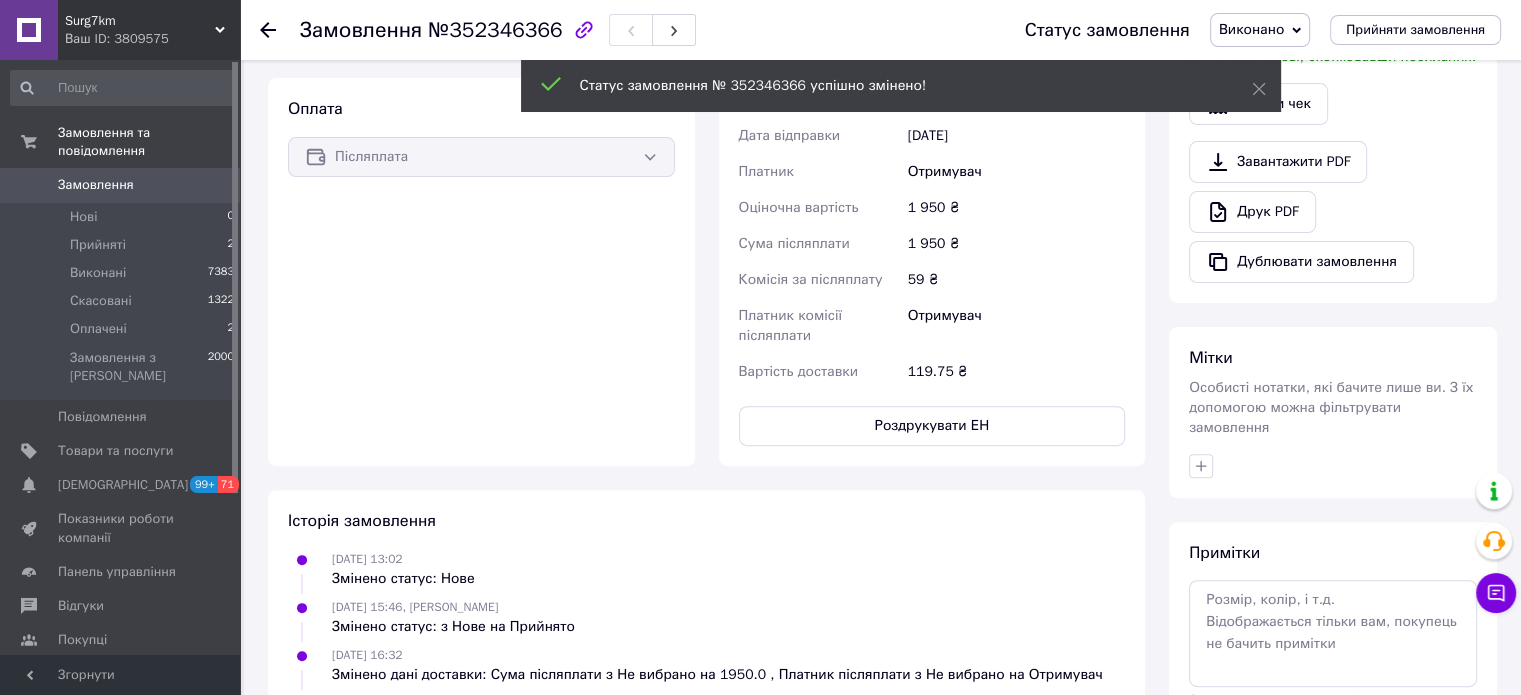 scroll, scrollTop: 572, scrollLeft: 0, axis: vertical 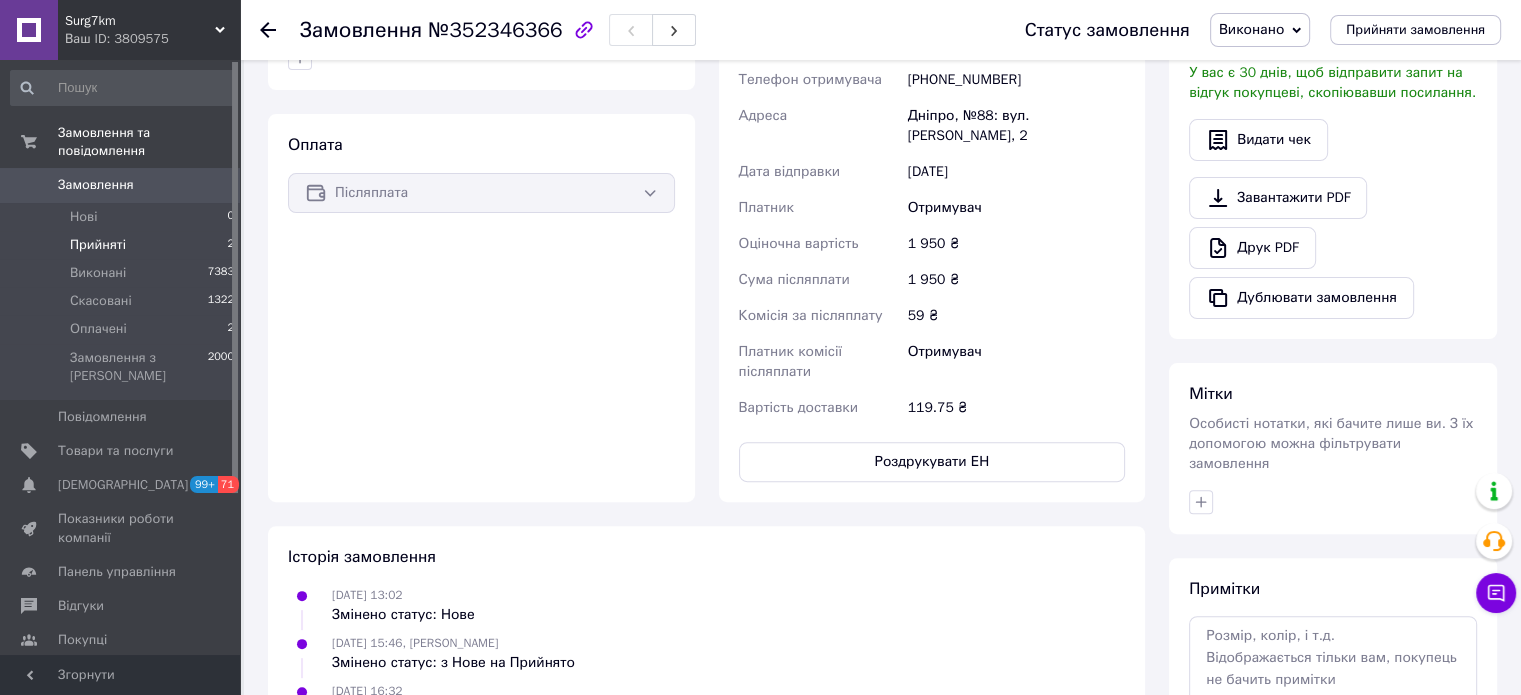 click on "Прийняті 2" at bounding box center (123, 245) 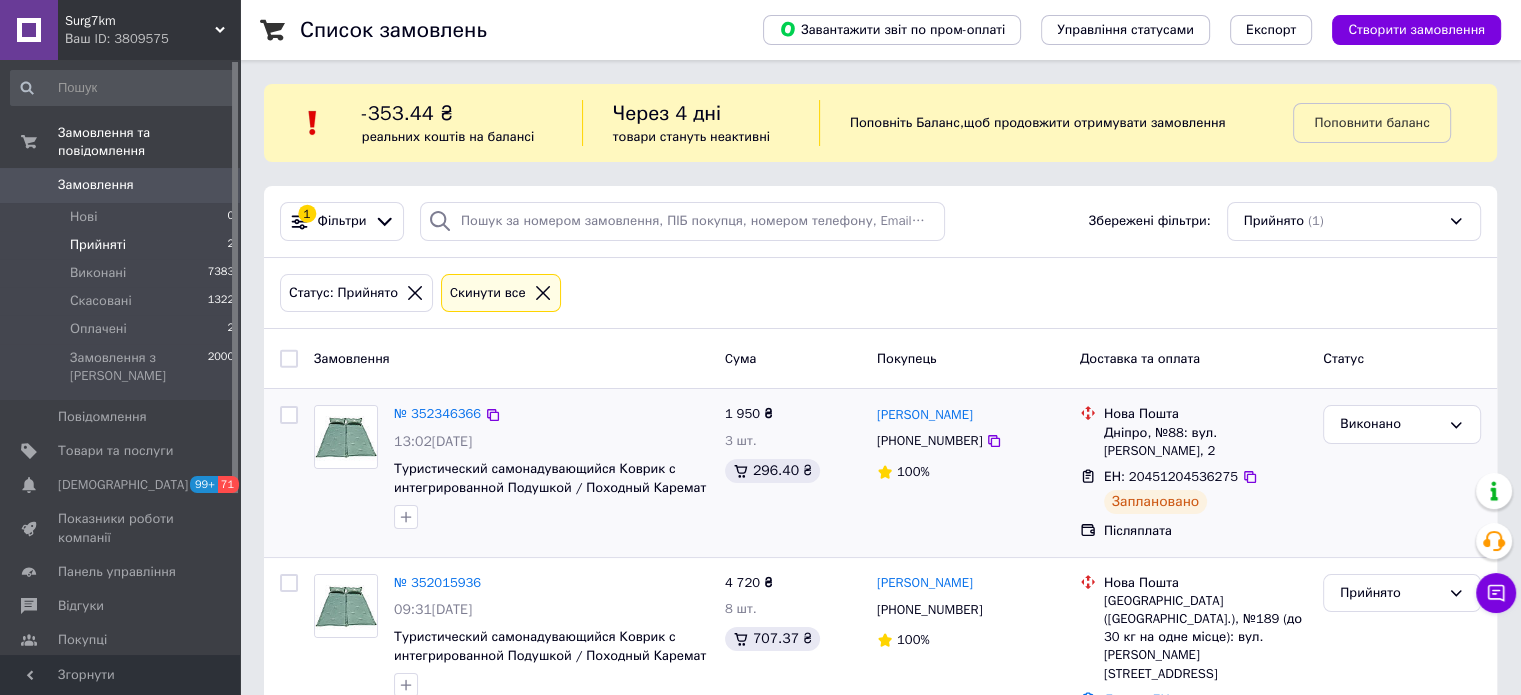 scroll, scrollTop: 61, scrollLeft: 0, axis: vertical 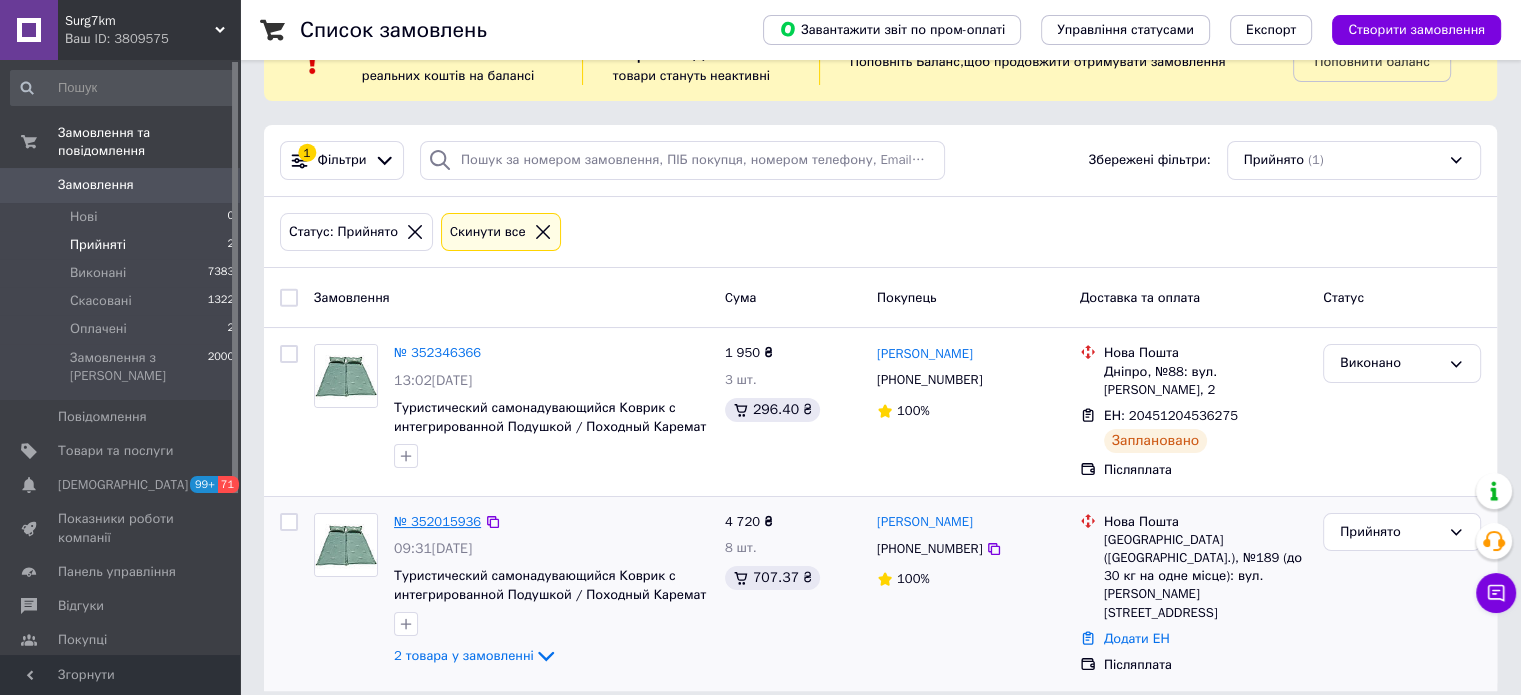 click on "№ 352015936" at bounding box center (437, 521) 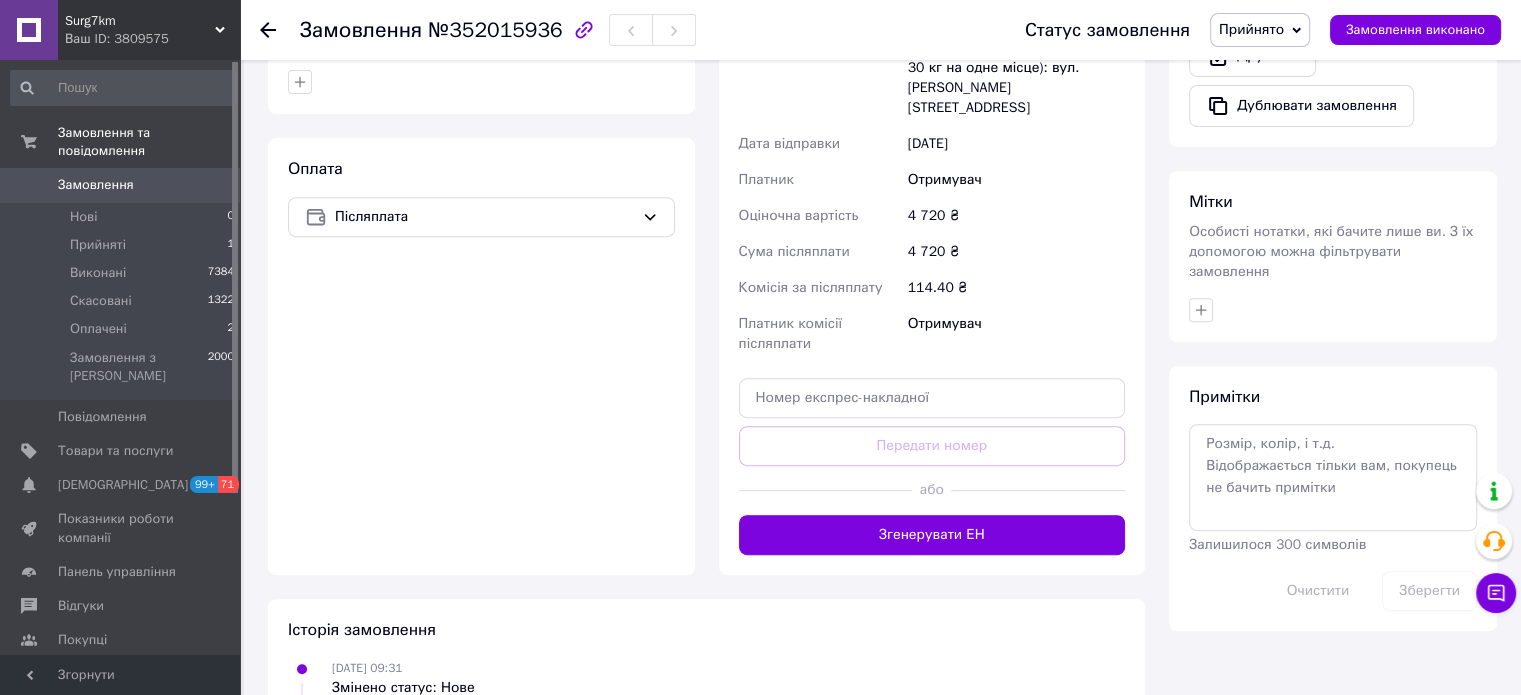 scroll, scrollTop: 800, scrollLeft: 0, axis: vertical 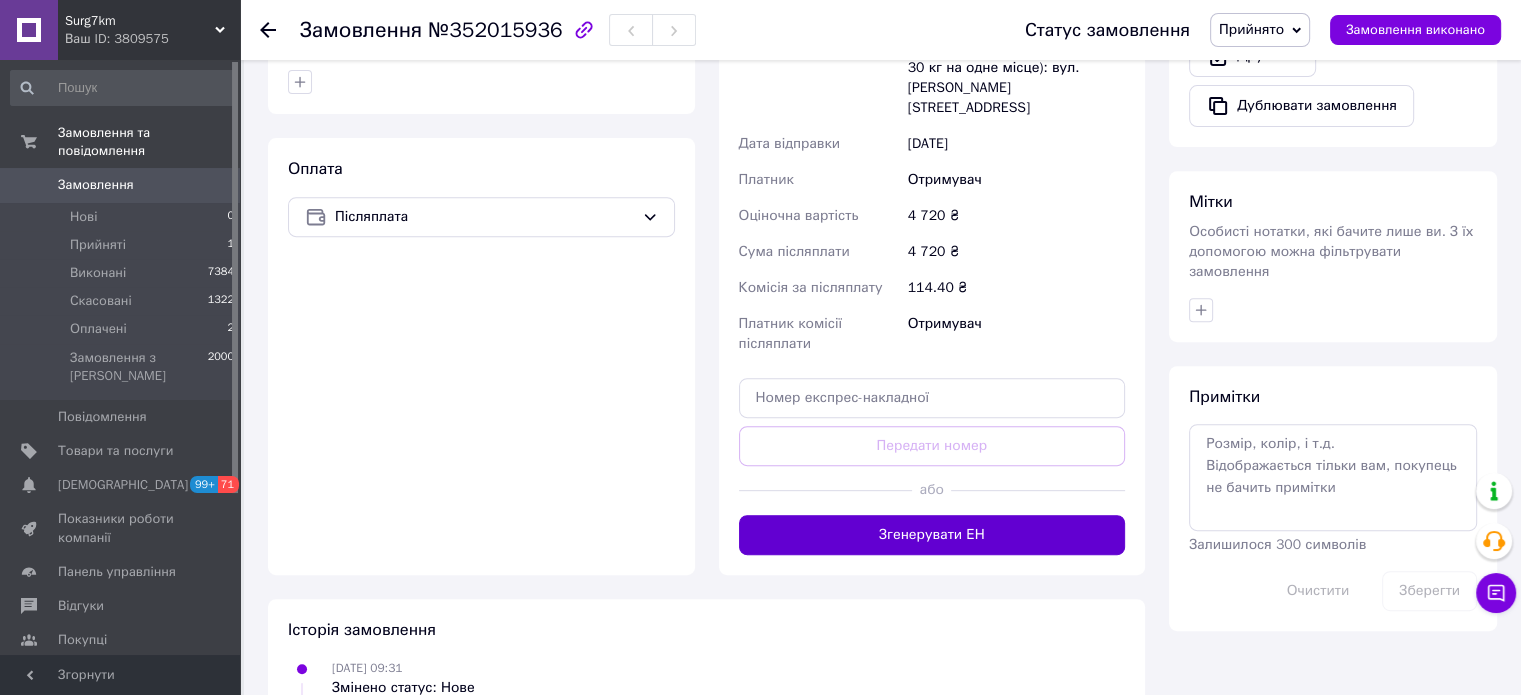drag, startPoint x: 811, startPoint y: 518, endPoint x: 839, endPoint y: 498, distance: 34.4093 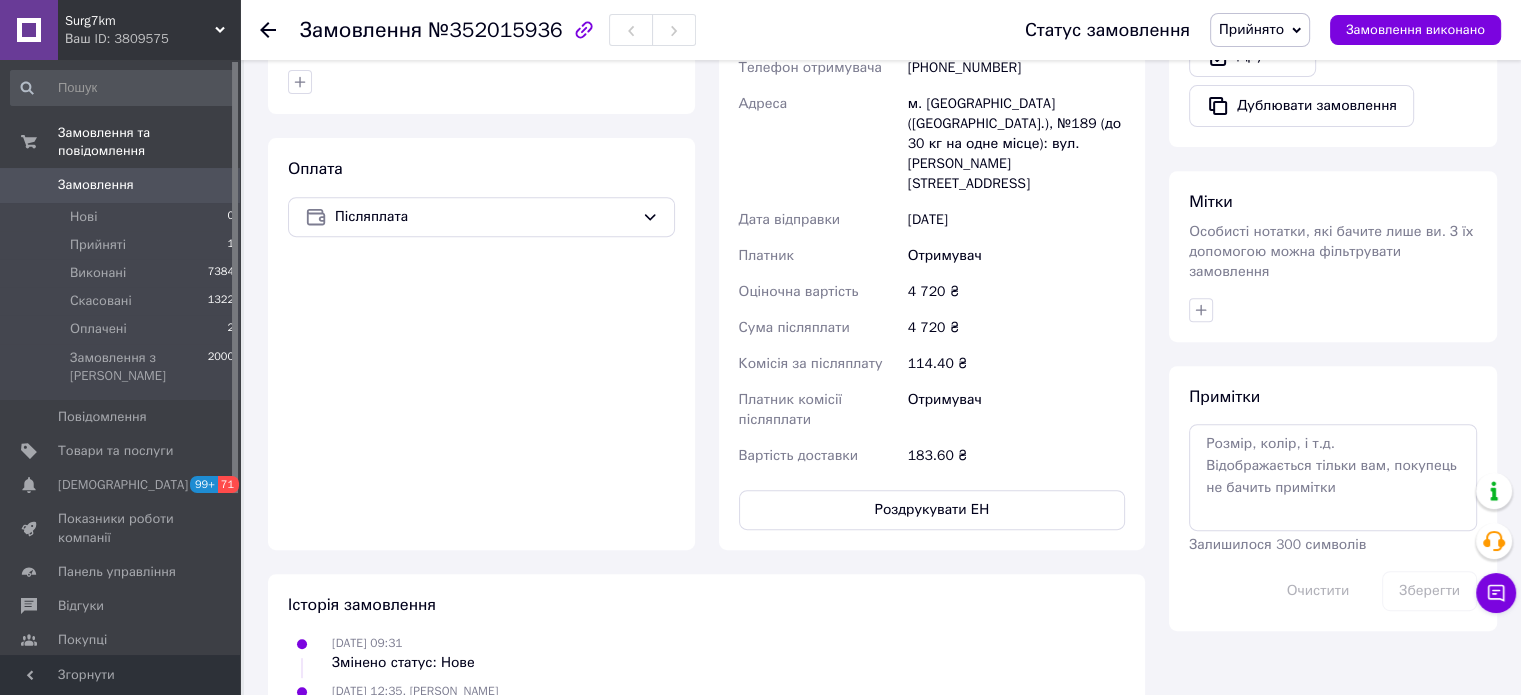 click on "Роздрукувати ЕН" at bounding box center [932, 510] 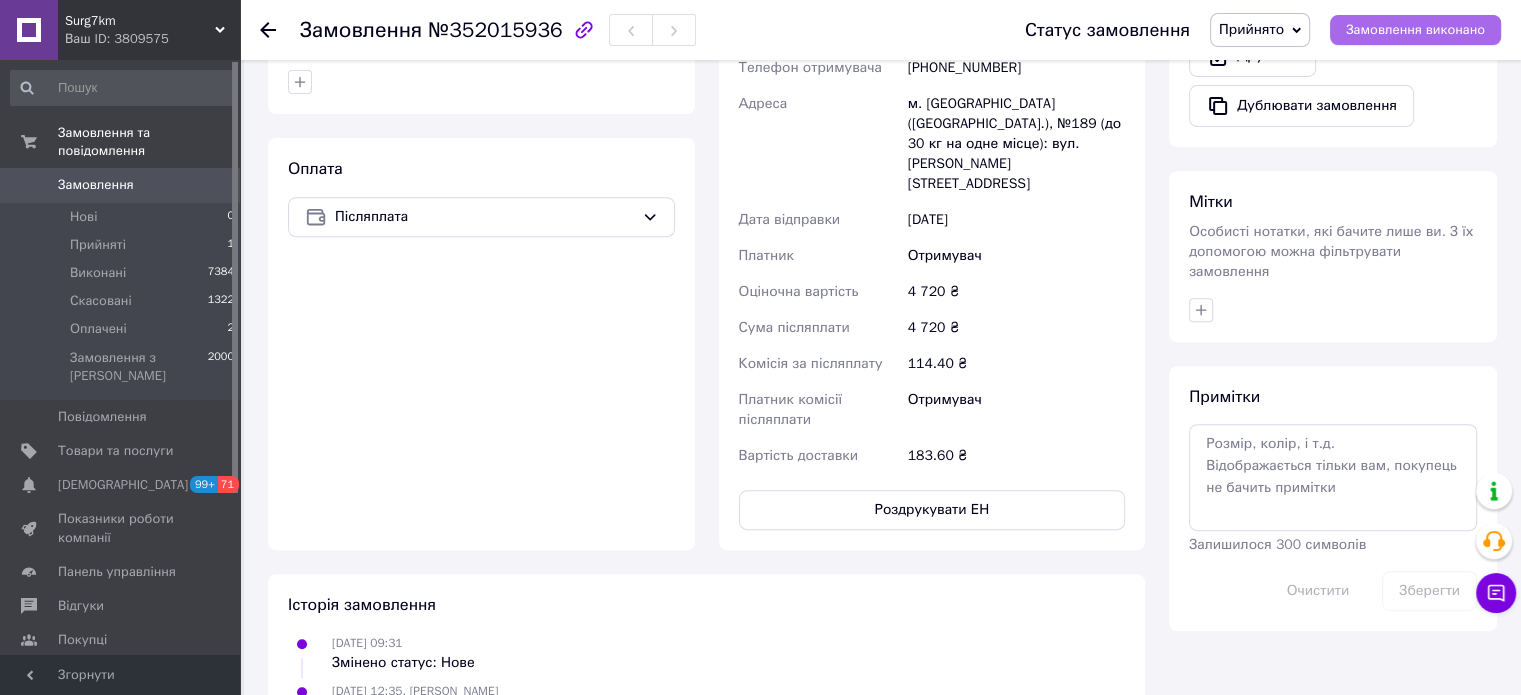 click on "Замовлення виконано" at bounding box center (1415, 30) 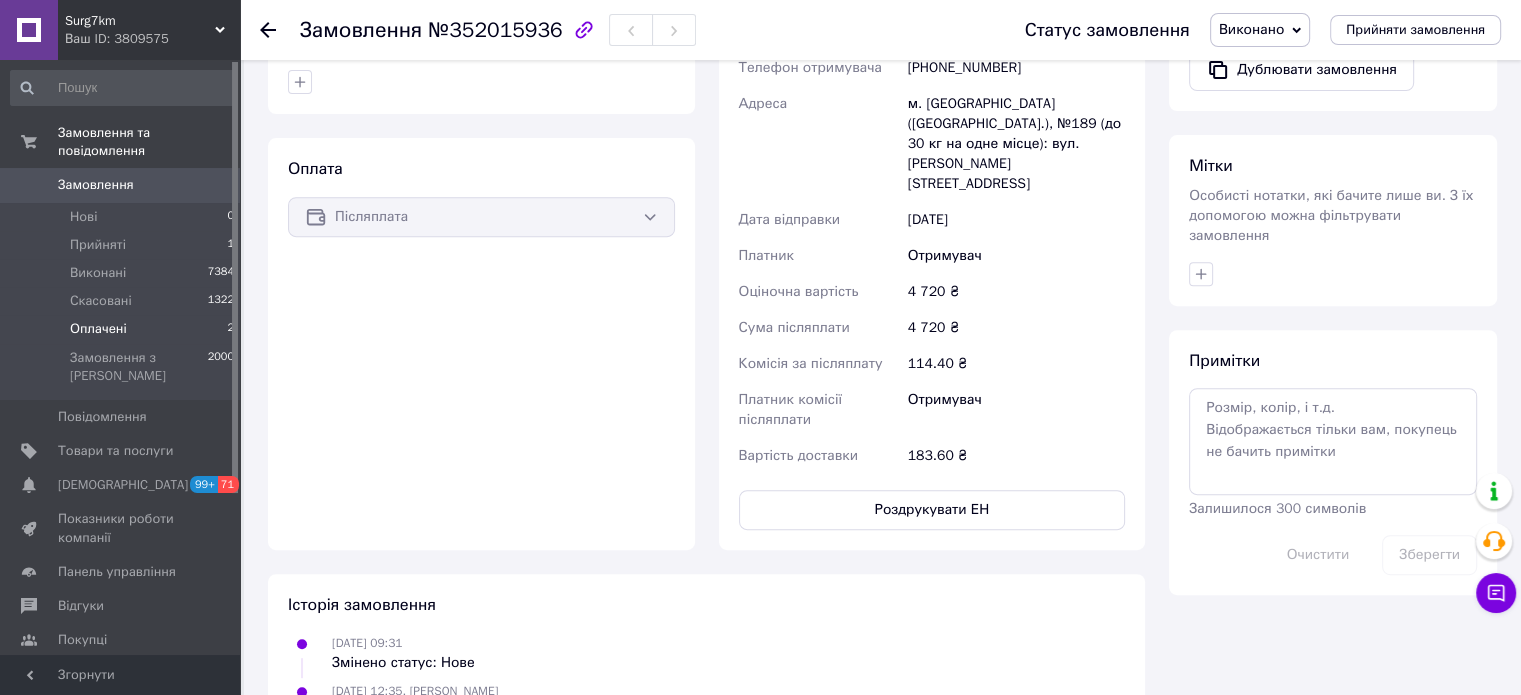 click on "Оплачені" at bounding box center [98, 329] 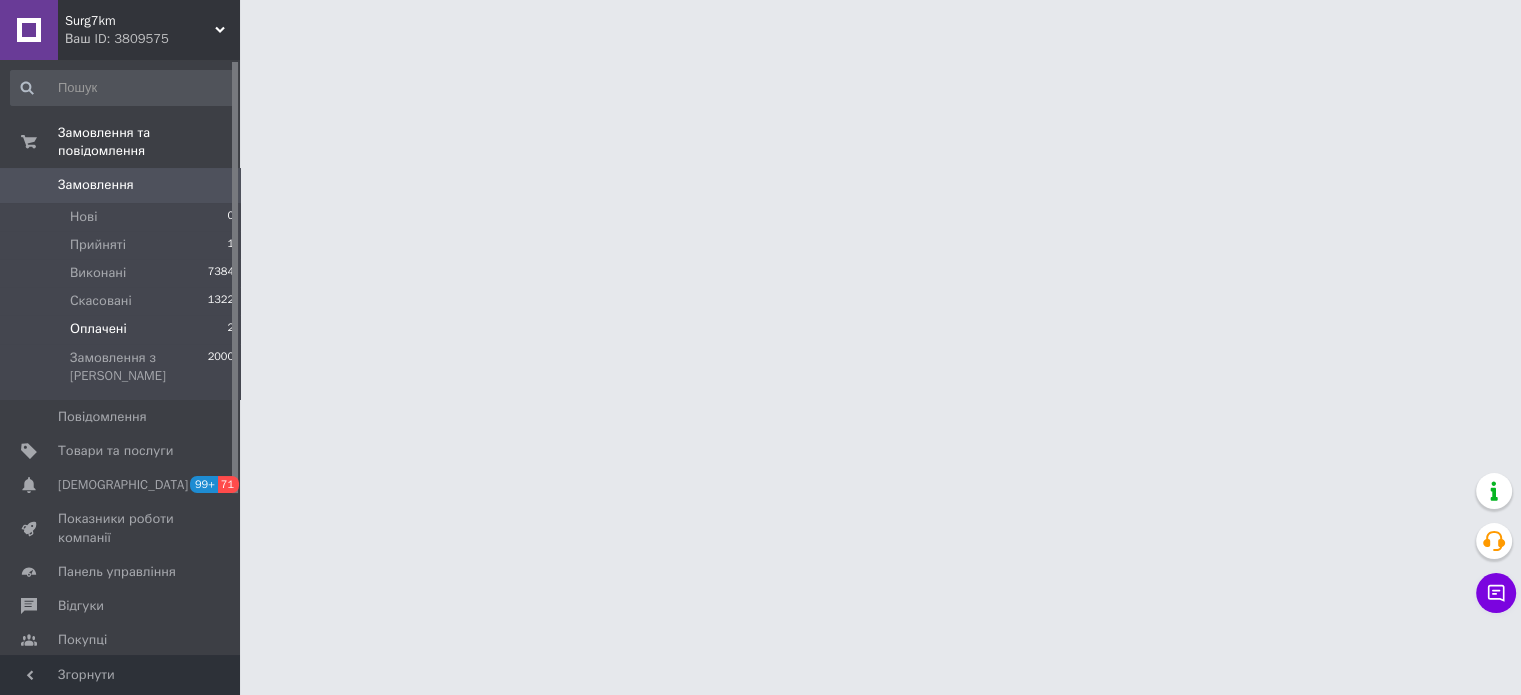 scroll, scrollTop: 0, scrollLeft: 0, axis: both 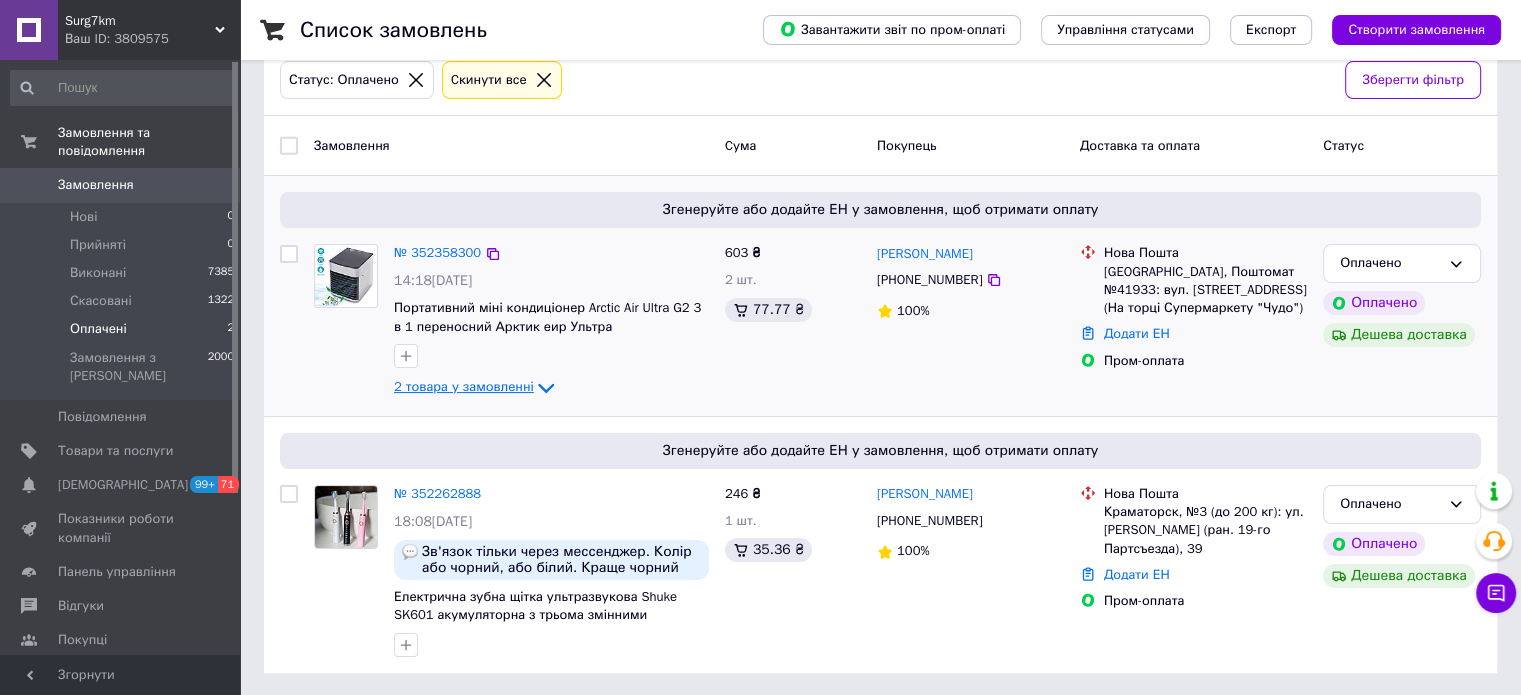 click on "2 товара у замовленні" at bounding box center [464, 387] 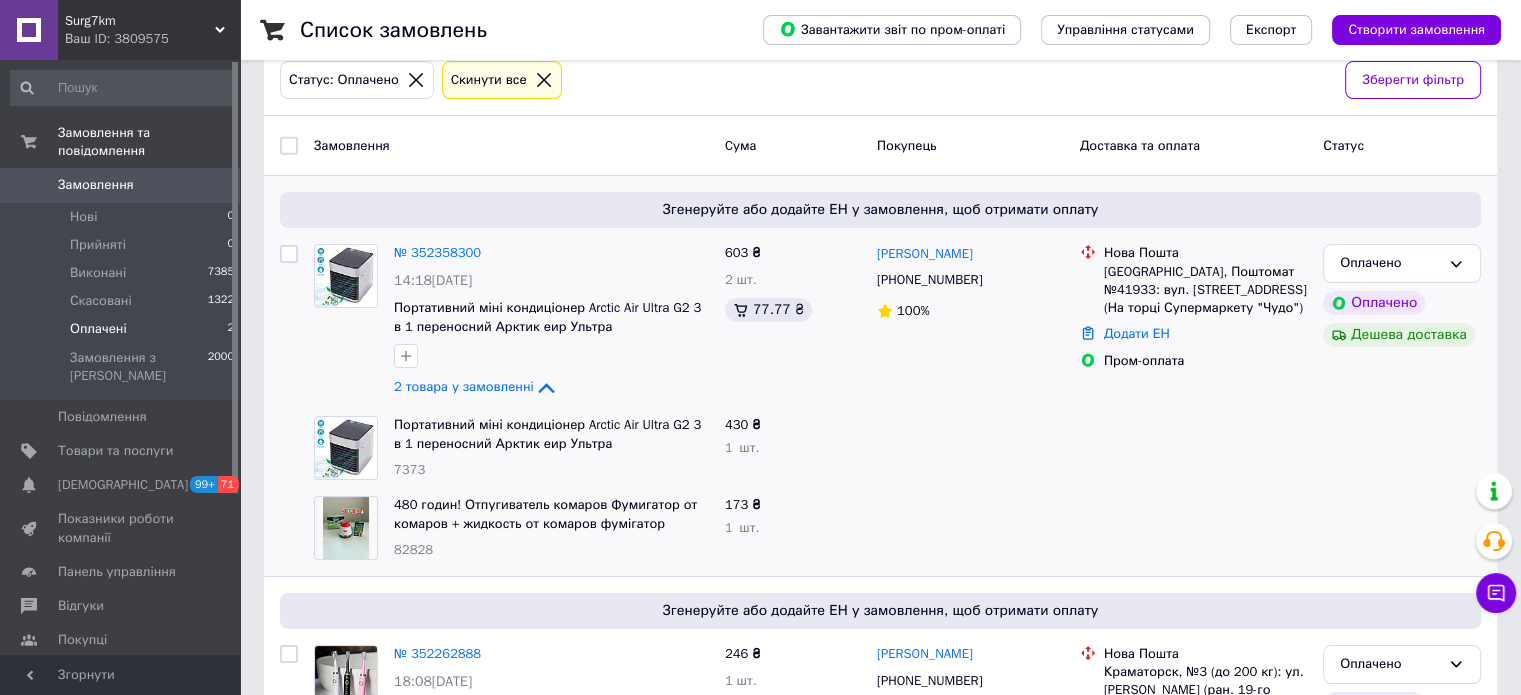 click on "7373" at bounding box center (551, 470) 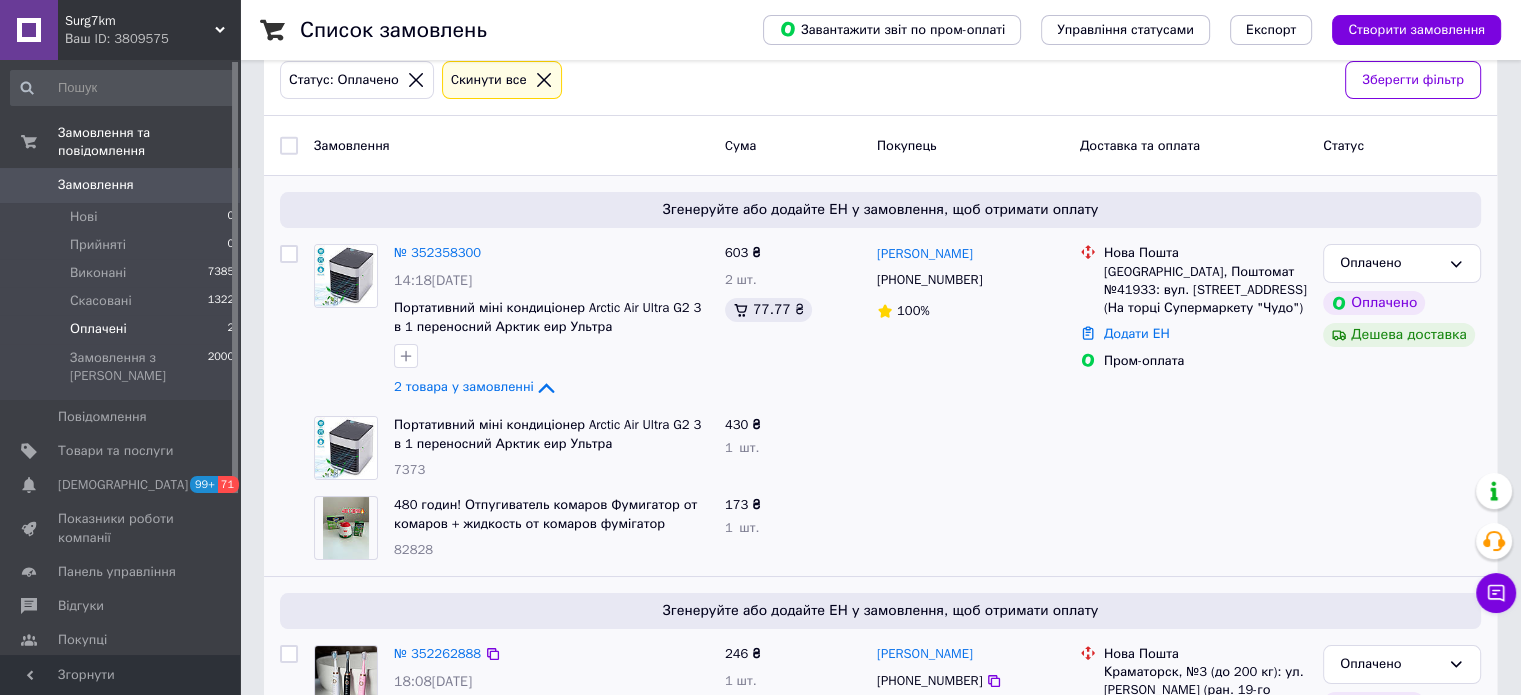 scroll, scrollTop: 373, scrollLeft: 0, axis: vertical 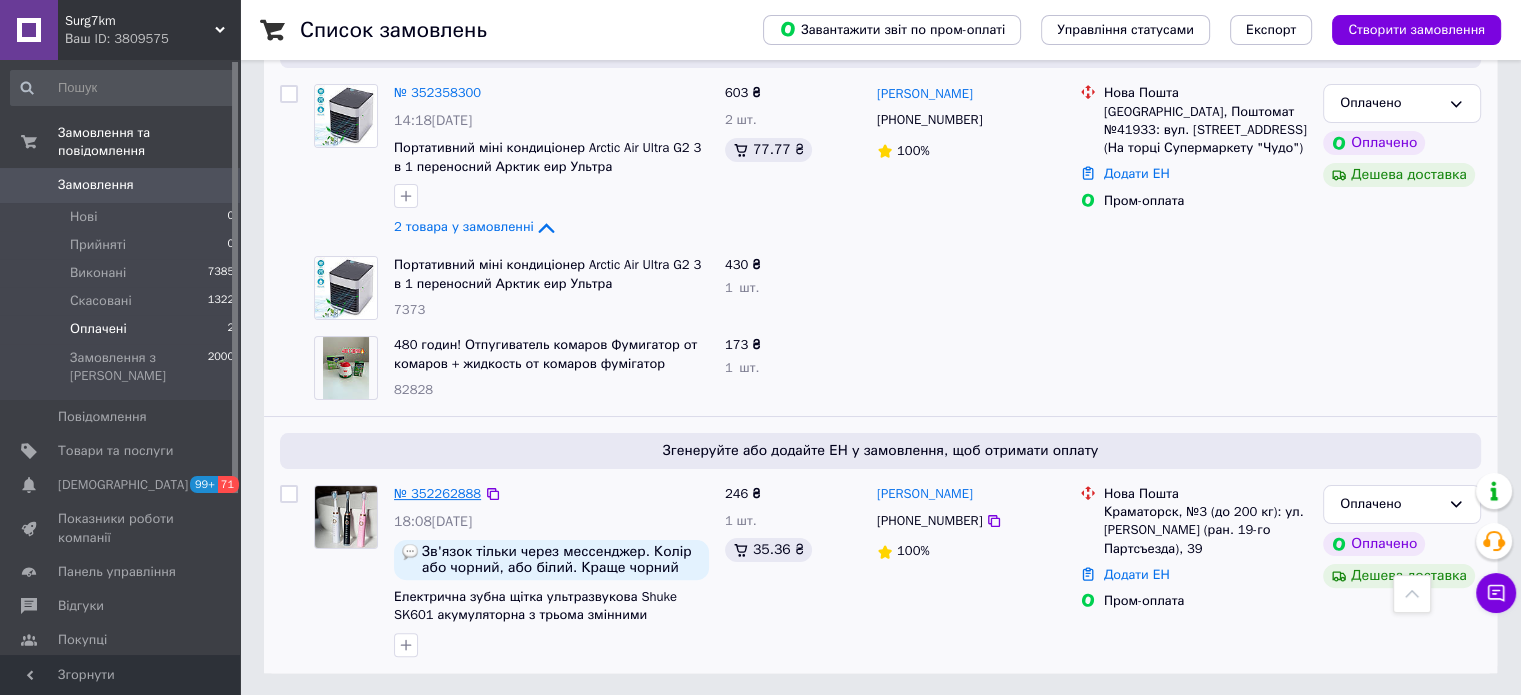 click on "№ 352262888" at bounding box center [437, 493] 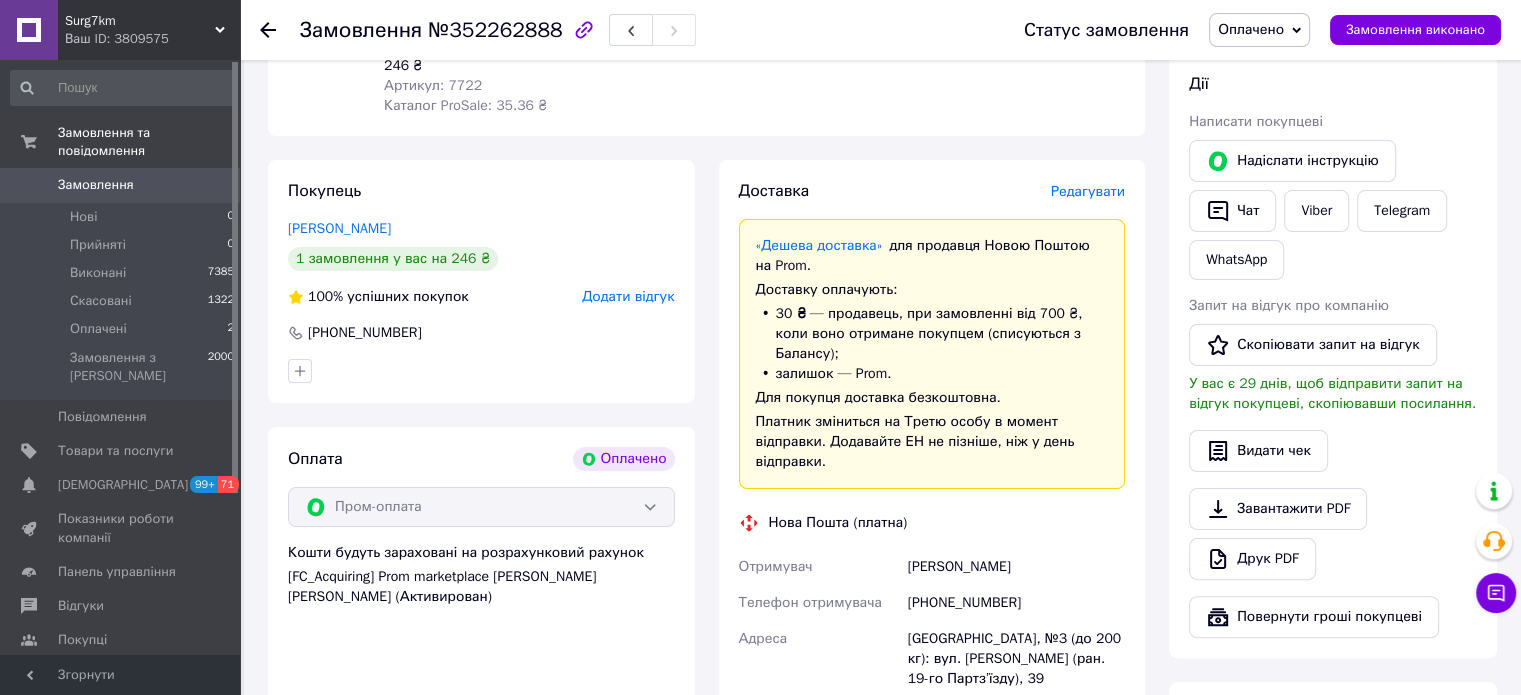 scroll, scrollTop: 848, scrollLeft: 0, axis: vertical 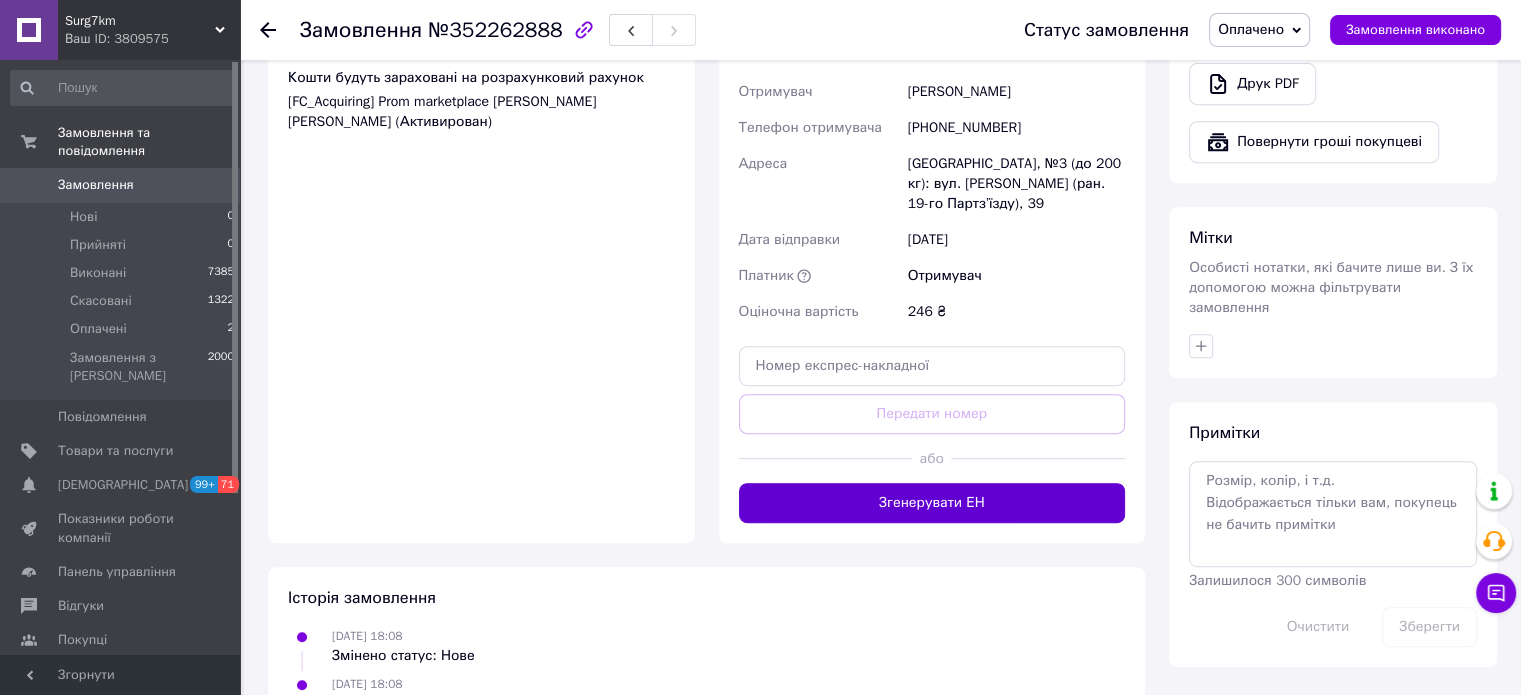 click on "Згенерувати ЕН" at bounding box center [932, 503] 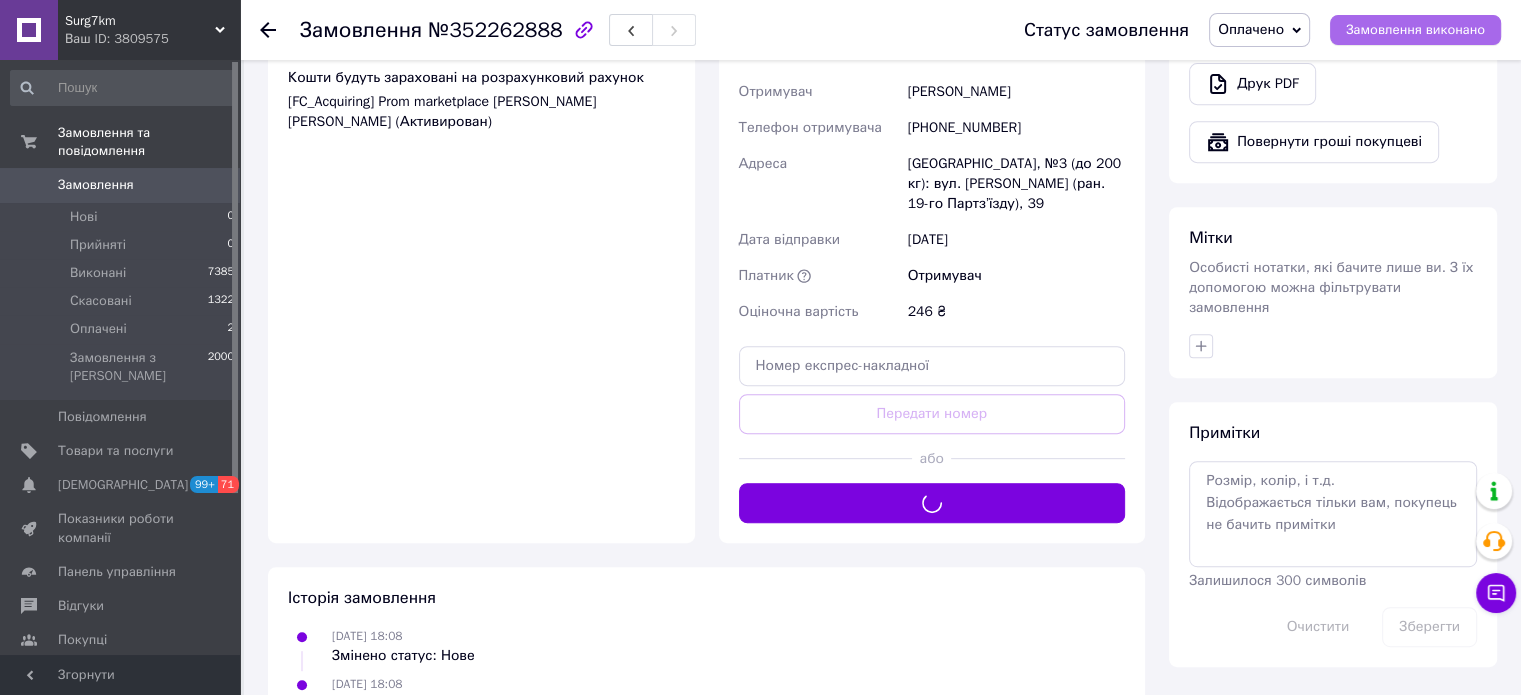 click on "Замовлення виконано" at bounding box center (1415, 30) 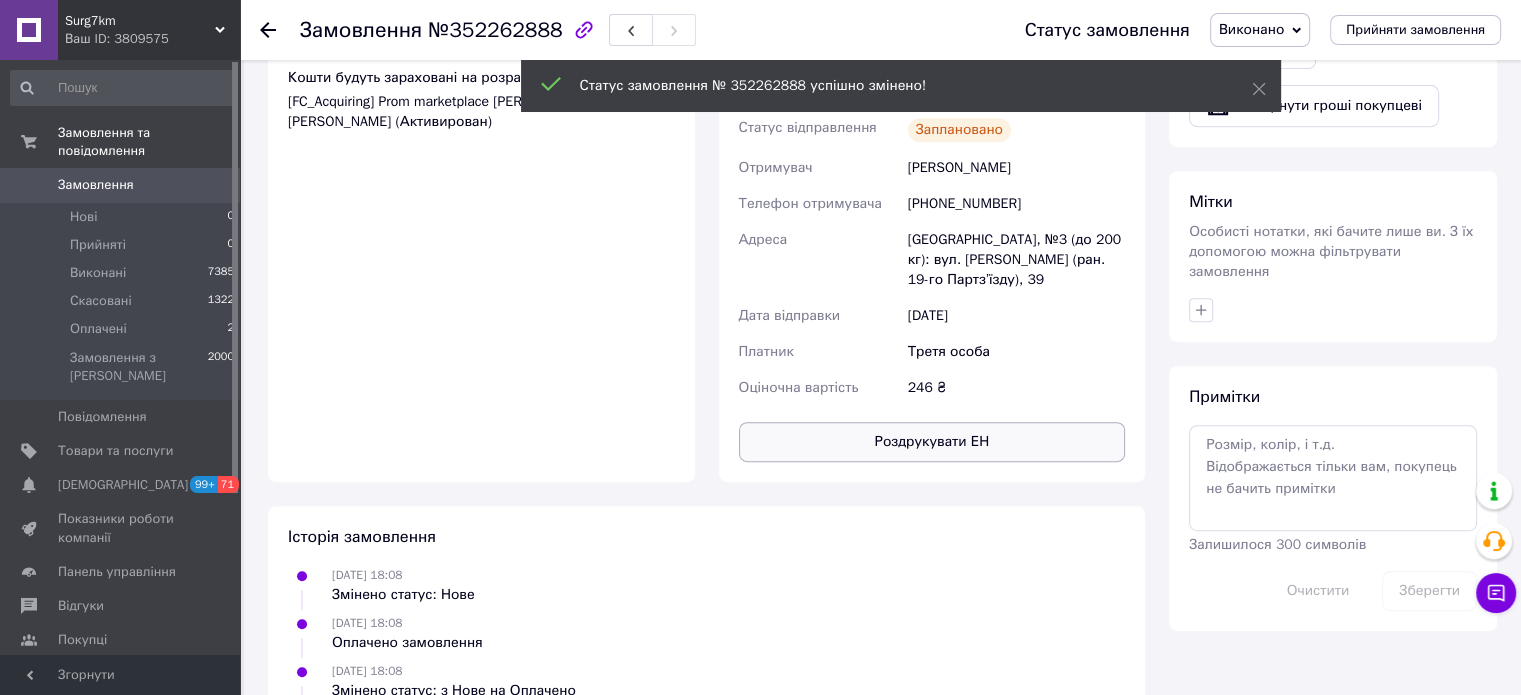 click on "Роздрукувати ЕН" at bounding box center (932, 442) 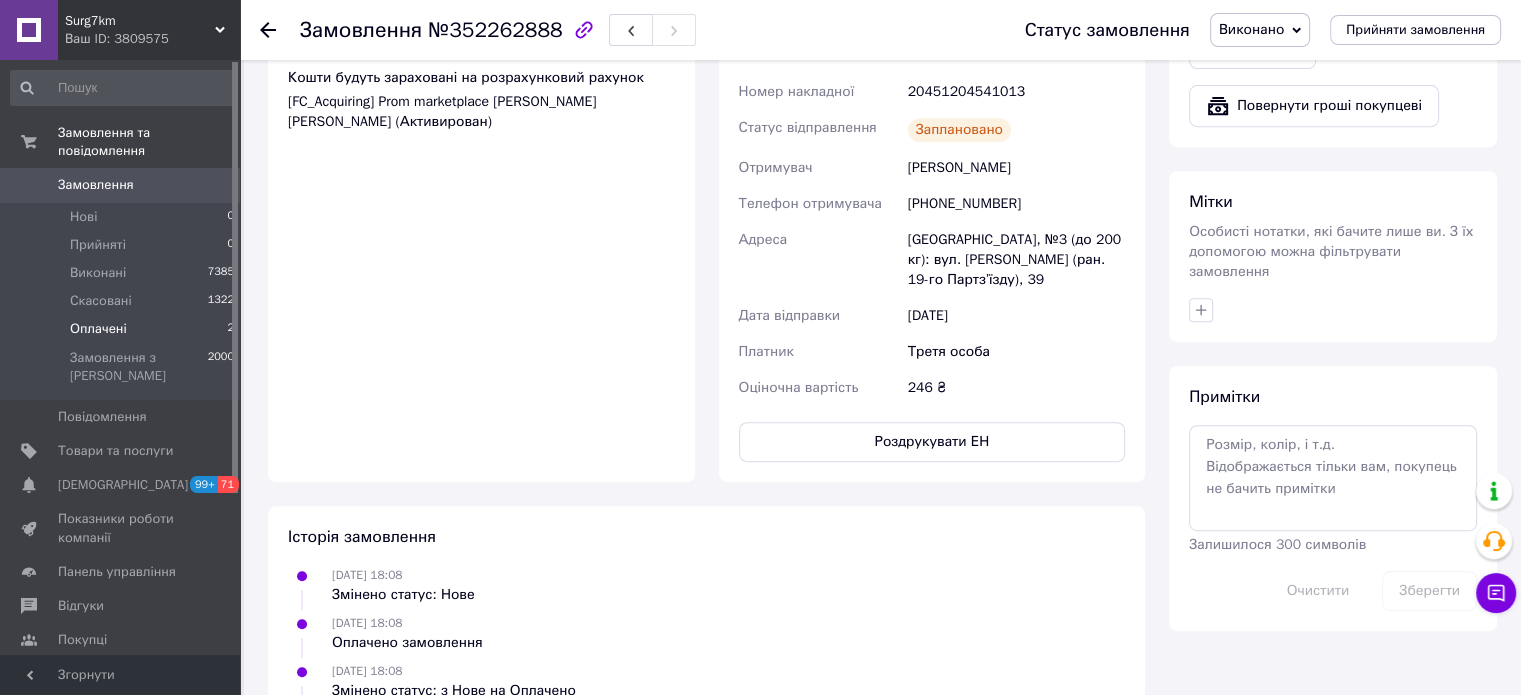 click on "Оплачені" at bounding box center [98, 329] 